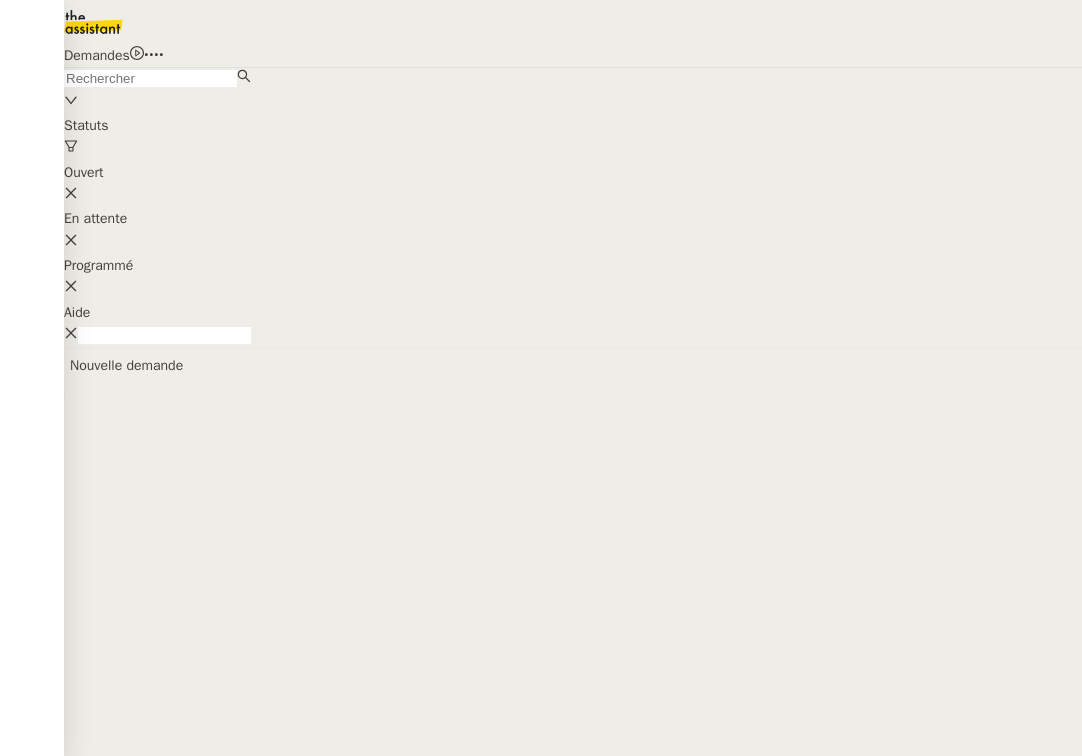 scroll, scrollTop: 0, scrollLeft: 0, axis: both 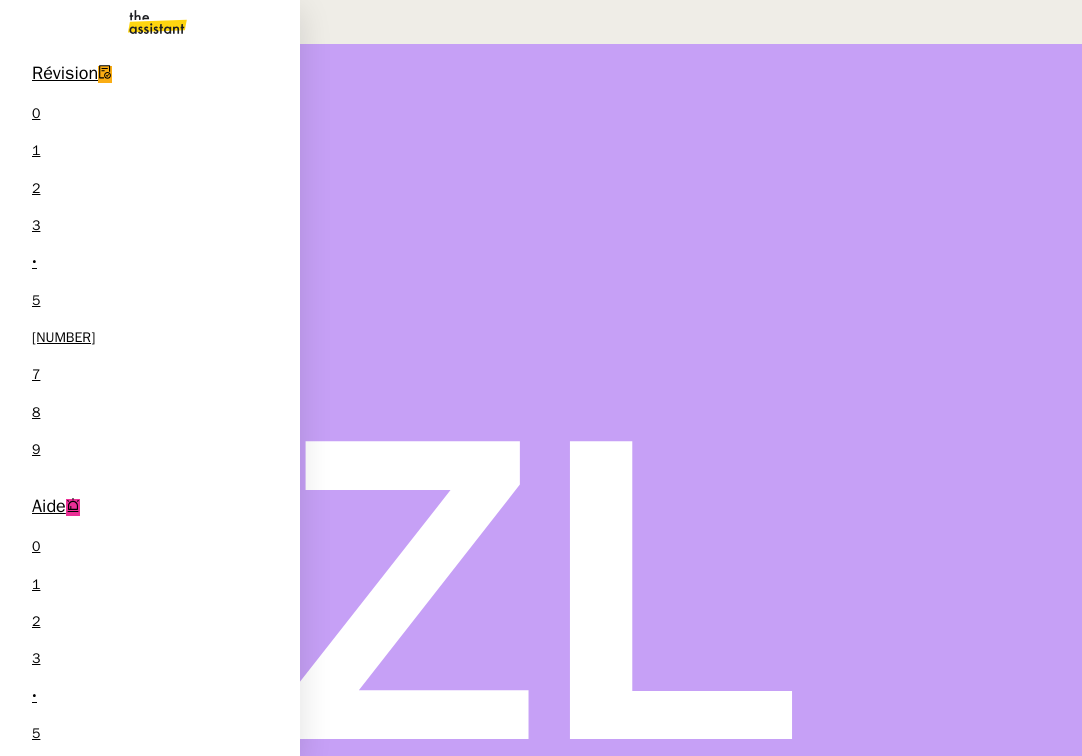 click on "[FIRST] [LAST]" at bounding box center (152, 957) 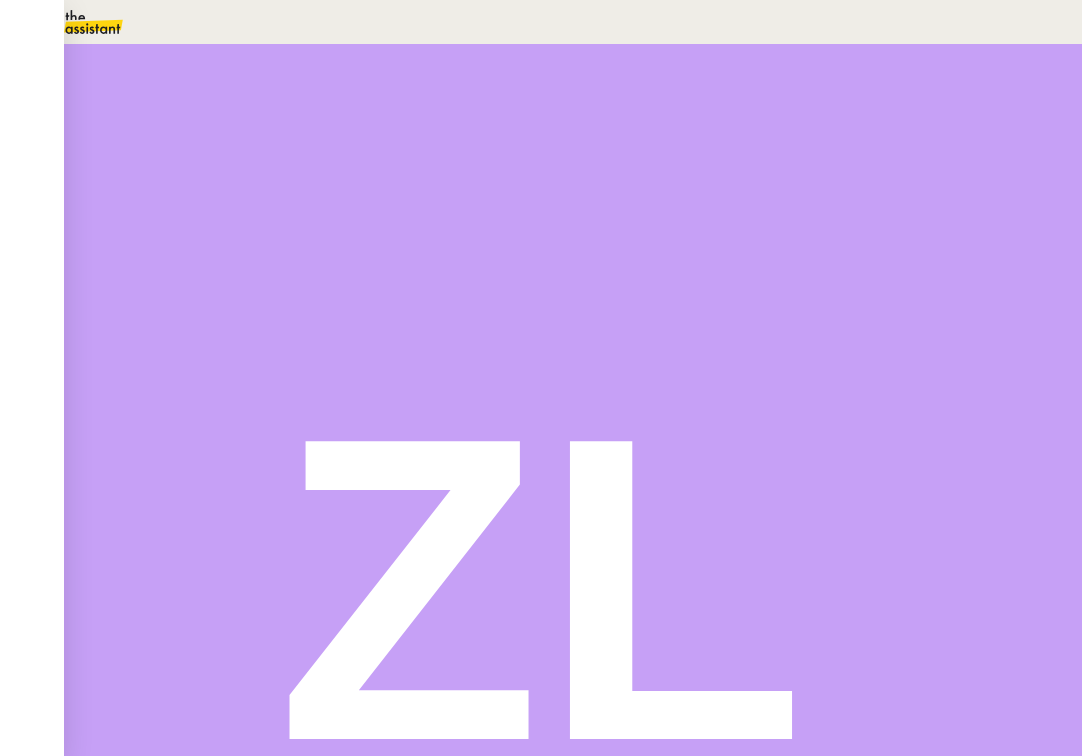 scroll, scrollTop: 281, scrollLeft: 0, axis: vertical 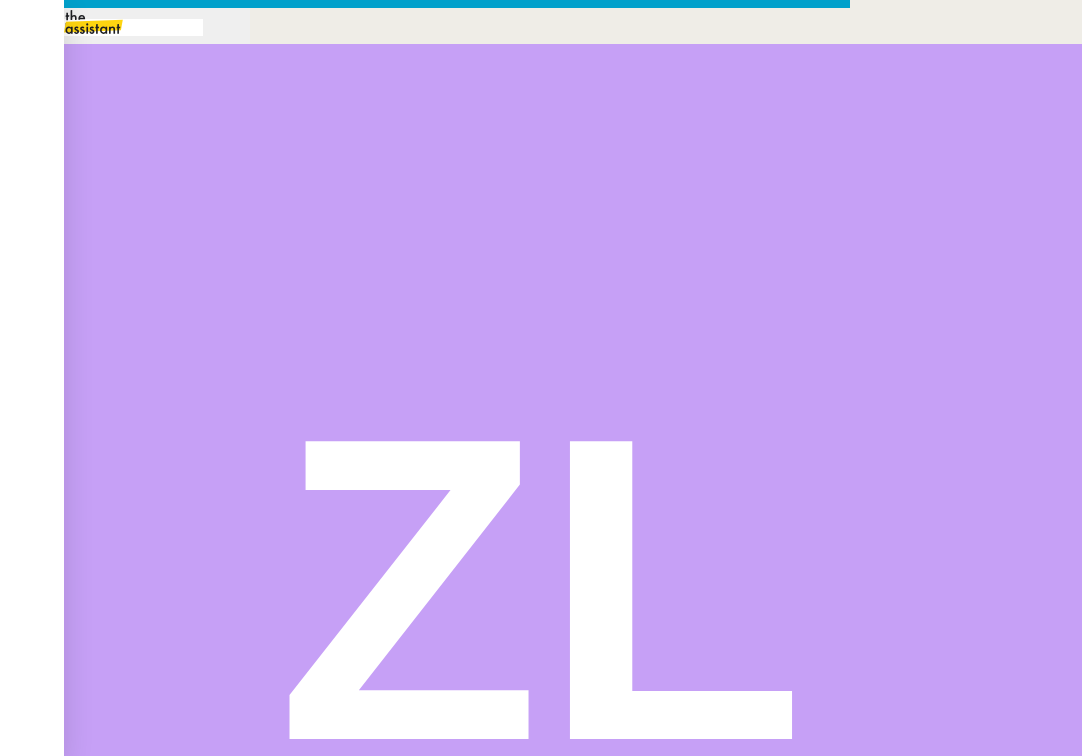 click at bounding box center [425, 837] 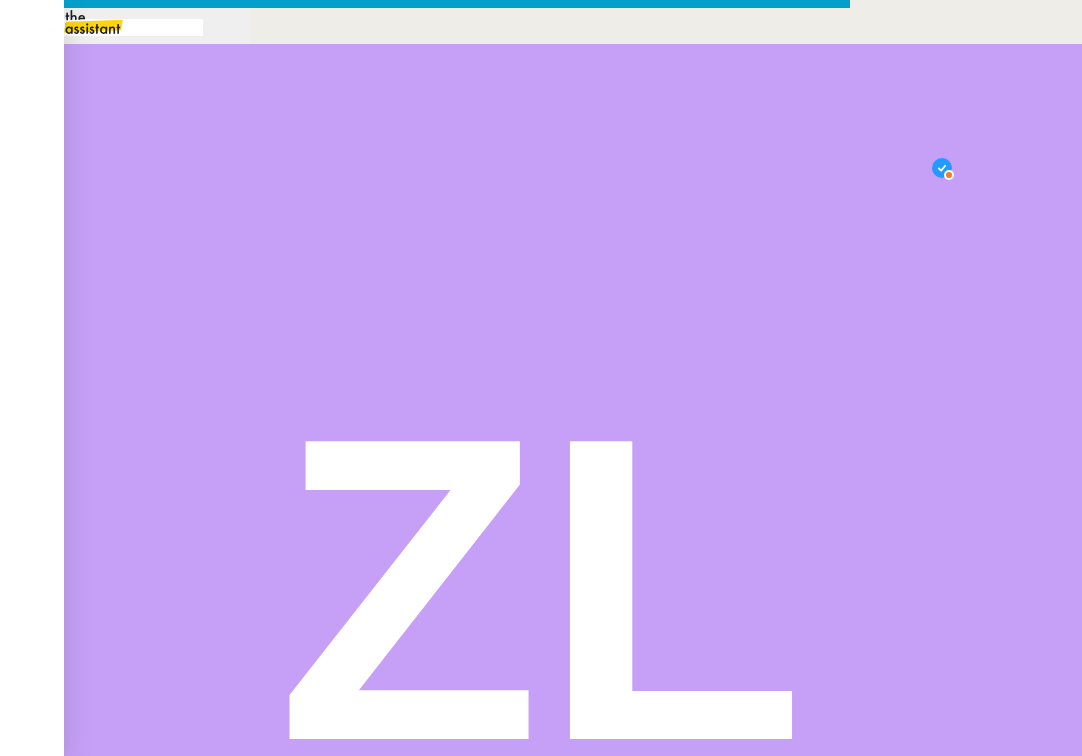 scroll, scrollTop: 21, scrollLeft: 0, axis: vertical 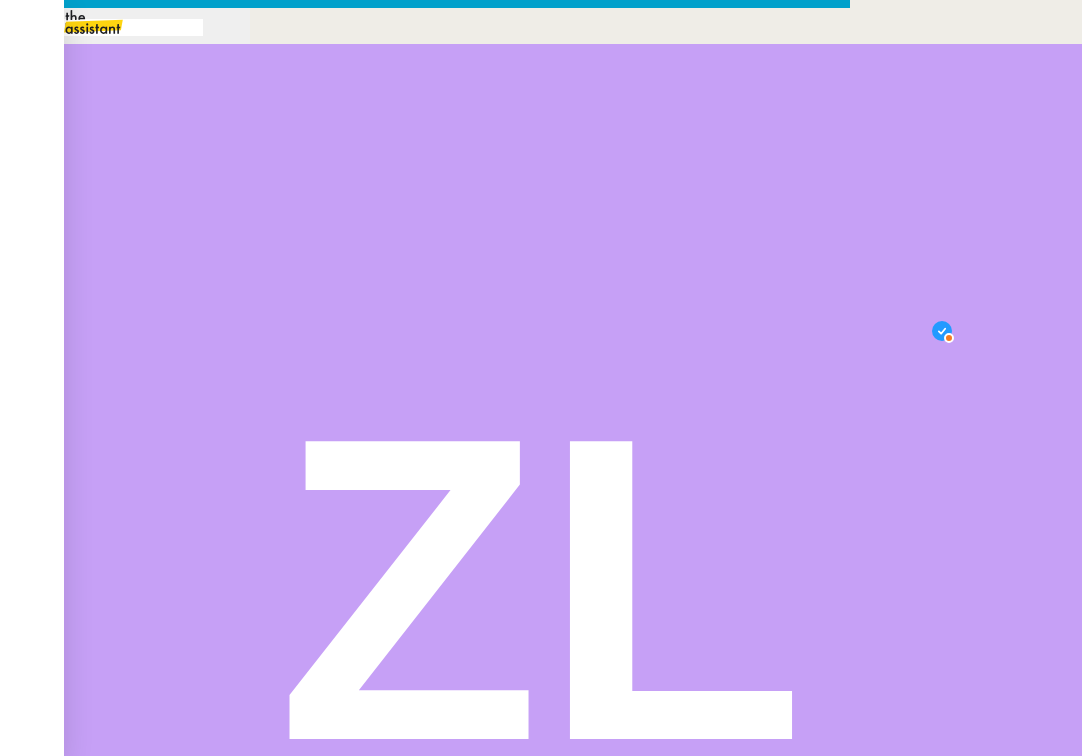 click on "••••••••• ••• •• ••••• ••••• •• •••••••• •••••••• •••••••••• ••••••••••• •• •••• •• ••••• • •• ••••• •••• ••••••• •••••••••• •••• •• •••••••• •• •••••••" at bounding box center [425, 977] 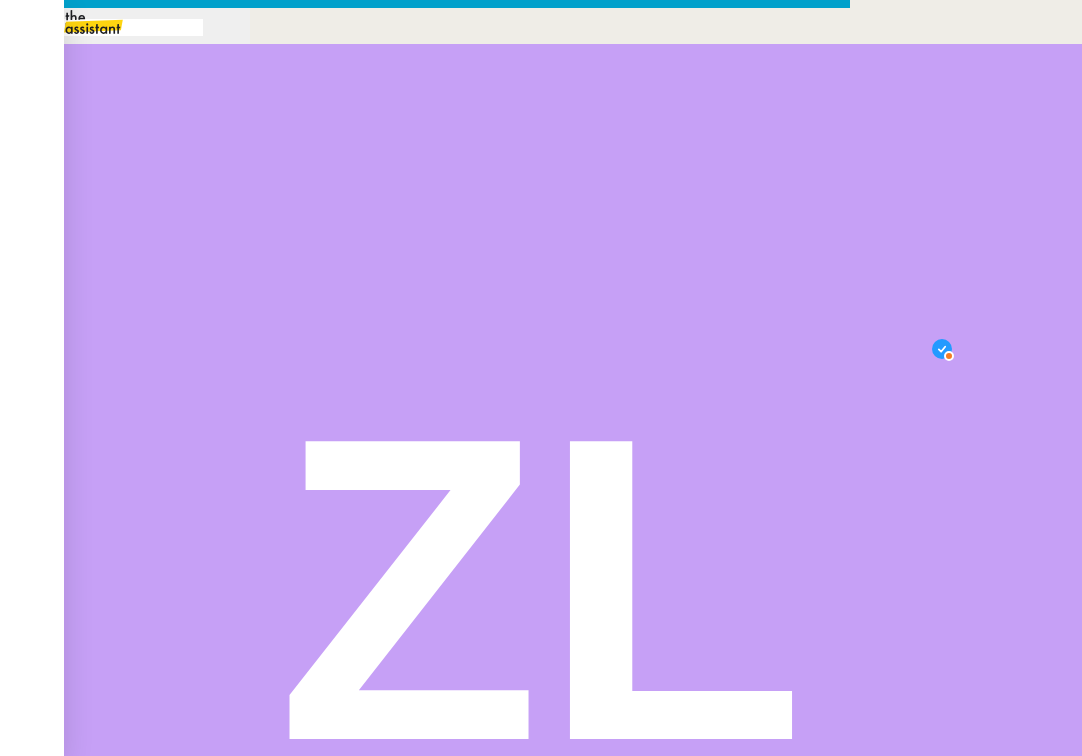 drag, startPoint x: 713, startPoint y: 254, endPoint x: 586, endPoint y: 258, distance: 127.06297 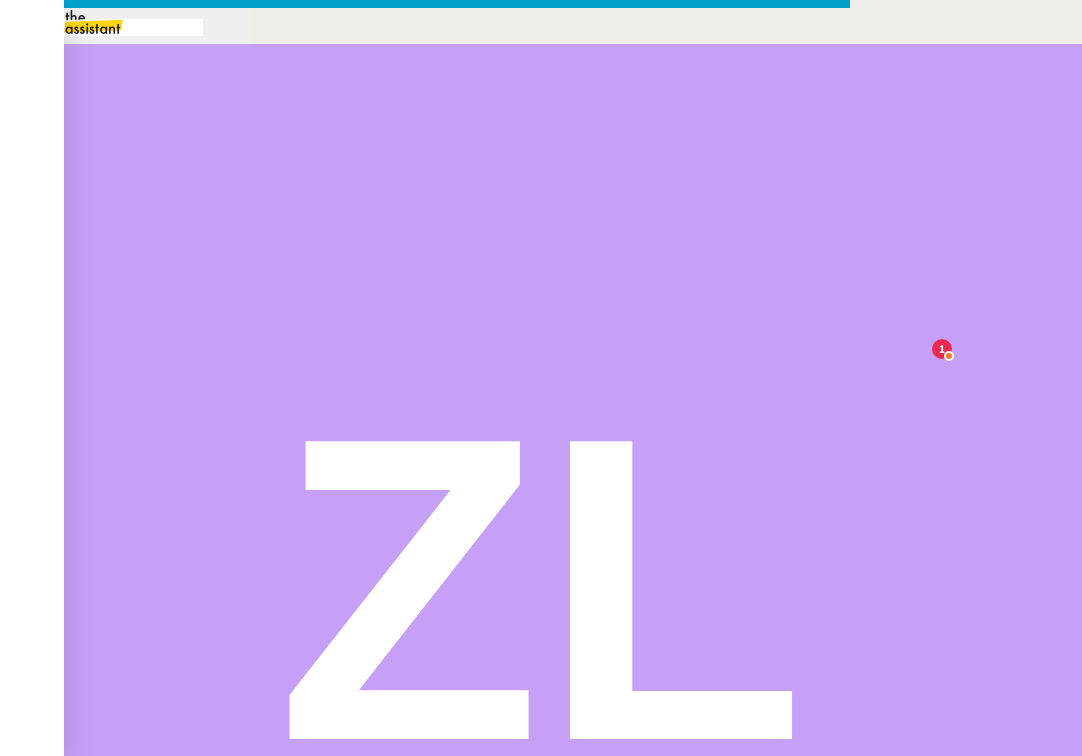 click on "Avez-vous eu, de votre côté, pu effectuer une présentation Loom permettant d’envisager sa mise en œuvre ?" at bounding box center [445, 991] 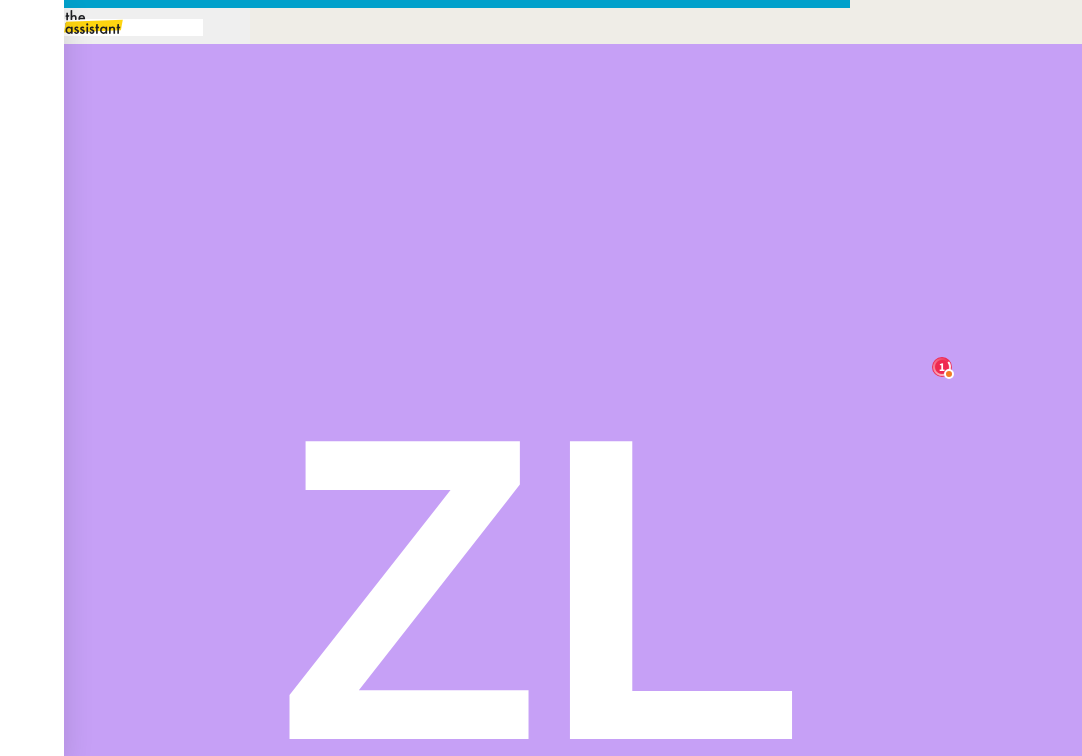 drag, startPoint x: 803, startPoint y: 358, endPoint x: 352, endPoint y: 81, distance: 529.2731 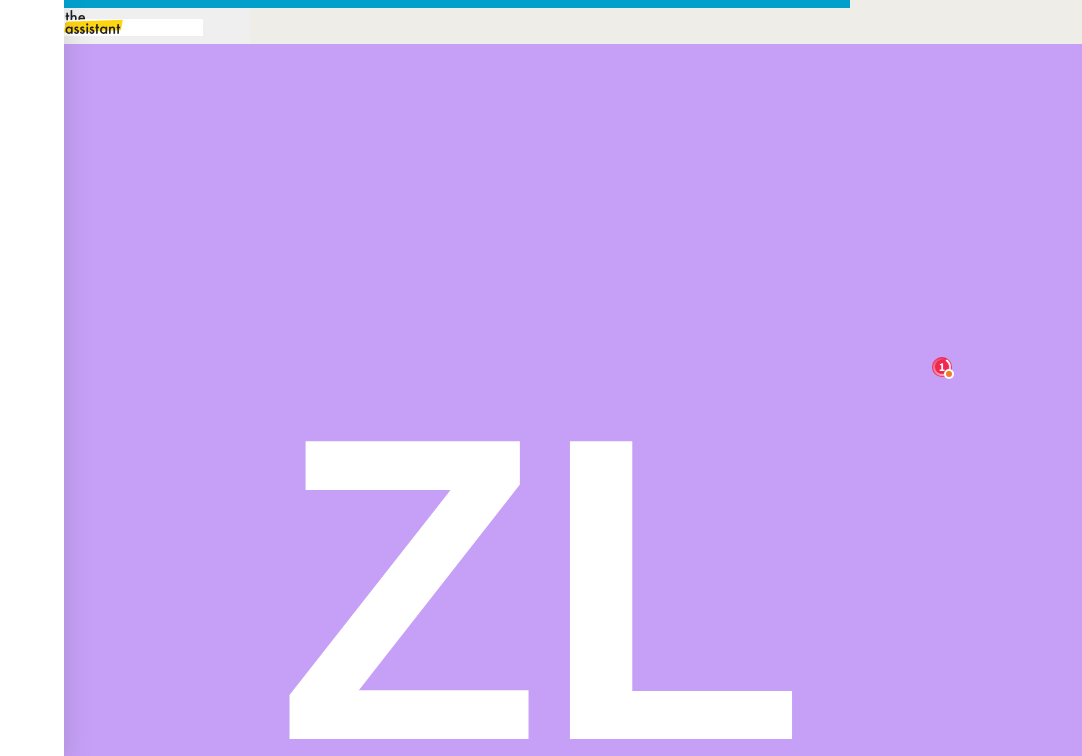 click on "Service TA - VOYAGE - PROPOSITION GLOBALE    A utiliser dans le cadre de proposition de déplacement TA - RELANCE CLIENT (EN)    Relancer un client lorsqu'il n'a pas répondu à un précédent message BAFERTY - MAIL AUDITION    A utiliser dans le cadre de la procédure d'envoi des mails d'audition TA - PUBLICATION OFFRE D'EMPLOI     Organisation du recrutement Discours de présentation du paiement sécurisé    TA - VOYAGES - PROPOSITION ITINERAIRE    Soumettre les résultats d'une recherche TA - CONFIRMATION PAIEMENT (EN)    Confirmer avec le client de modèle de transaction - Attention Plan Pro nécessaire. TA - COURRIER EXPEDIE (recommandé)    A utiliser dans le cadre de l'envoi d'un courrier recommandé TA - PARTAGE DE CALENDRIER (EN)    A utiliser pour demander au client de partager son calendrier afin de faciliter l'accès et la gestion PSPI - Appel de fonds MJL    A utiliser dans le cadre de la procédure d'appel de fonds MJL TA - RELANCE CLIENT    TA - AR PROCEDURES        21 YIELD" at bounding box center (425, 641) 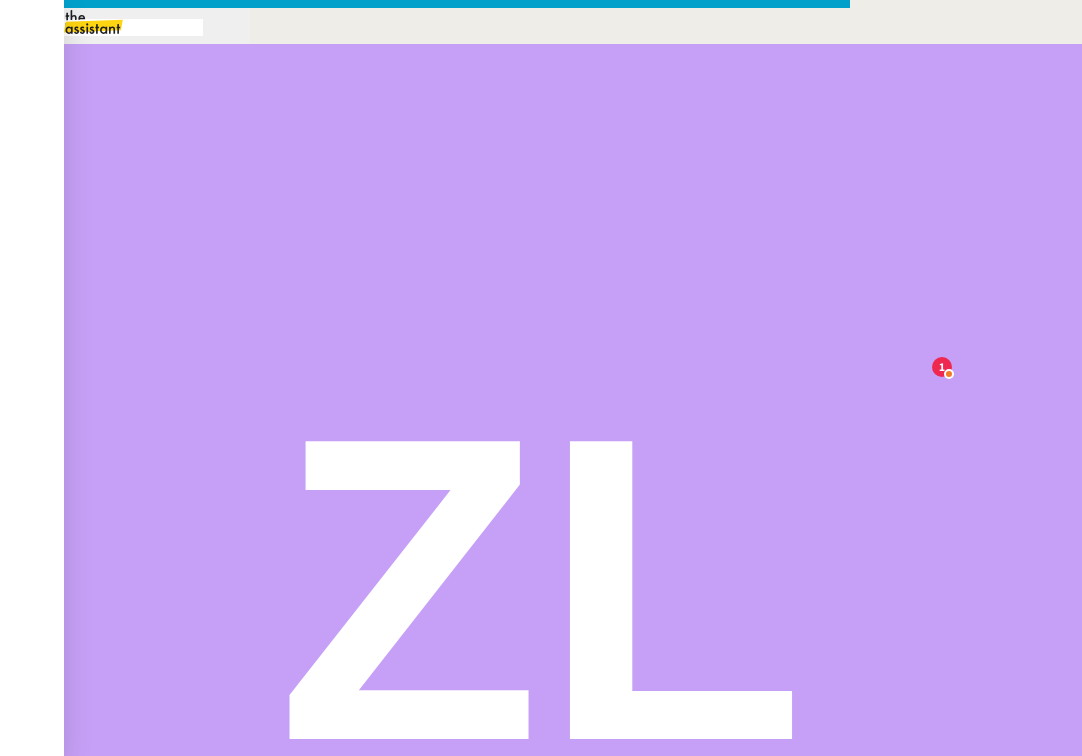 copy on "Bonjour [FIRST], Je me permets de revenir vers vous, comme convenu, afin de faire un point sur la procédure mentionnée dans notre précédent échange. Avez-vous eu, de votre côté, pu effectuer une présentation Loom permettant d’envisager sa mise en œuvre ?  Je reste bien entendu disponible pour en discuter si besoin. Dans l’attente de votre retour, je vous souhaite une excellente journée." 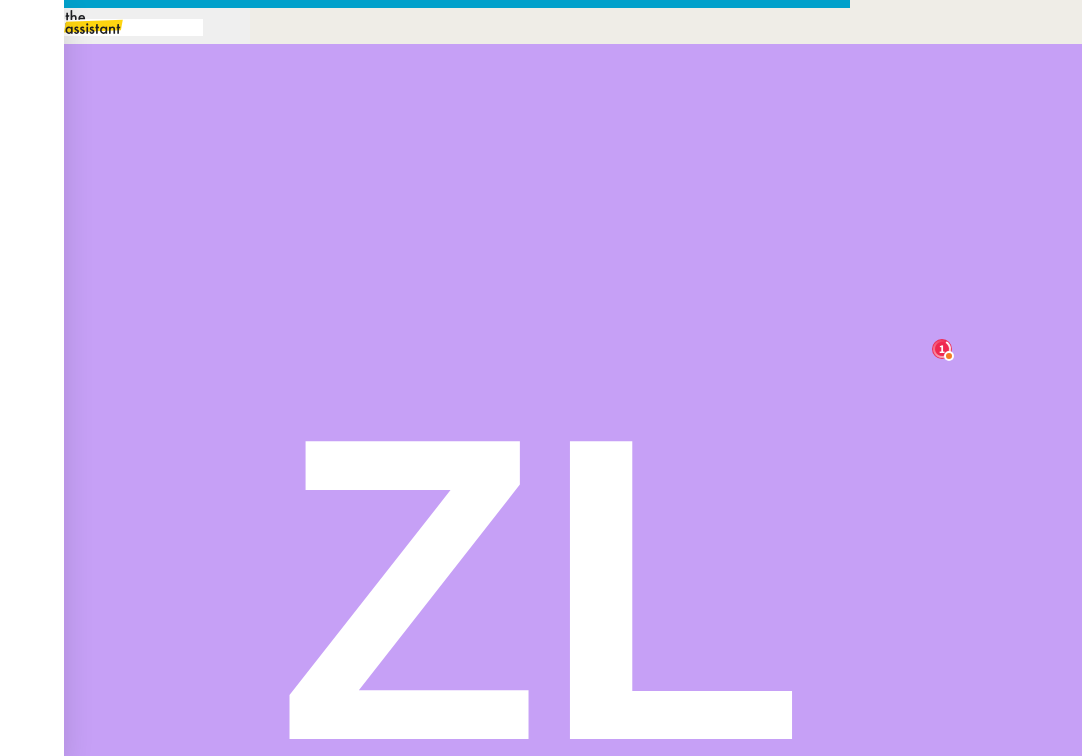 scroll, scrollTop: 21, scrollLeft: 0, axis: vertical 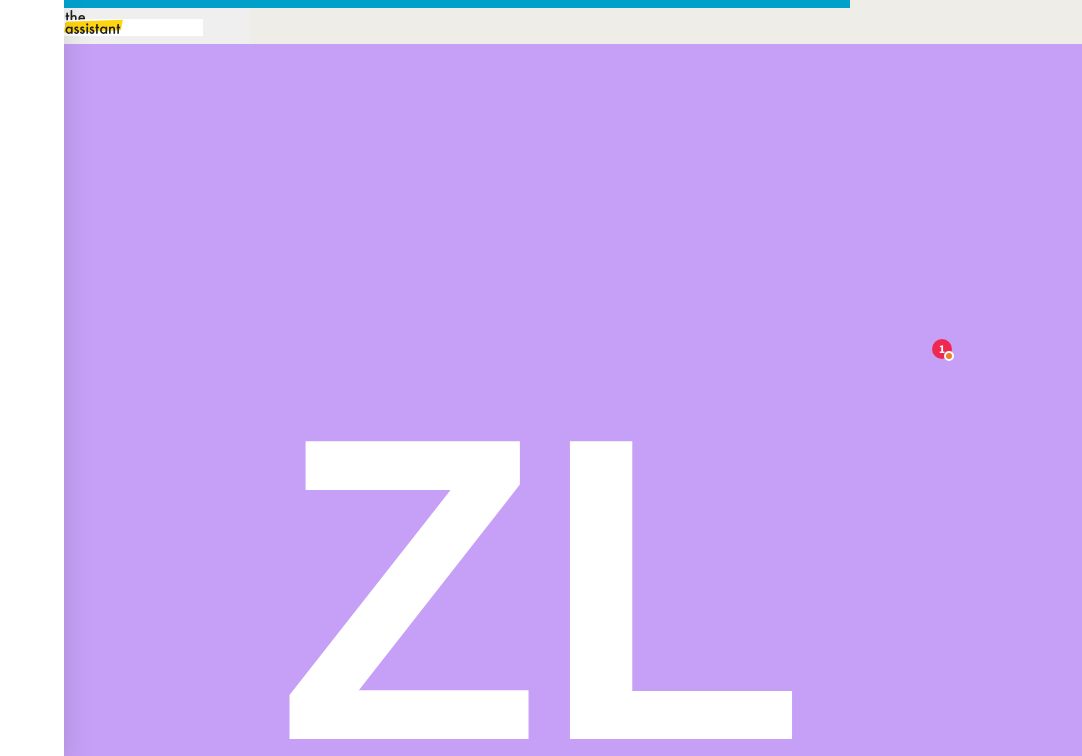 click on "Avez-vous eu l’opportunité, de votre côté, de réaliser la présentation Loom nécessaire à sa mise en œuvre ?" at bounding box center (425, 977) 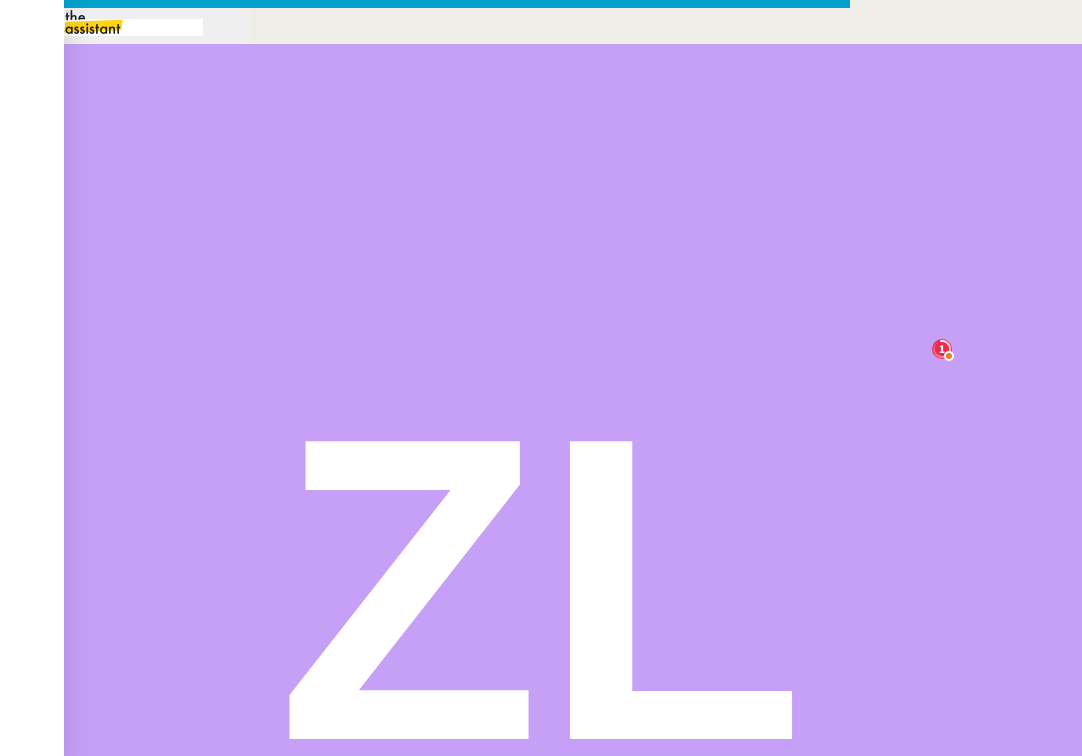 click on "Avez-vous eu l’opportunité, de votre côté, de réaliser la présentation Loom nécessaire à sa mise en œuvre ?" at bounding box center [445, 991] 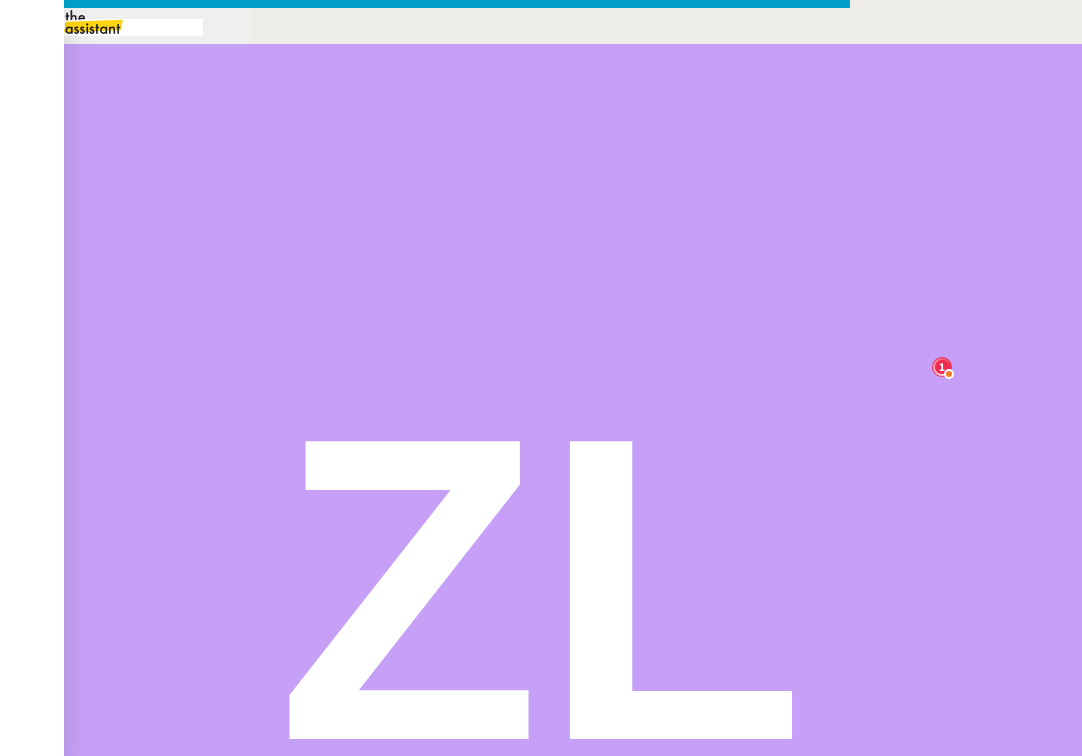 click at bounding box center [425, 1075] 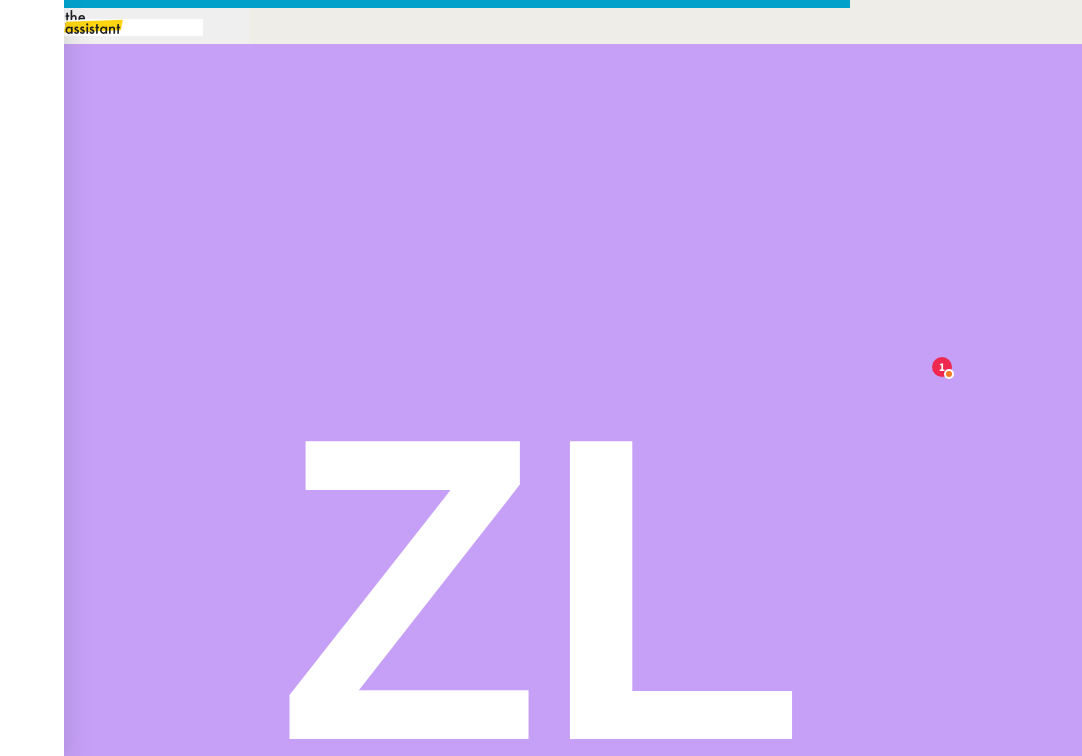 click at bounding box center (425, 1075) 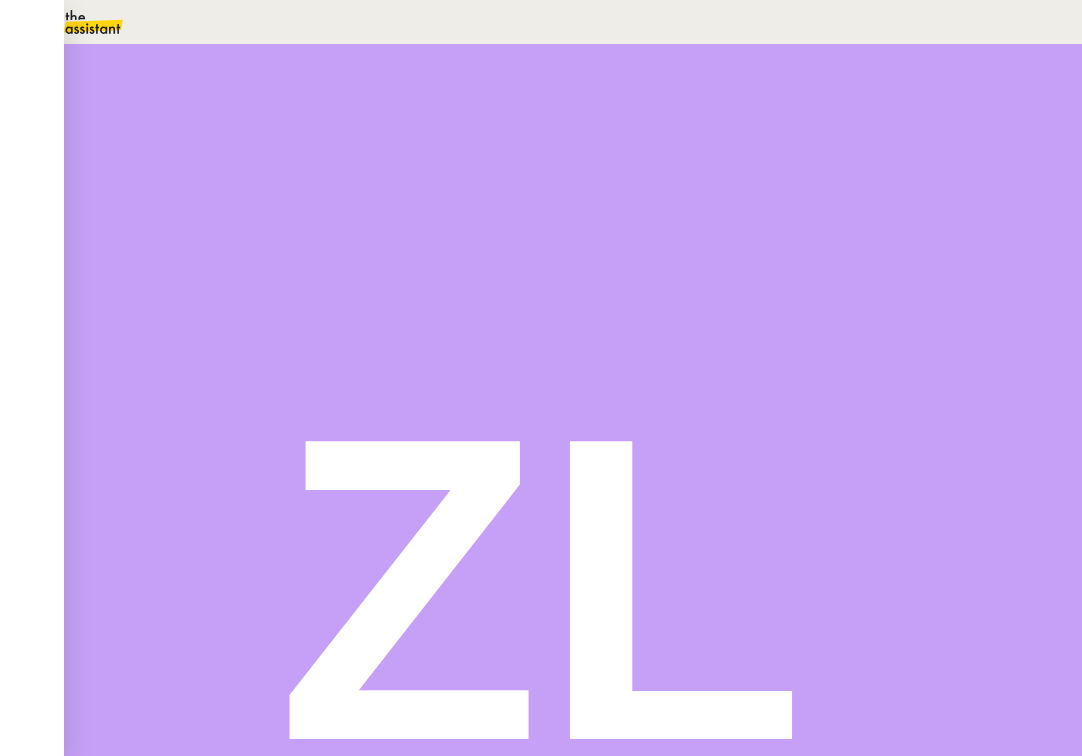 scroll, scrollTop: 0, scrollLeft: 0, axis: both 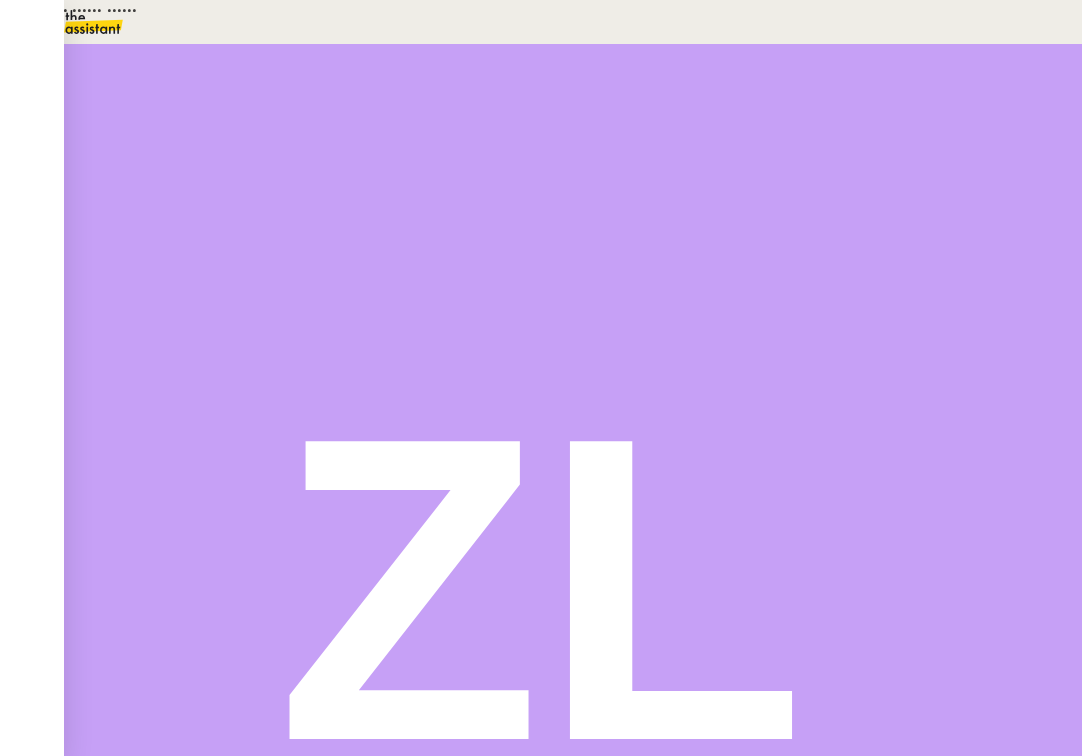 click at bounding box center (136, 340) 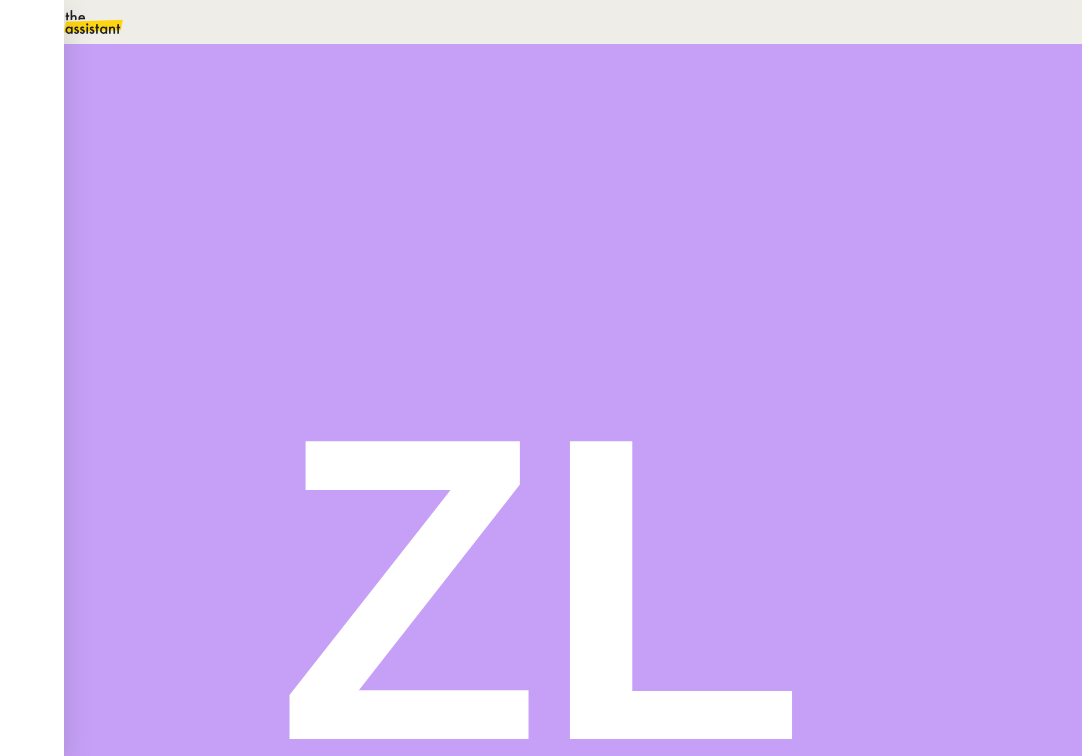 click at bounding box center [156, 338] 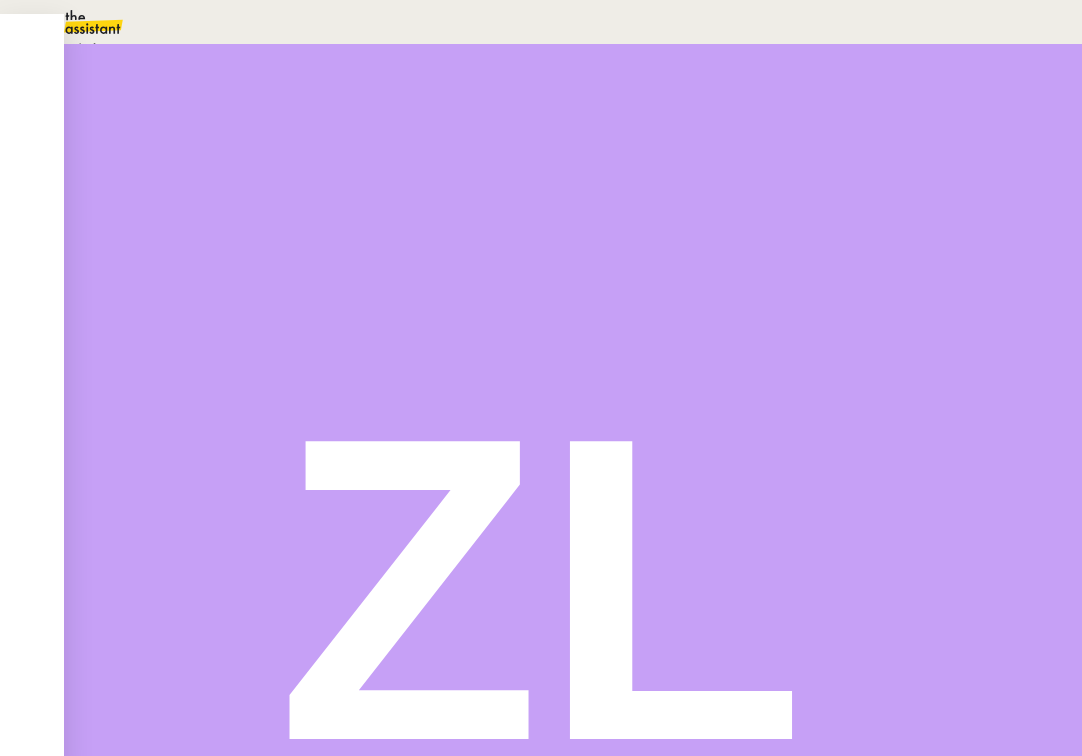 click on "Statut" at bounding box center (139, 112) 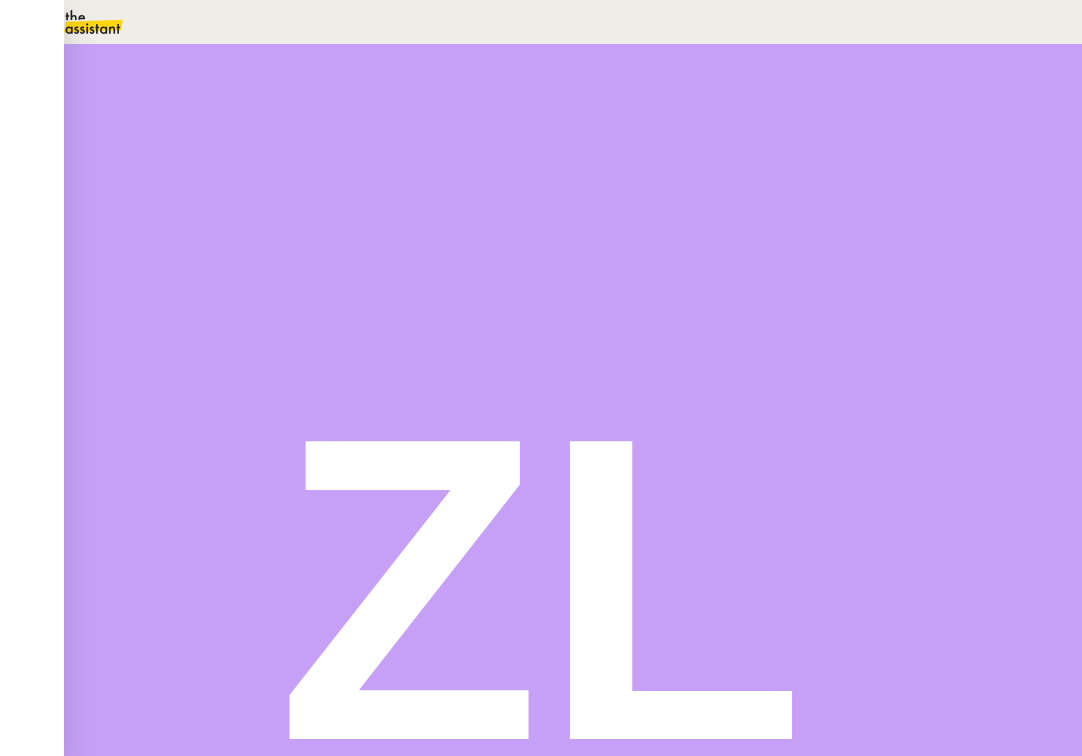 click on "Dans 2 jours ouvrés" at bounding box center (719, 177) 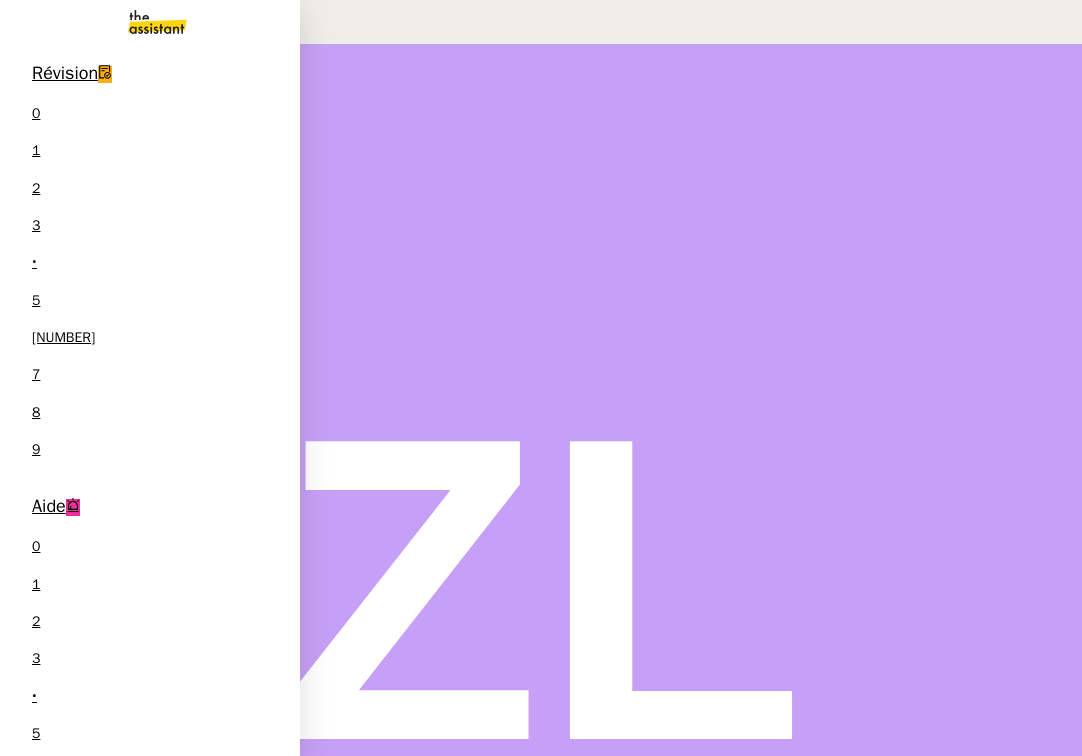 click on "⚙️ Lettrage de paiement [FIRST] [LAST]" at bounding box center (150, 970) 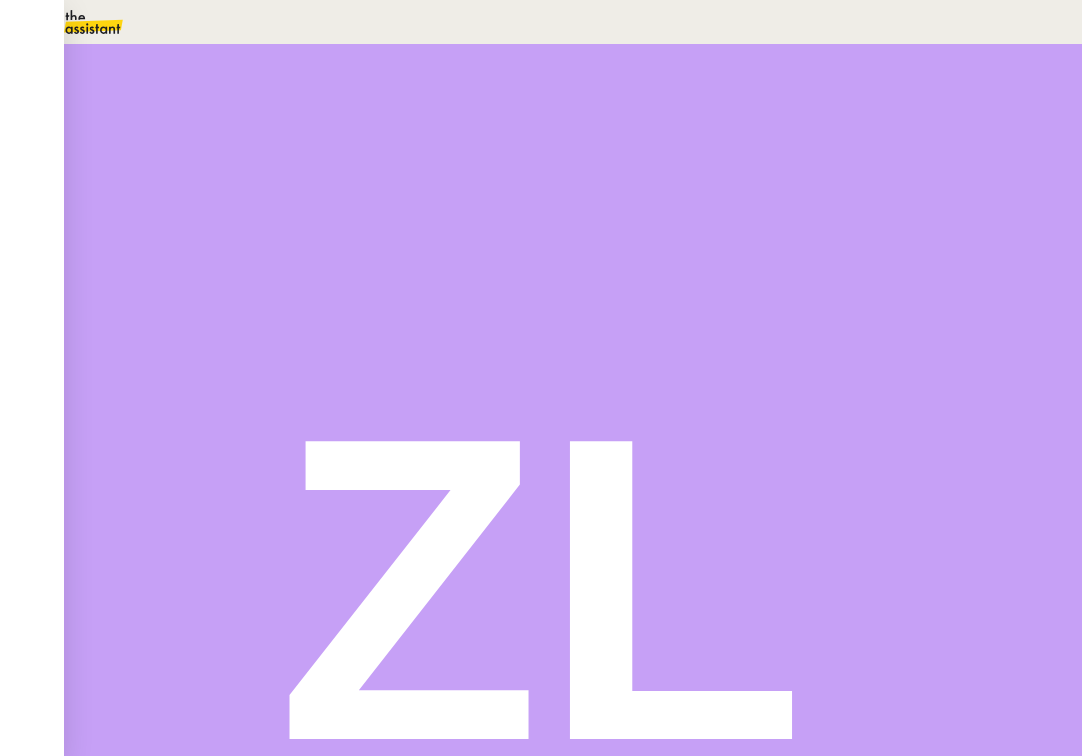 scroll, scrollTop: 942, scrollLeft: 0, axis: vertical 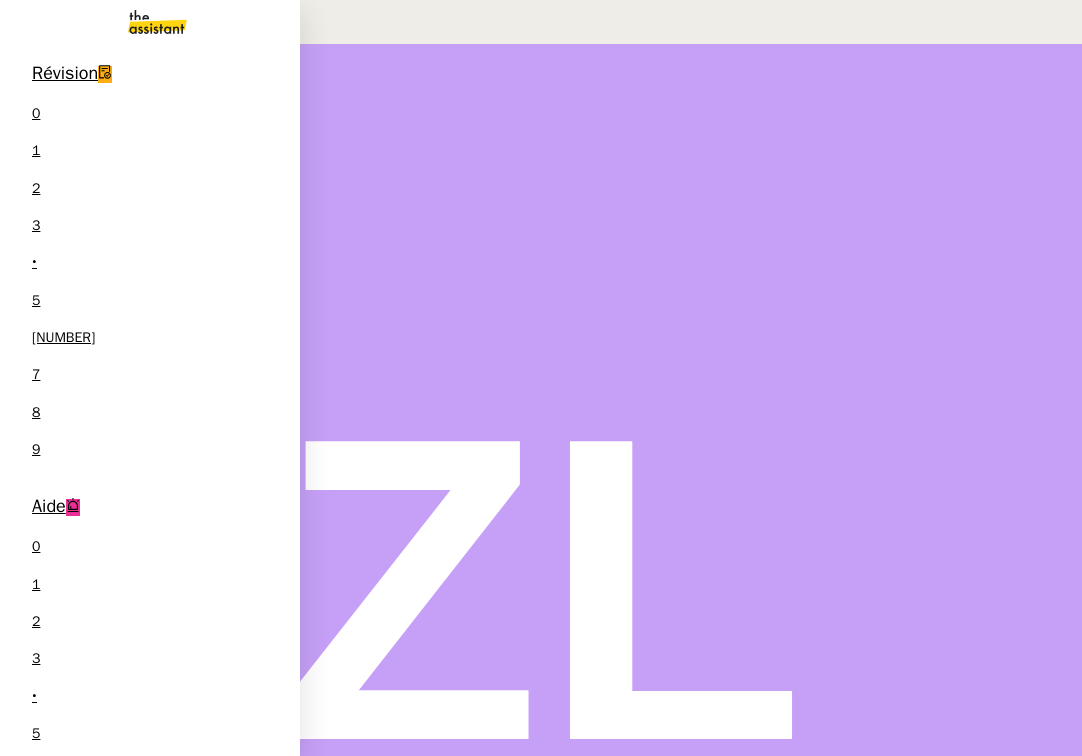 click on "Aide  0   1   2   3   4   5   6   7   8   9" at bounding box center [150, 699] 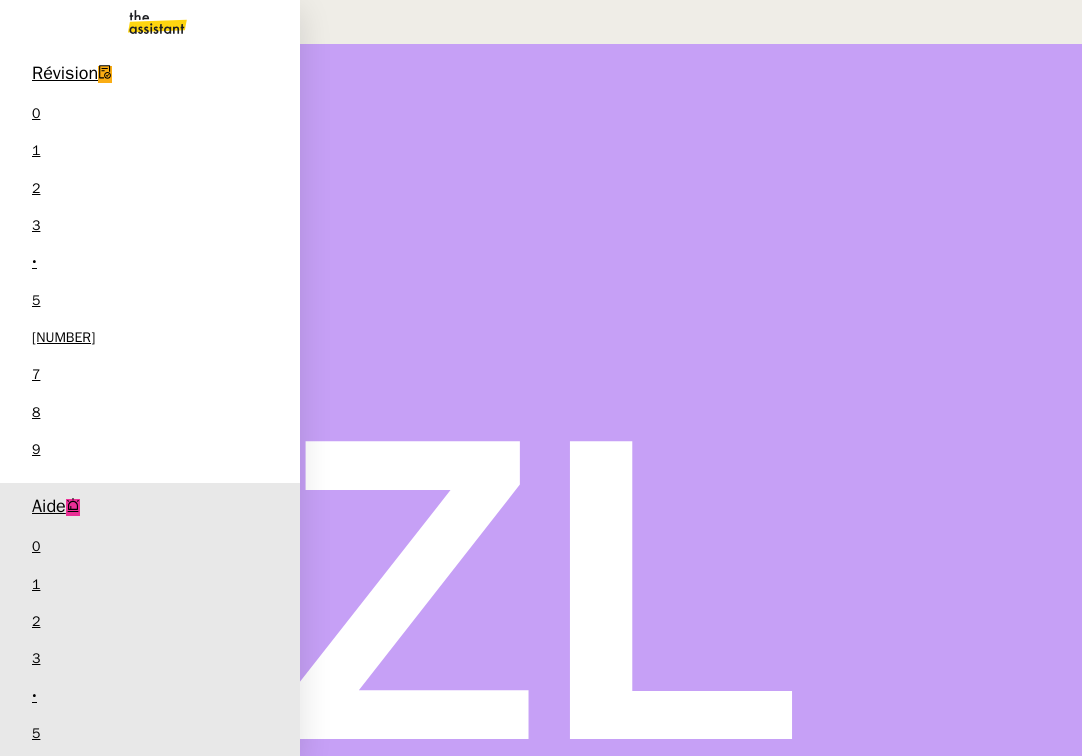 click on "Révision" at bounding box center [65, 73] 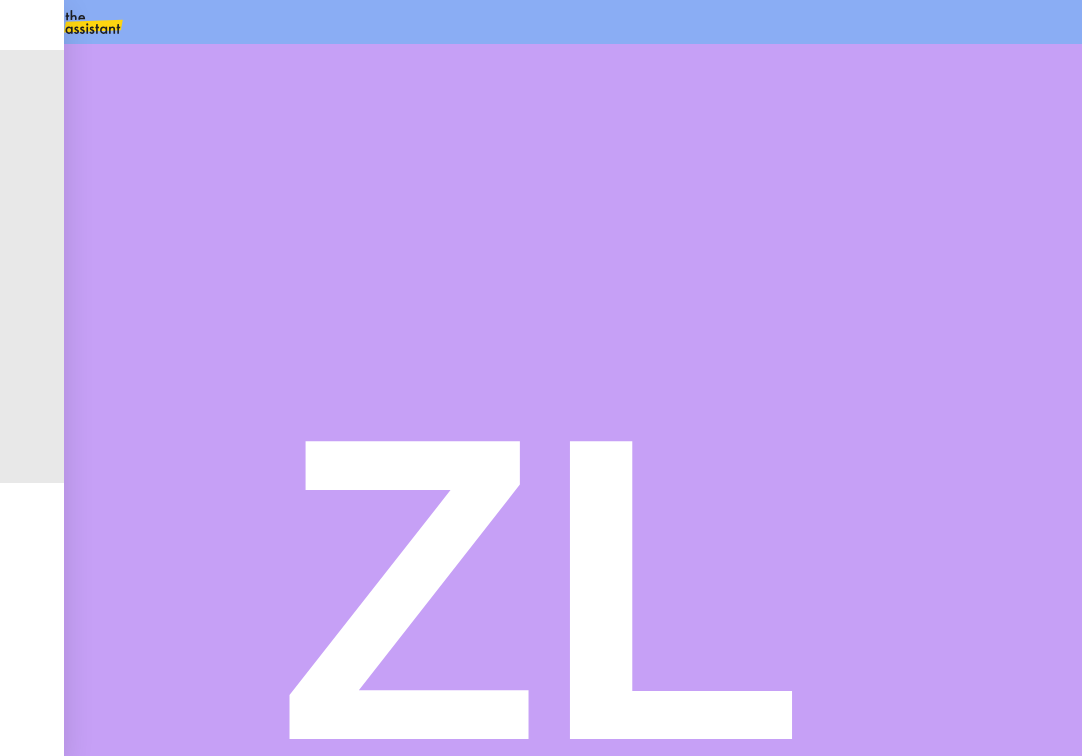 click on "[NAME] [LAST] client Groupe C.2 & [NAME] [LAST] Knowledge manager" at bounding box center (541, 1752) 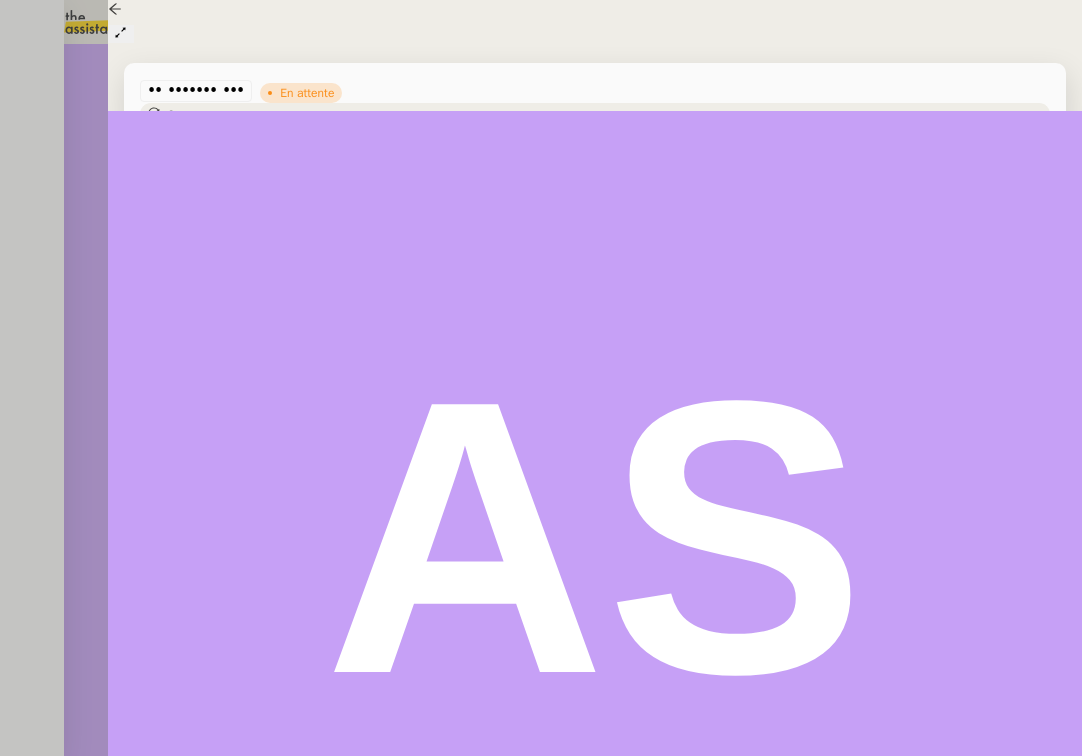 scroll, scrollTop: 382, scrollLeft: 0, axis: vertical 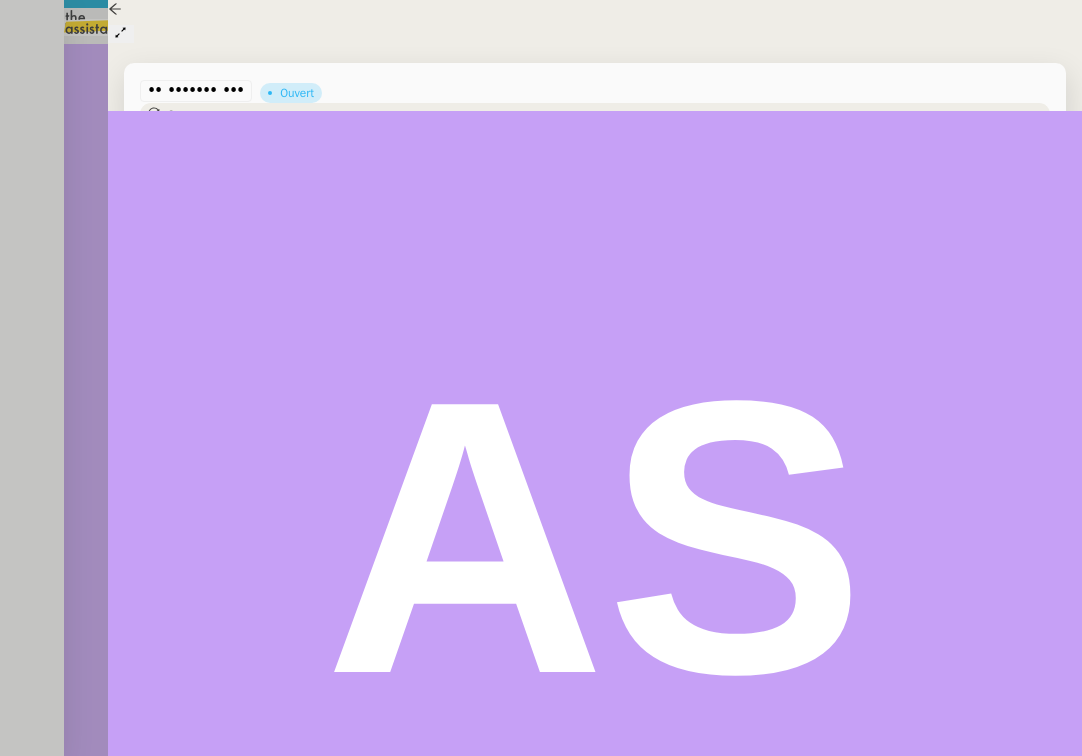 click on "Service TA - VOYAGE - PROPOSITION GLOBALE    A utiliser dans le cadre de proposition de déplacement TA - RELANCE CLIENT (EN)    Relancer un client lorsqu'il n'a pas répondu à un précédent message BAFERTY - MAIL AUDITION    A utiliser dans le cadre de la procédure d'envoi des mails d'audition TA - PUBLICATION OFFRE D'EMPLOI     Organisation du recrutement Discours de présentation du paiement sécurisé    TA - VOYAGES - PROPOSITION ITINERAIRE    Soumettre les résultats d'une recherche TA - CONFIRMATION PAIEMENT (EN)    Confirmer avec le client de modèle de transaction - Attention Plan Pro nécessaire. TA - COURRIER EXPEDIE (recommandé)    A utiliser dans le cadre de l'envoi d'un courrier recommandé TA - PARTAGE DE CALENDRIER (EN)    A utiliser pour demander au client de partager son calendrier afin de faciliter l'accès et la gestion PSPI - Appel de fonds MJL    A utiliser dans le cadre de la procédure d'appel de fonds MJL TA - RELANCE CLIENT    TA - AR PROCEDURES        21 YIELD" at bounding box center (541, 625) 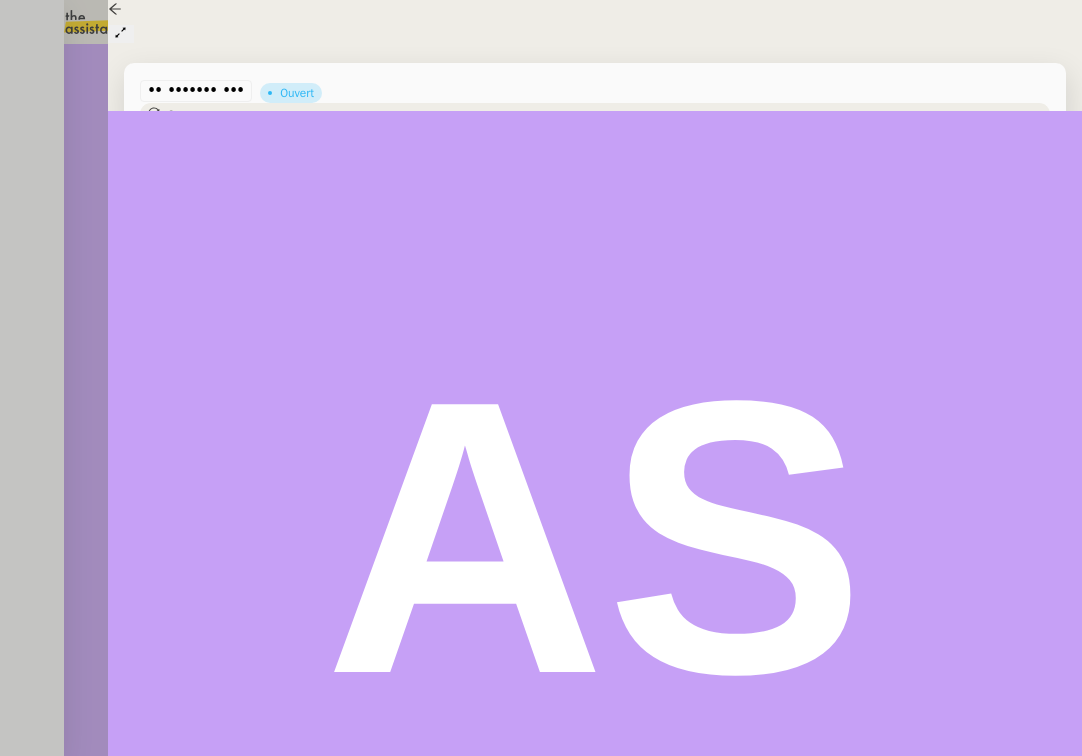 scroll, scrollTop: 374, scrollLeft: 0, axis: vertical 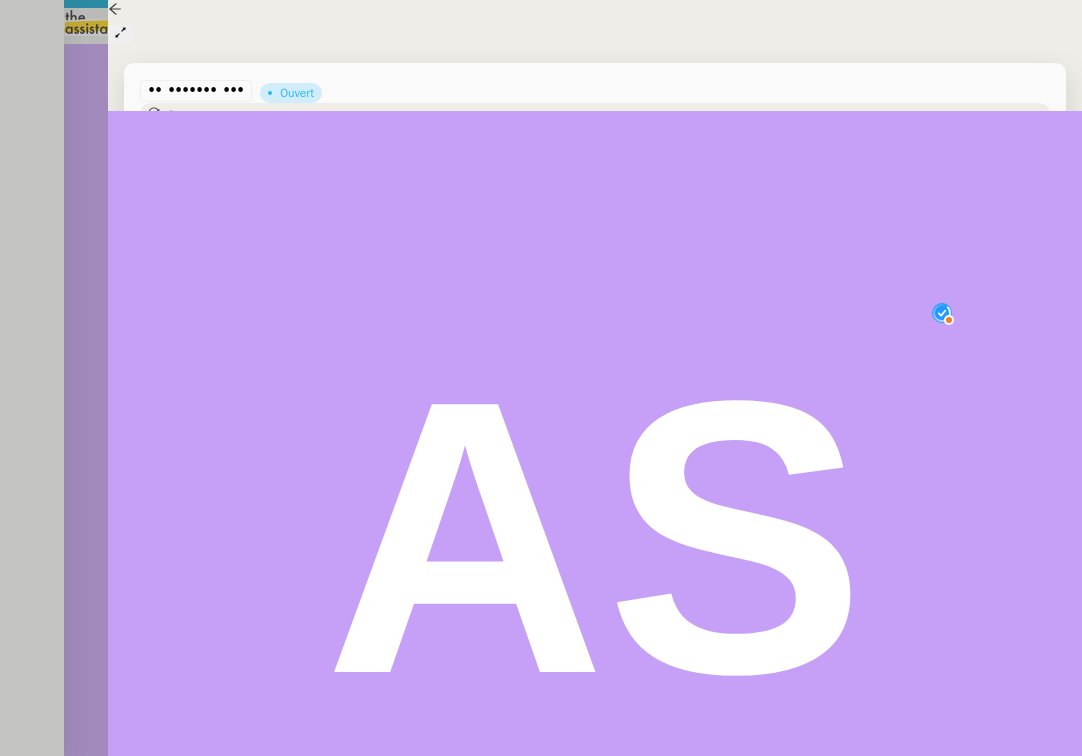 drag, startPoint x: 550, startPoint y: 313, endPoint x: 181, endPoint y: 221, distance: 380.29593 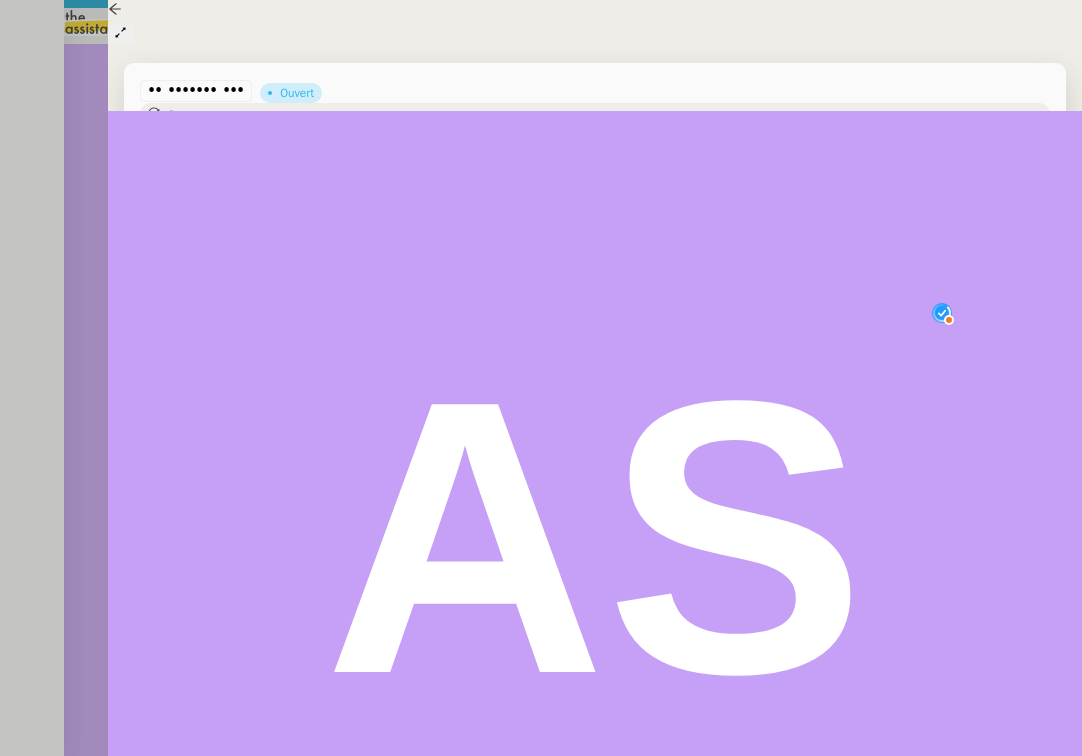 click on "Bonjour [PERSON], Comme convenu, je me permets de revenir vers vous afin de faire un point sur la procédure évoquée lors de notre précédent échange. Avez-vous eu l’opportunité, de votre côté, de réaliser la présentation Loom nécessaire à sa mise en œuvre ? Je reste naturellement à votre disposition pour en discuter, si besoin. Dans l’attente de votre retour, je vous souhaite une excellente journée." at bounding box center [425, 968] 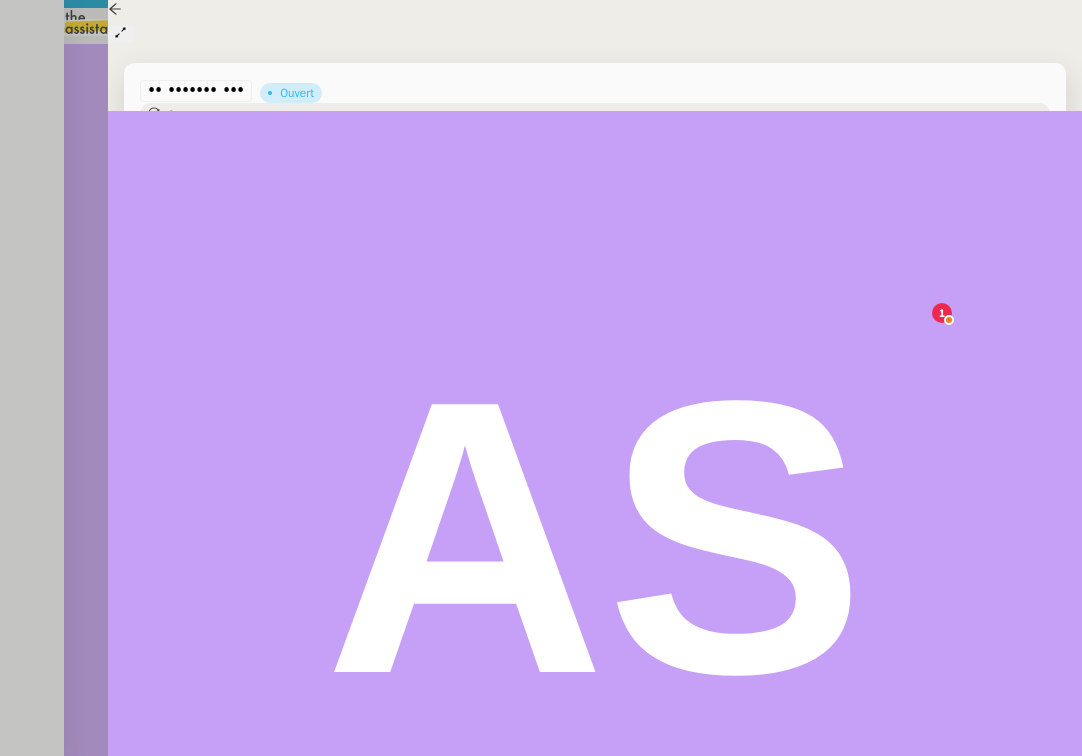 drag, startPoint x: 129, startPoint y: 200, endPoint x: 526, endPoint y: 334, distance: 419.00476 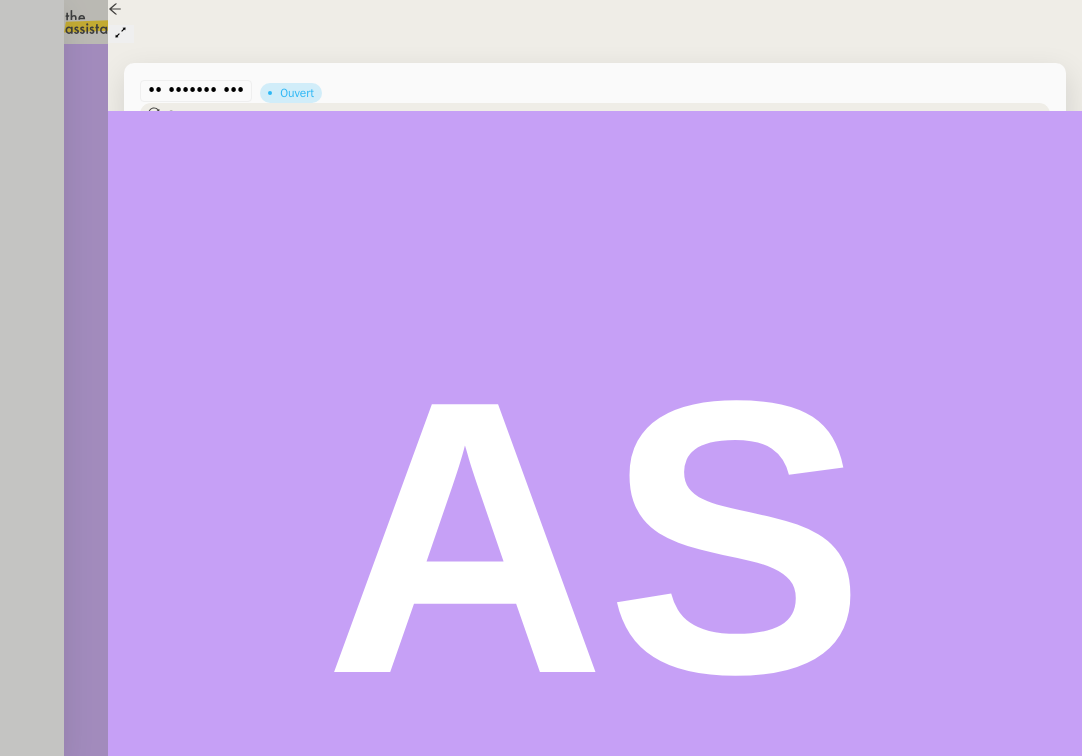 scroll, scrollTop: 364, scrollLeft: 0, axis: vertical 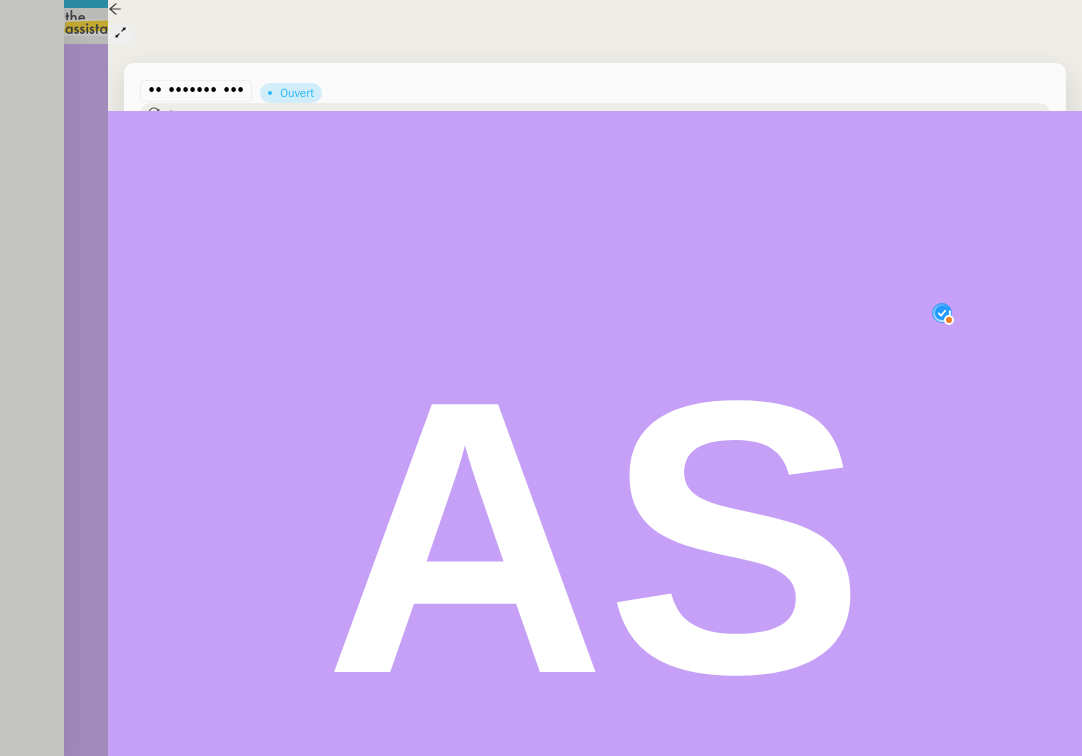drag, startPoint x: 563, startPoint y: 318, endPoint x: 114, endPoint y: 118, distance: 491.52924 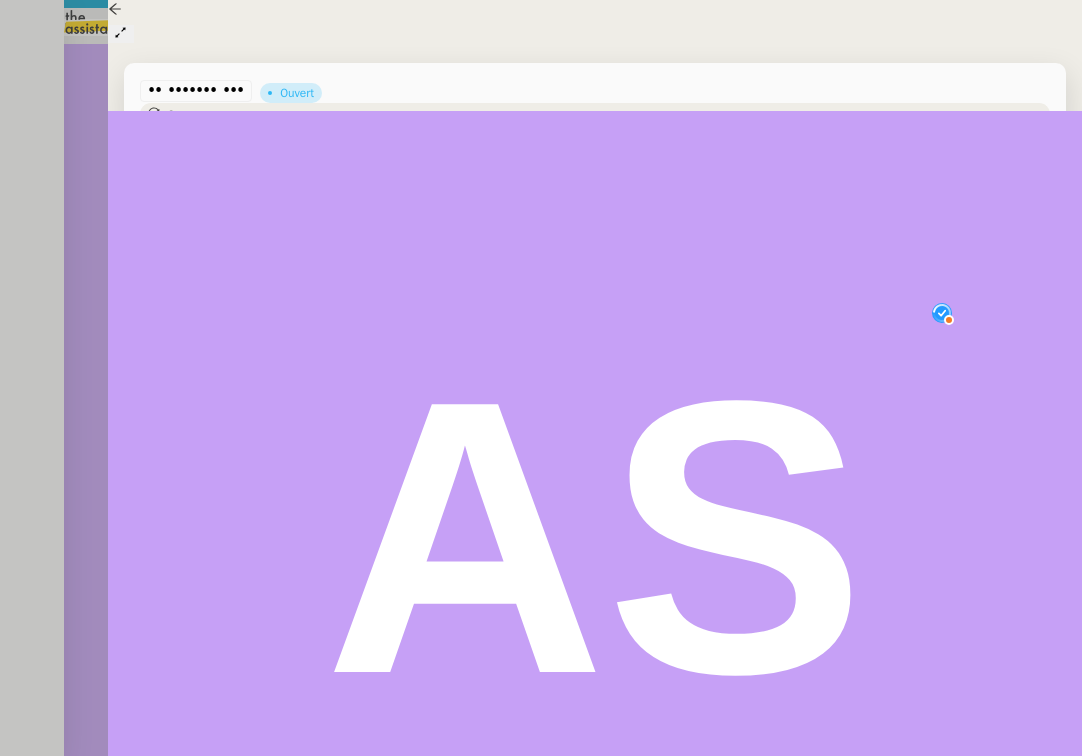 click on "Service TA - VOYAGE - PROPOSITION GLOBALE    A utiliser dans le cadre de proposition de déplacement TA - RELANCE CLIENT (EN)    Relancer un client lorsqu'il n'a pas répondu à un précédent message BAFERTY - MAIL AUDITION    A utiliser dans le cadre de la procédure d'envoi des mails d'audition TA - PUBLICATION OFFRE D'EMPLOI     Organisation du recrutement Discours de présentation du paiement sécurisé    TA - VOYAGES - PROPOSITION ITINERAIRE    Soumettre les résultats d'une recherche TA - CONFIRMATION PAIEMENT (EN)    Confirmer avec le client de modèle de transaction - Attention Plan Pro nécessaire. TA - COURRIER EXPEDIE (recommandé)    A utiliser dans le cadre de l'envoi d'un courrier recommandé TA - PARTAGE DE CALENDRIER (EN)    A utiliser pour demander au client de partager son calendrier afin de faciliter l'accès et la gestion PSPI - Appel de fonds MJL    A utiliser dans le cadre de la procédure d'appel de fonds MJL TA - RELANCE CLIENT    TA - AR PROCEDURES        21 YIELD" at bounding box center [541, 625] 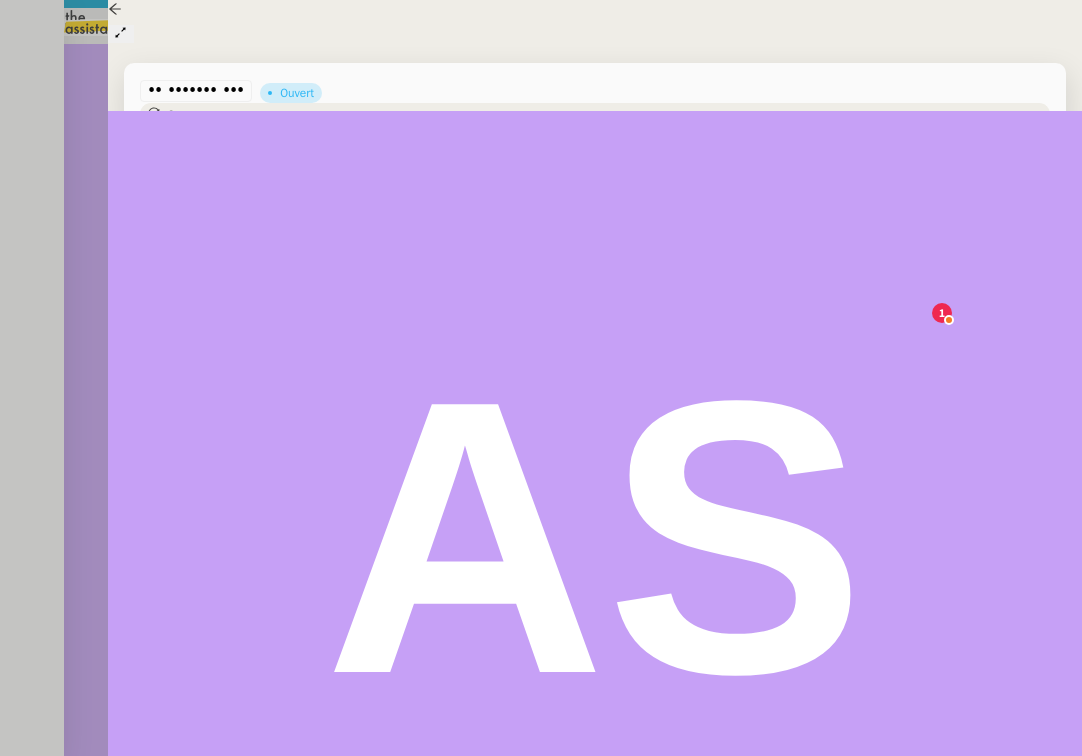 scroll, scrollTop: 21, scrollLeft: 0, axis: vertical 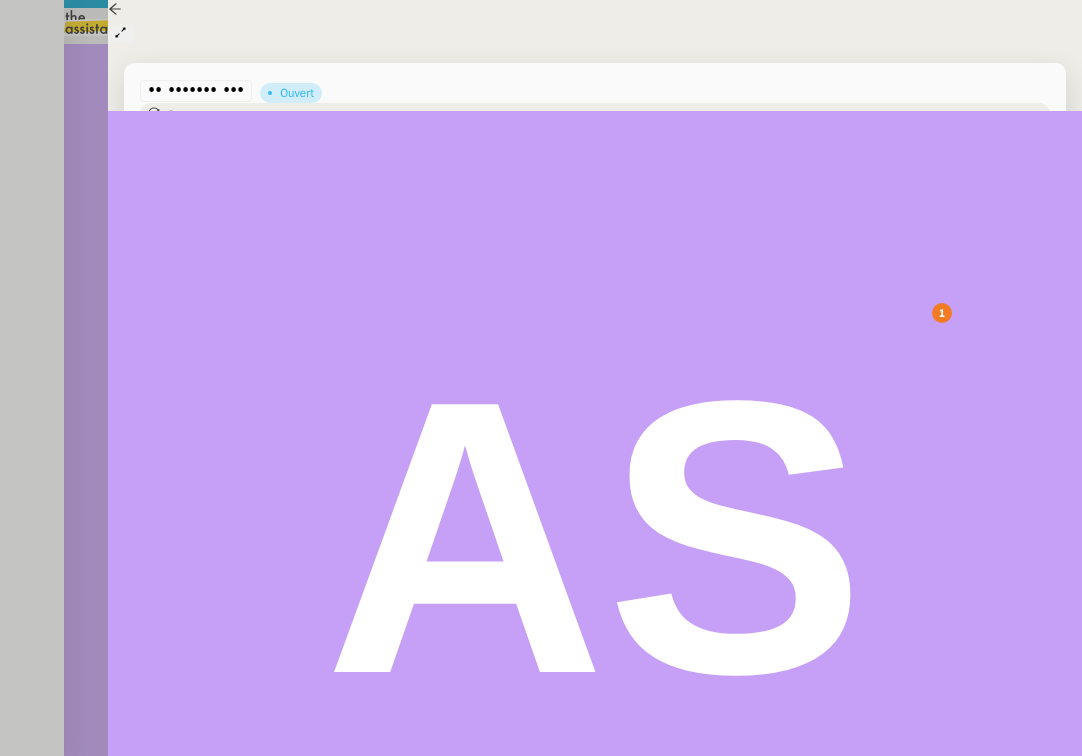 click on "Pourriez-vous m’indiquer où en est la signature des appels d’offres ?" at bounding box center [425, 977] 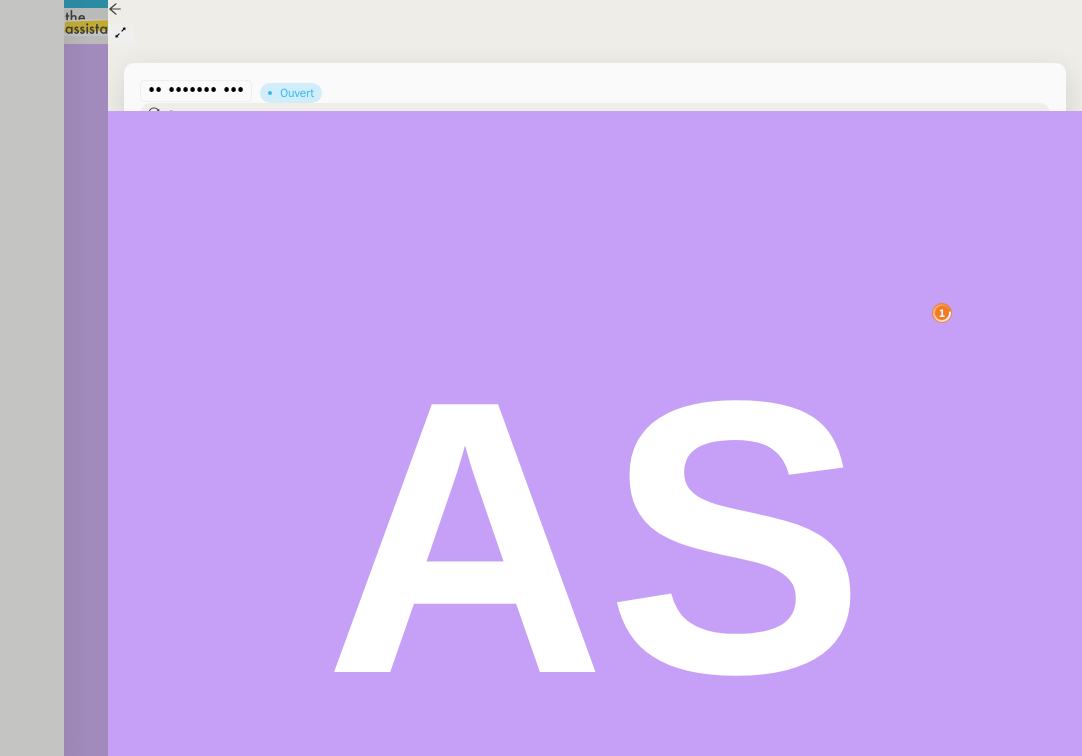 click on "Pourriez-vous m’indiquer où en est la signature des appels d’offres ?" at bounding box center [445, 991] 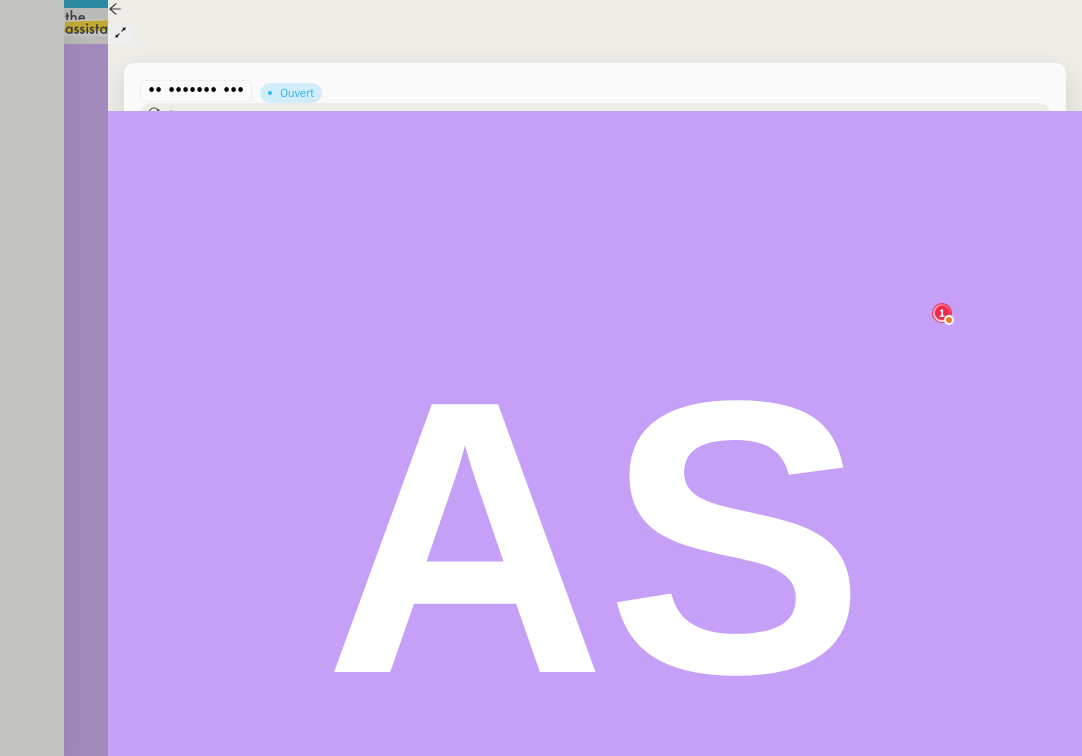 click on "Pouvez-vous m’indiquer où en est la signature des appels d’offres ?" at bounding box center (445, 991) 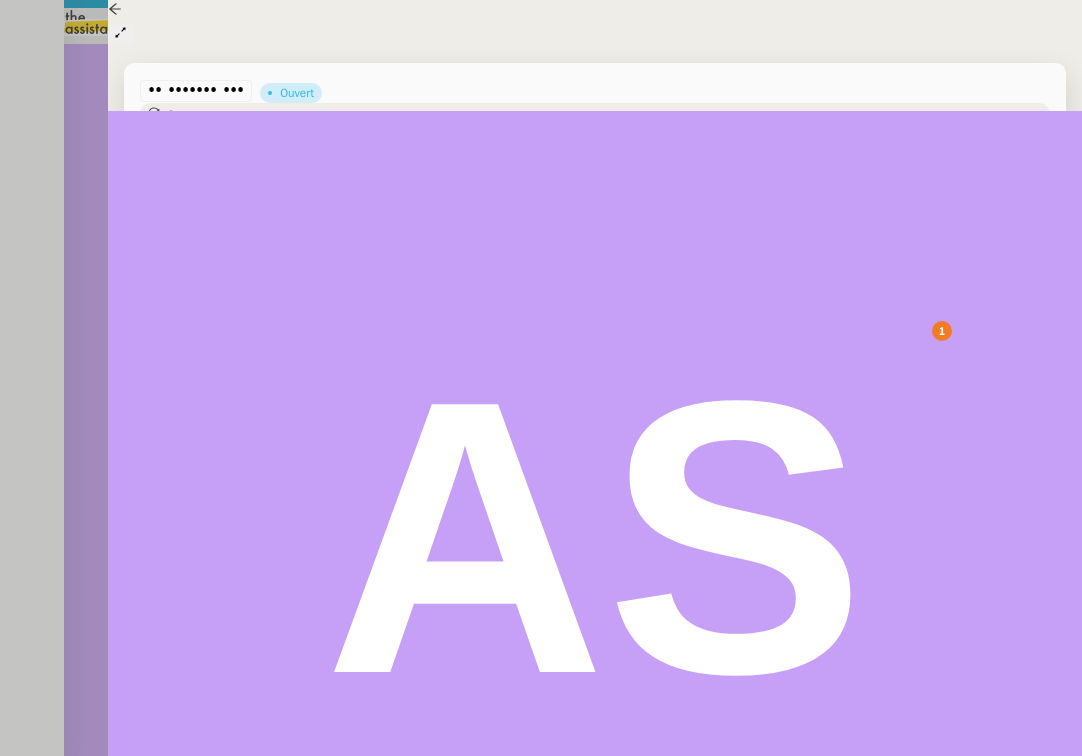 click on "Pouvez-vous m’indiquer où en est la signature des appels d’offres ?" at bounding box center (445, 991) 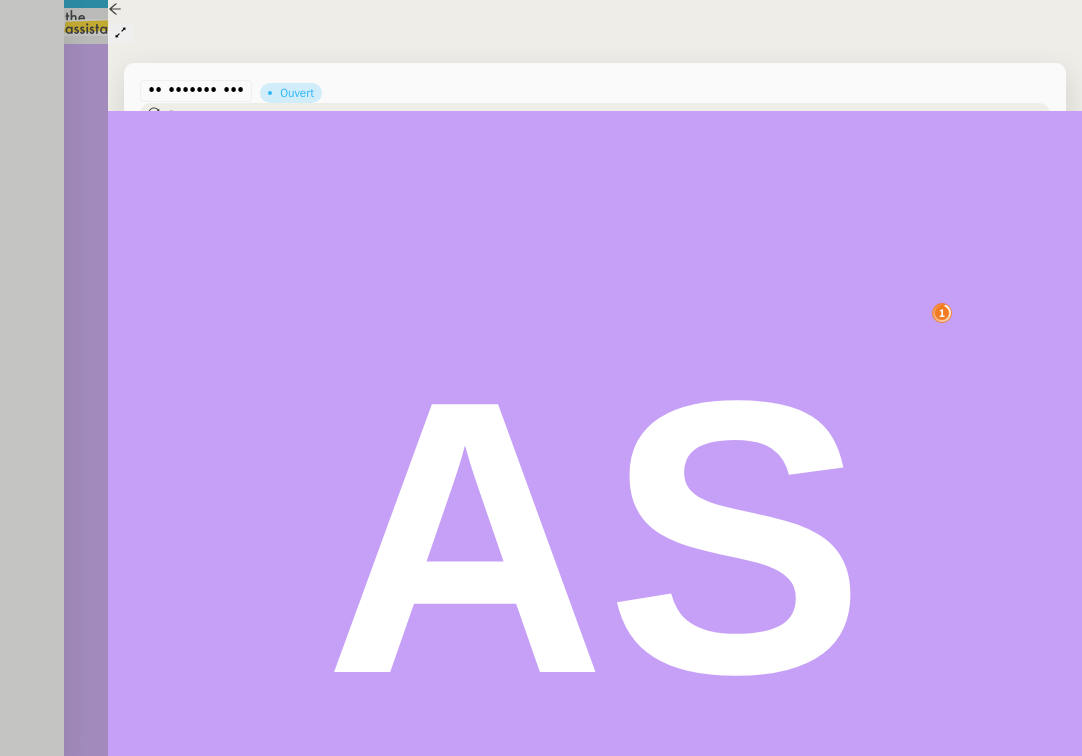 scroll, scrollTop: 21, scrollLeft: 0, axis: vertical 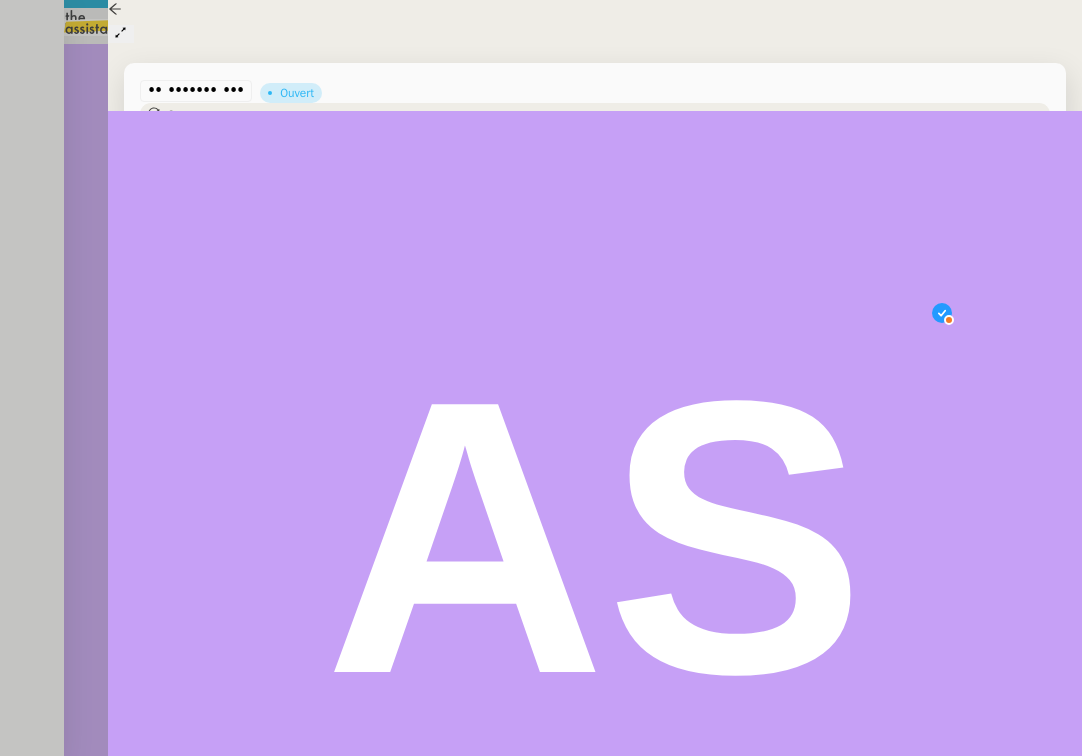 click on "•••••••••••• • •• ••••• ••• ••••••••• •••••••••• •••••••••••• •• •• ••••••••• ••• •••••• •••••••• •" at bounding box center (425, 977) 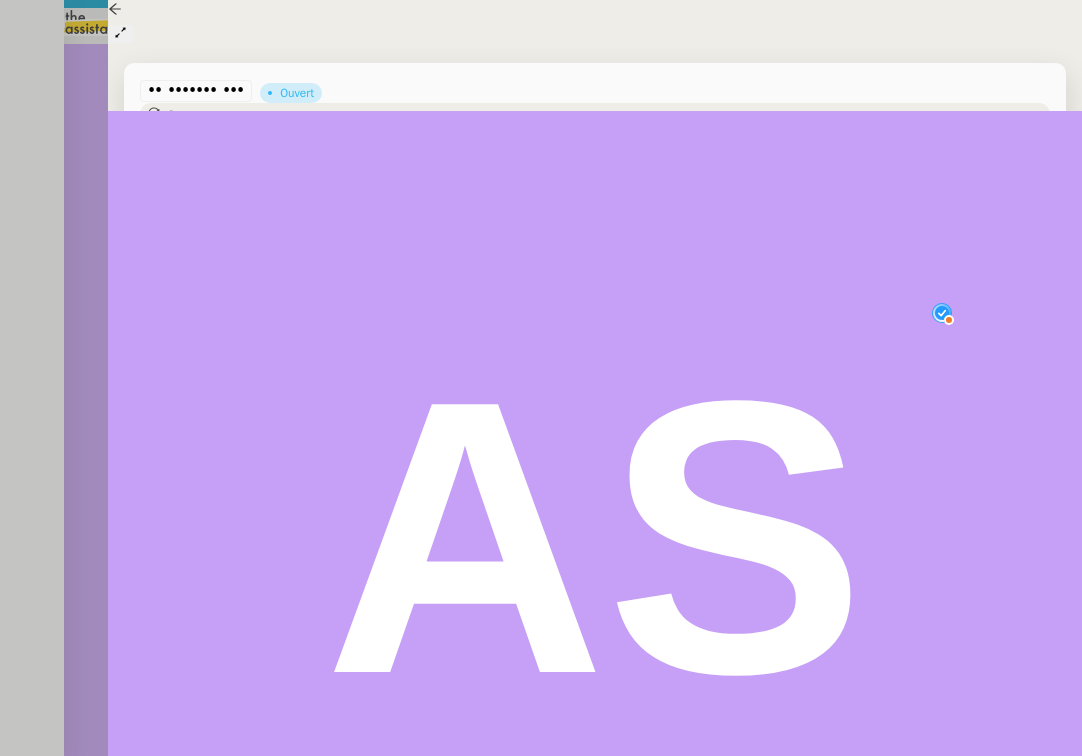 click on "•••••••••••• • •• ••••• ••• ••••••••• •••••••••• •••••••••••• •• •• ••••••••• ••• •••••• •••••••• •" at bounding box center (445, 991) 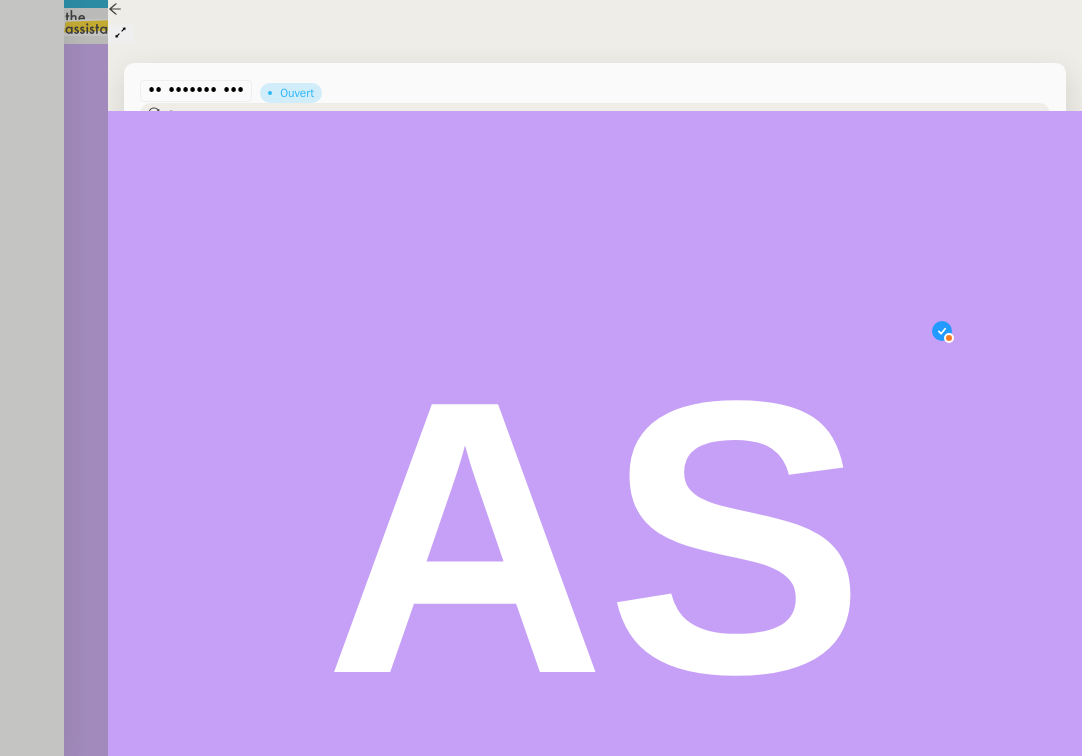 drag, startPoint x: 302, startPoint y: 315, endPoint x: 89, endPoint y: 318, distance: 213.02112 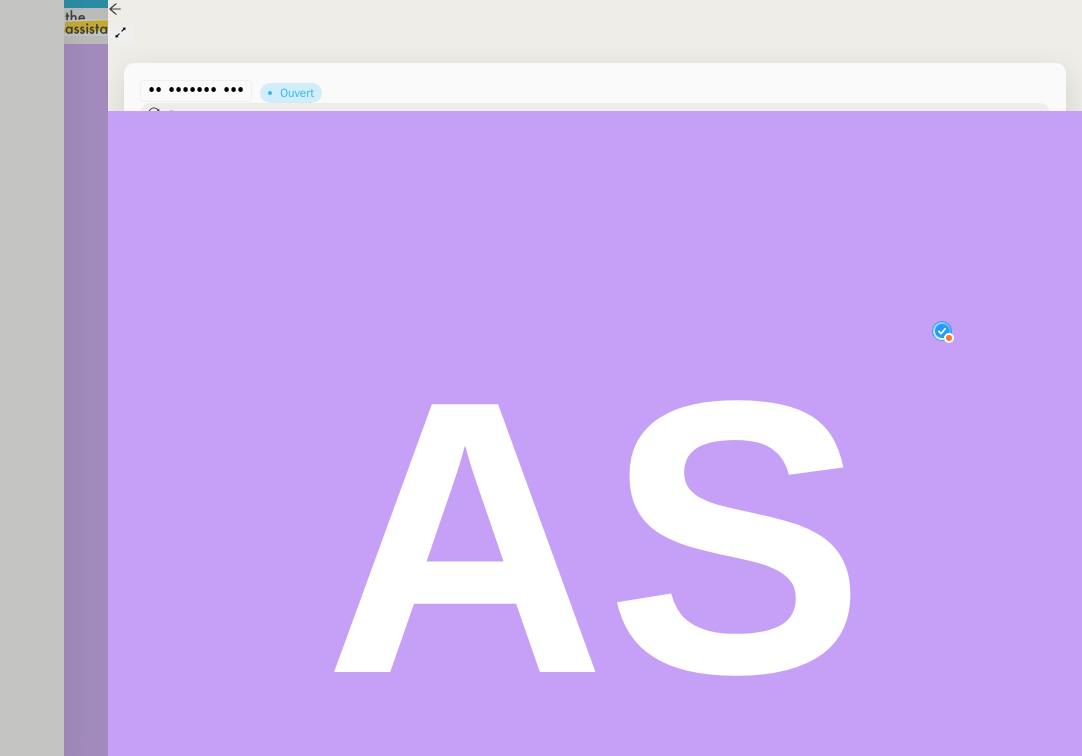 click on "Je vous souhaite une excellente journée." at bounding box center (425, 1098) 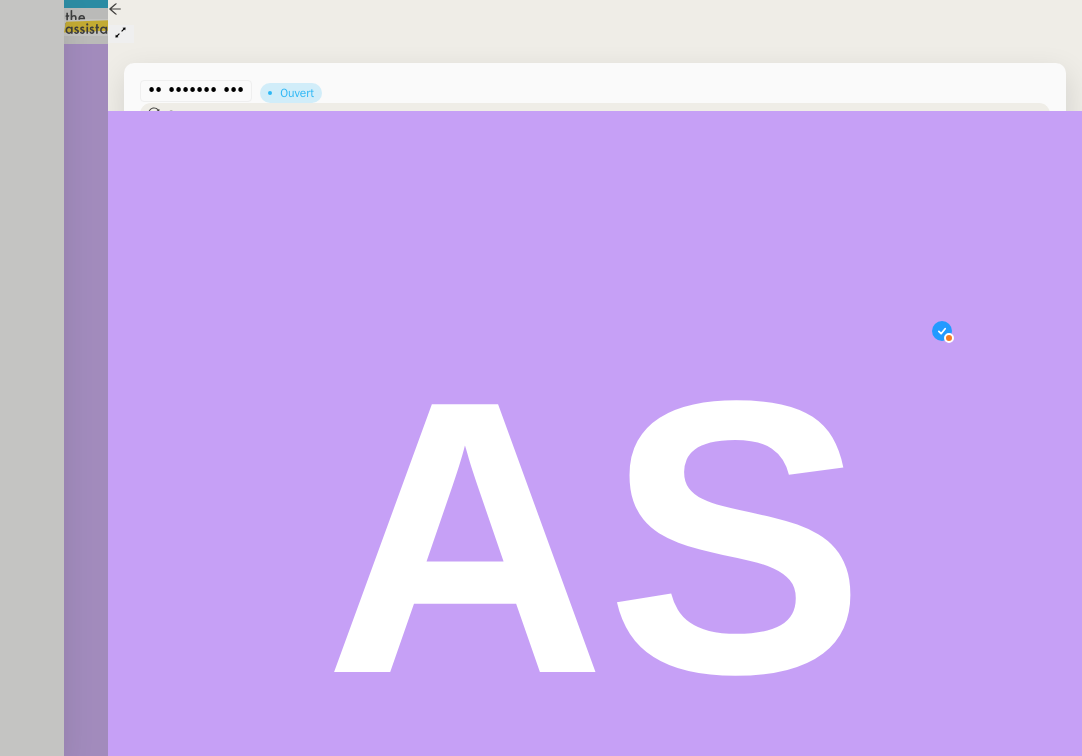 click on "•••••••••••• • •• ••••• ••• ••••••••• •••••••••• •••••••••••• •• •• ••••••••• ••• •••••• •••••••• •" at bounding box center (445, 991) 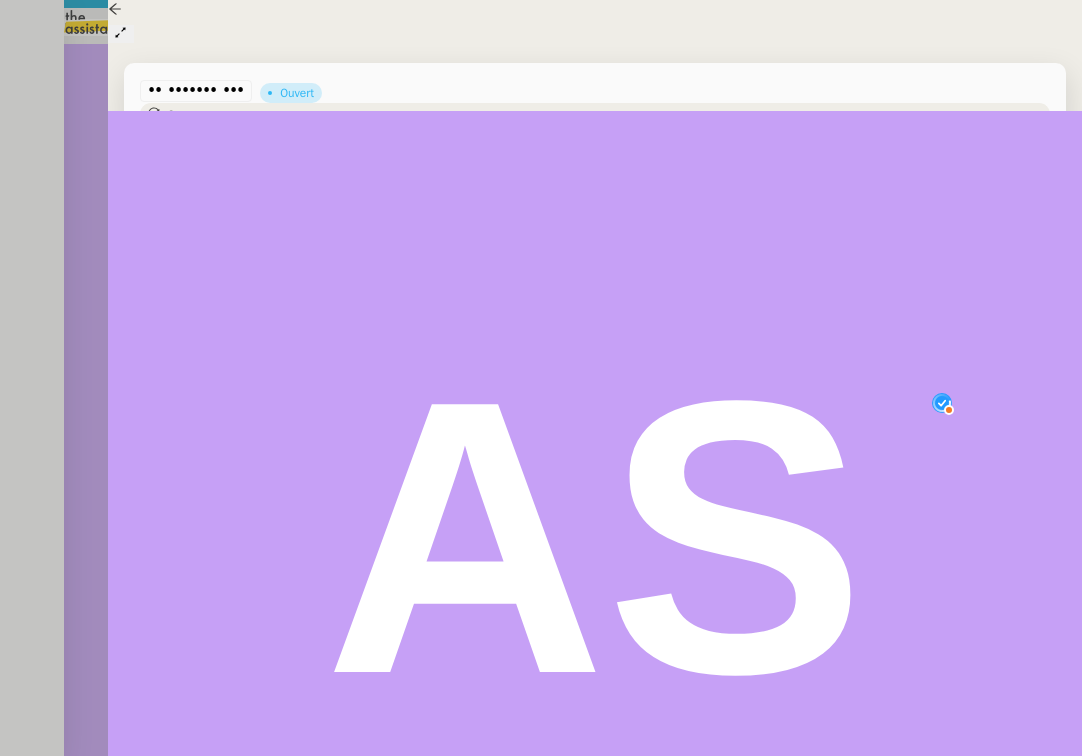 scroll, scrollTop: 10, scrollLeft: 0, axis: vertical 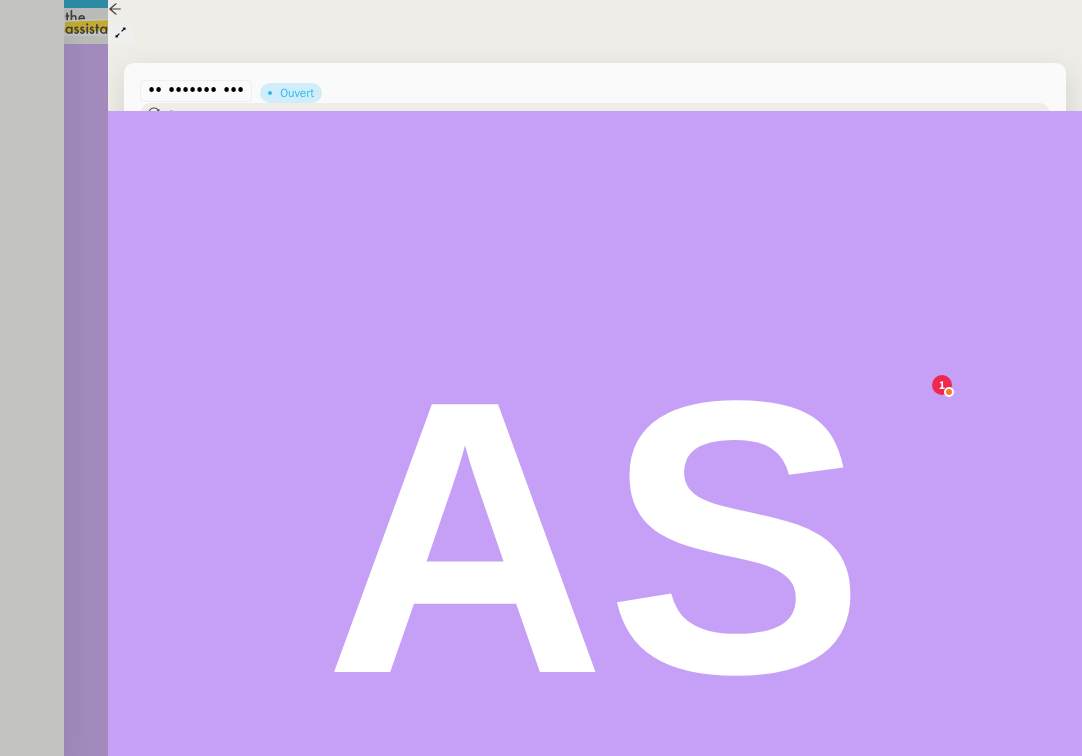 drag, startPoint x: 234, startPoint y: 327, endPoint x: 117, endPoint y: 311, distance: 118.08895 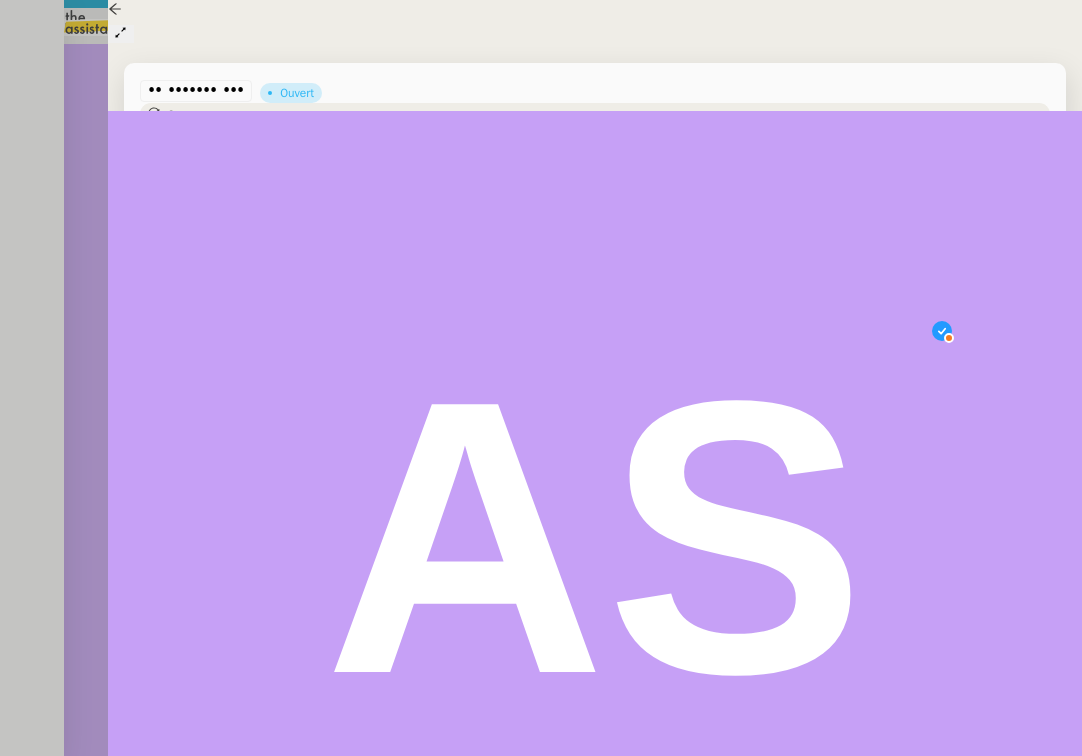 click on "Bonjour [NAME], Comme convenu, je me permets de revenir vers vous afin de faire un point sur la procédure évoquée lors de notre précédent échange. Avez-vous, à ce jour, des nouvelles concernant l’avancement de la signature des appels d’offres ? Je reste bien entendu à votre disposition si un échange peut s’avérer utile. Je vous souhaite une excellente journée et à bientôt." at bounding box center [425, 980] 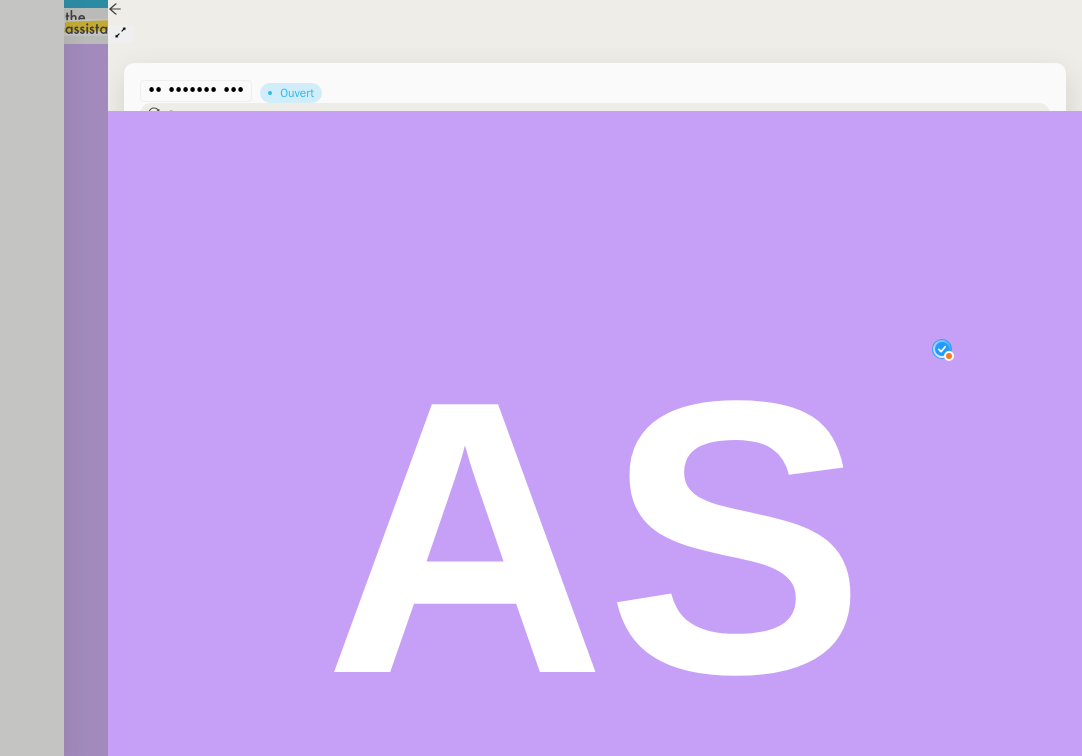 click at bounding box center (425, 1028) 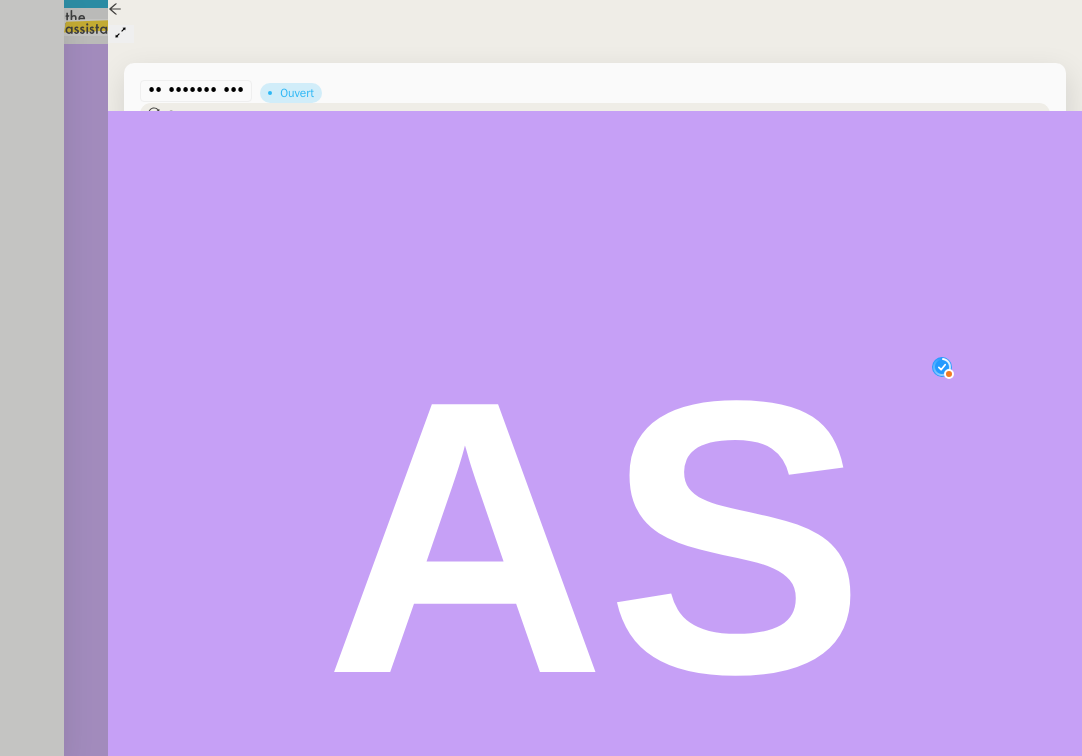scroll, scrollTop: 10, scrollLeft: 1, axis: both 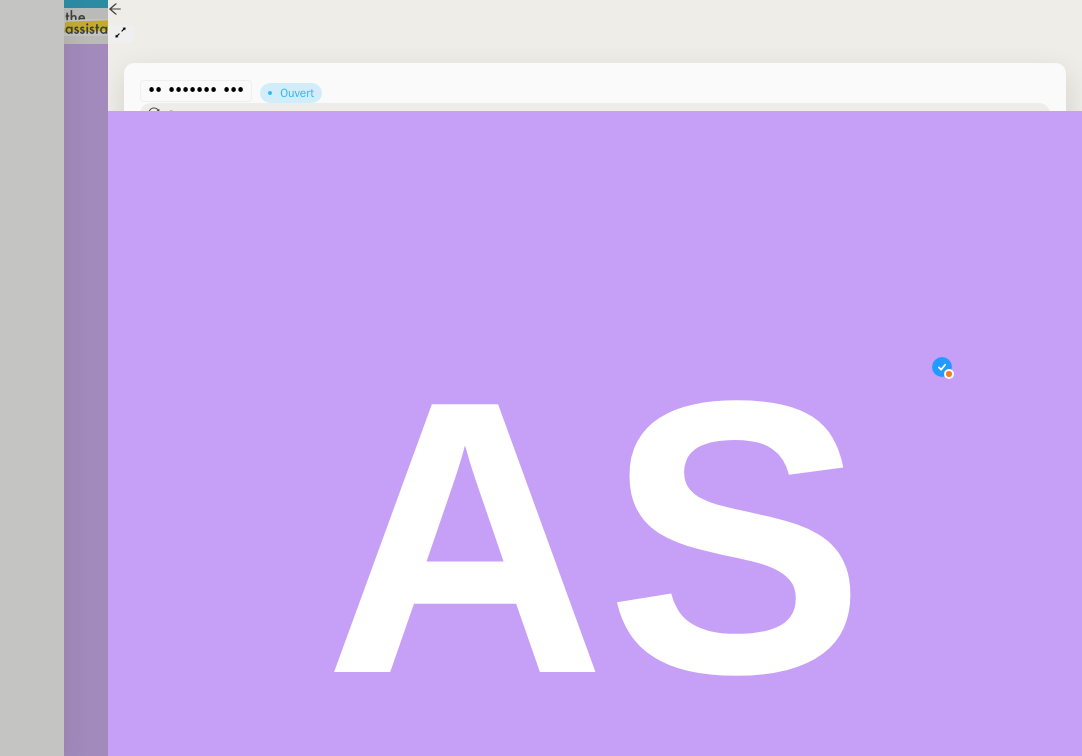 click on "Bonjour [PERSON], Comme convenu, je me permets de revenir vers vous afin de faire un point sur la procédure évoquée lors de notre précédent échange. Avez-vous, à ce jour, des nouvelles concernant l’avancement de la signature des appels d’offres ? Afin d’éviter de vous solliciter trop régulièrement, n’hésitez pas à me dire si vous préférez revenir directement vers moi lorsque la procédure pourra être lancée. Je reste bien entendu à votre disposition si un échange peut s’avérer utile. Je vous souhaite une excellente journée et à bientôt." at bounding box center [425, 1004] 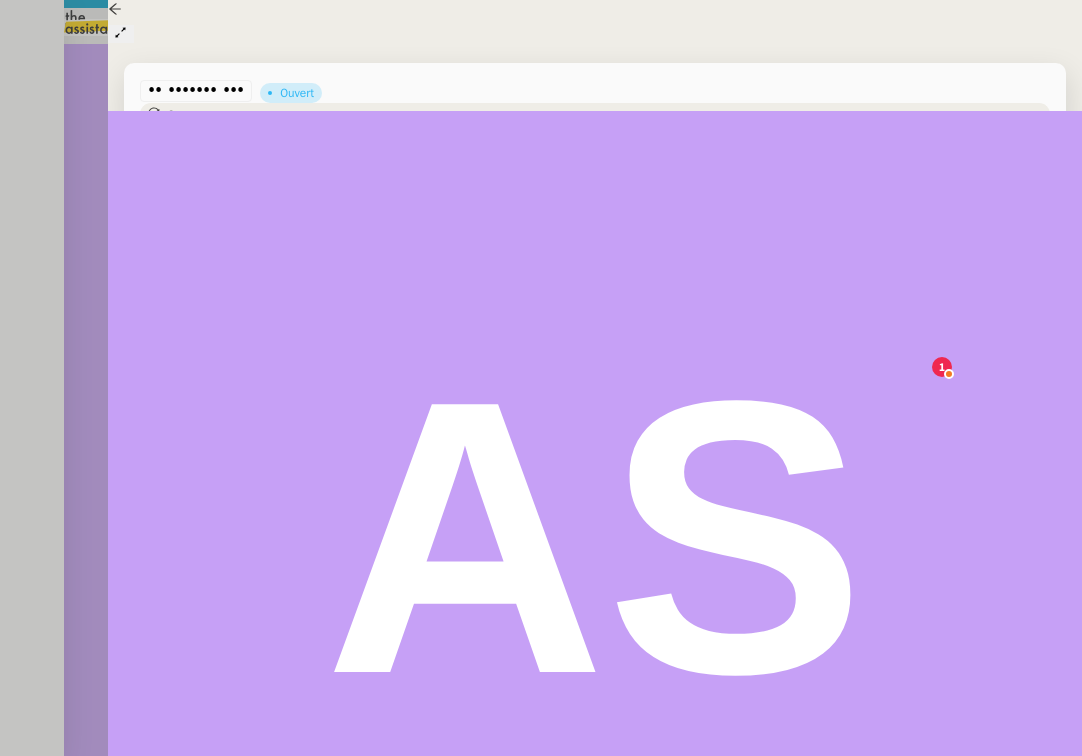 click on "Afin d’éviter de vous solliciter trop régulièrement, n’hésitez pas à me dire si vous préférez revenir directement vers moi lorsque la procédure pourra être lancée." at bounding box center (425, 1040) 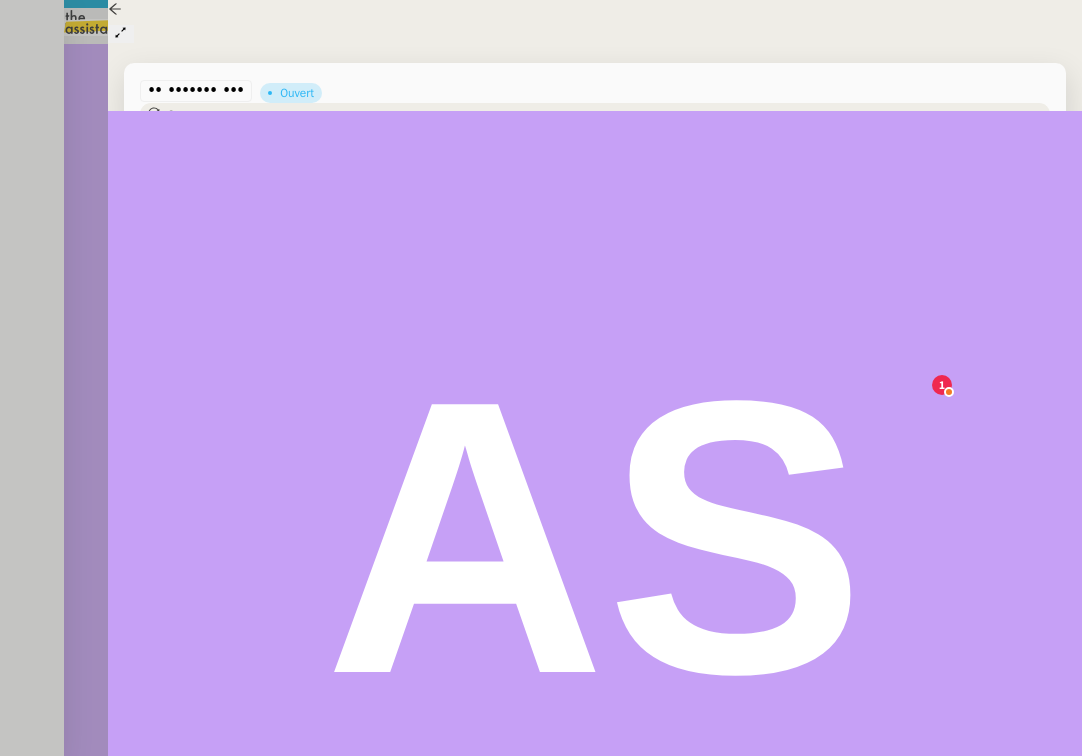 click on "Envoyer" at bounding box center [78, 1301] 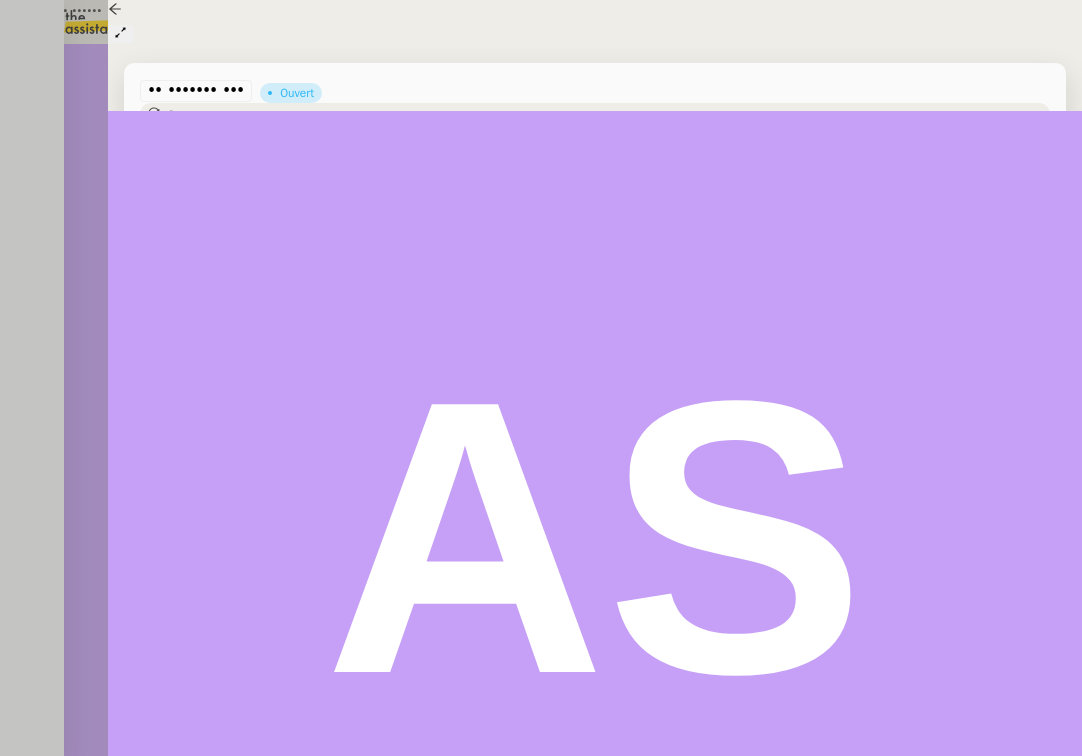 click at bounding box center (180, 296) 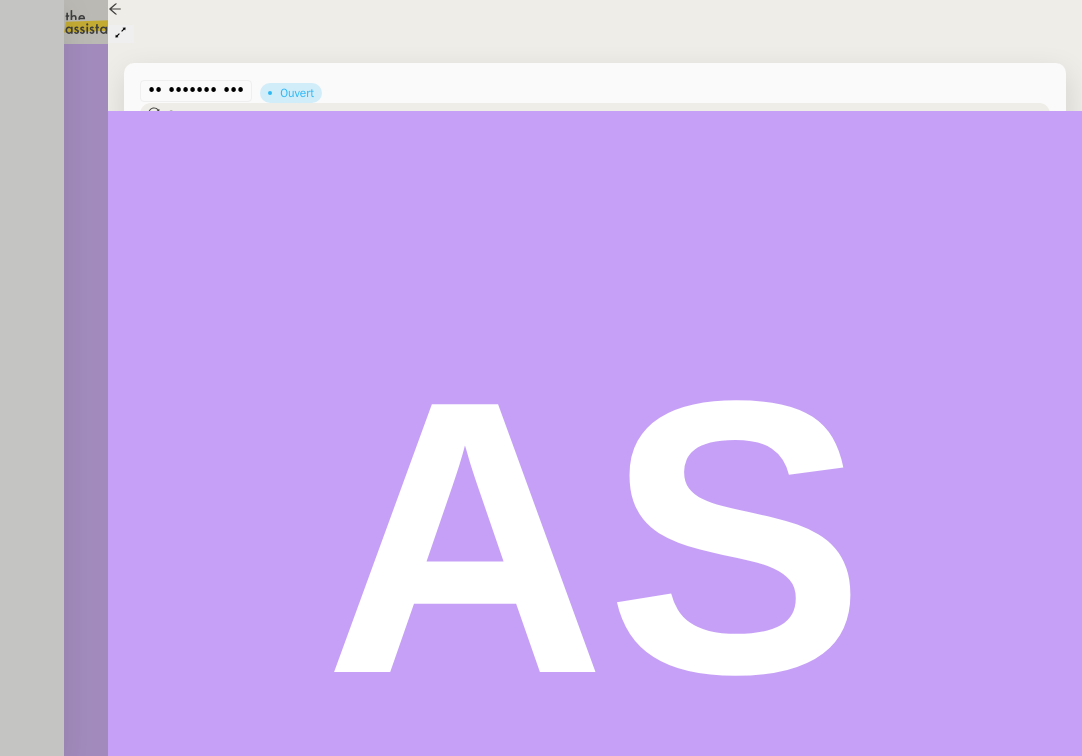 scroll, scrollTop: 0, scrollLeft: 0, axis: both 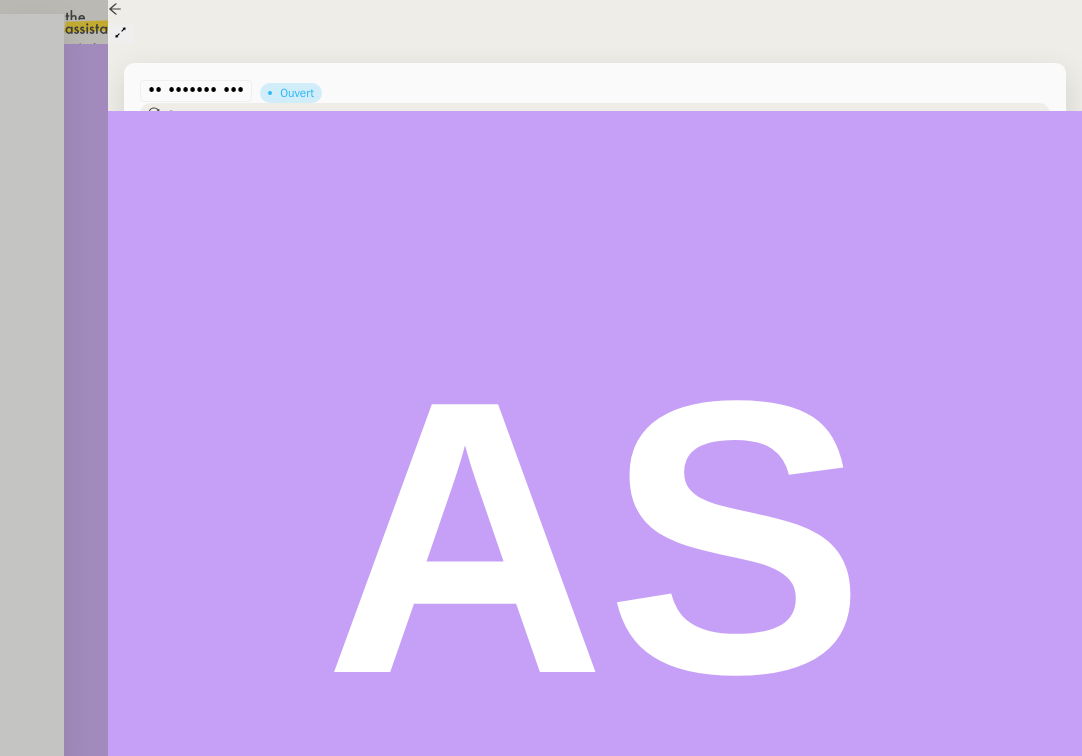 click on "Statut" at bounding box center (595, 114) 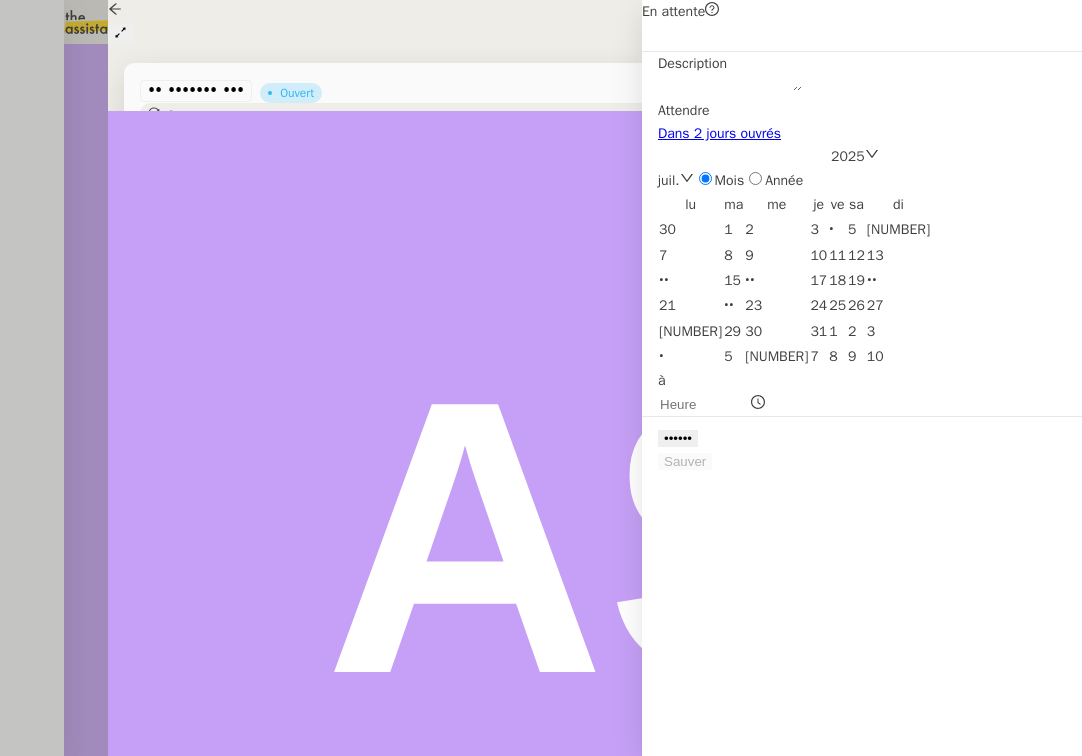 click on "Dans 2 jours ouvrés" at bounding box center [719, 133] 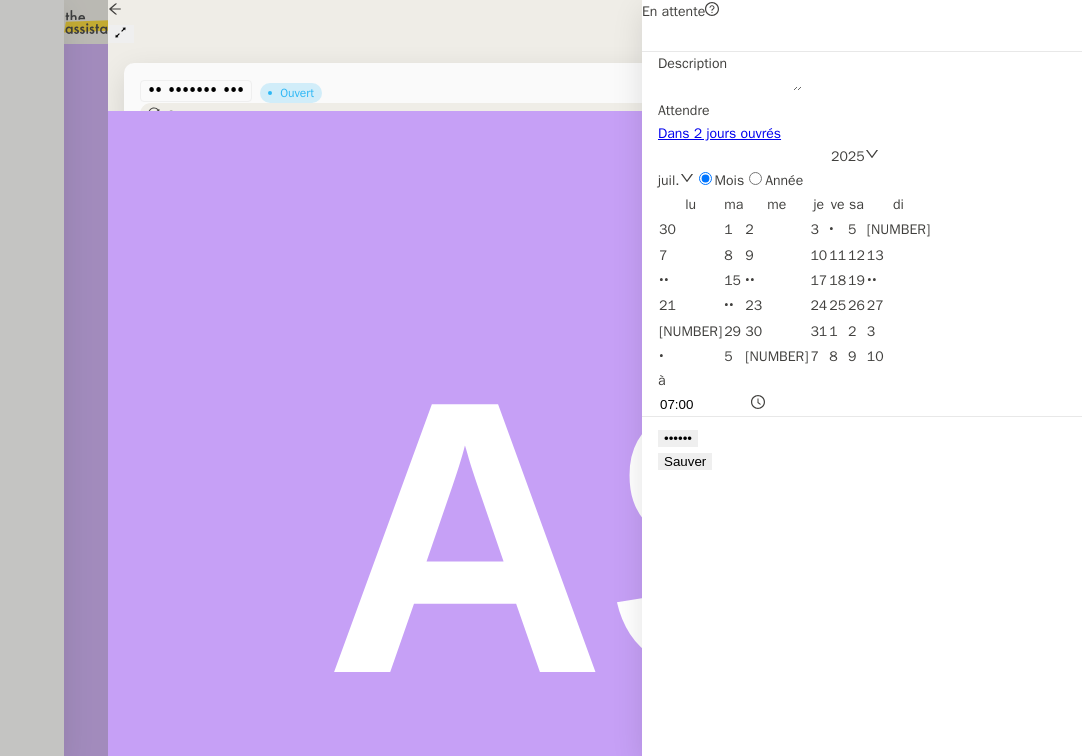 click on "8" at bounding box center [733, 229] 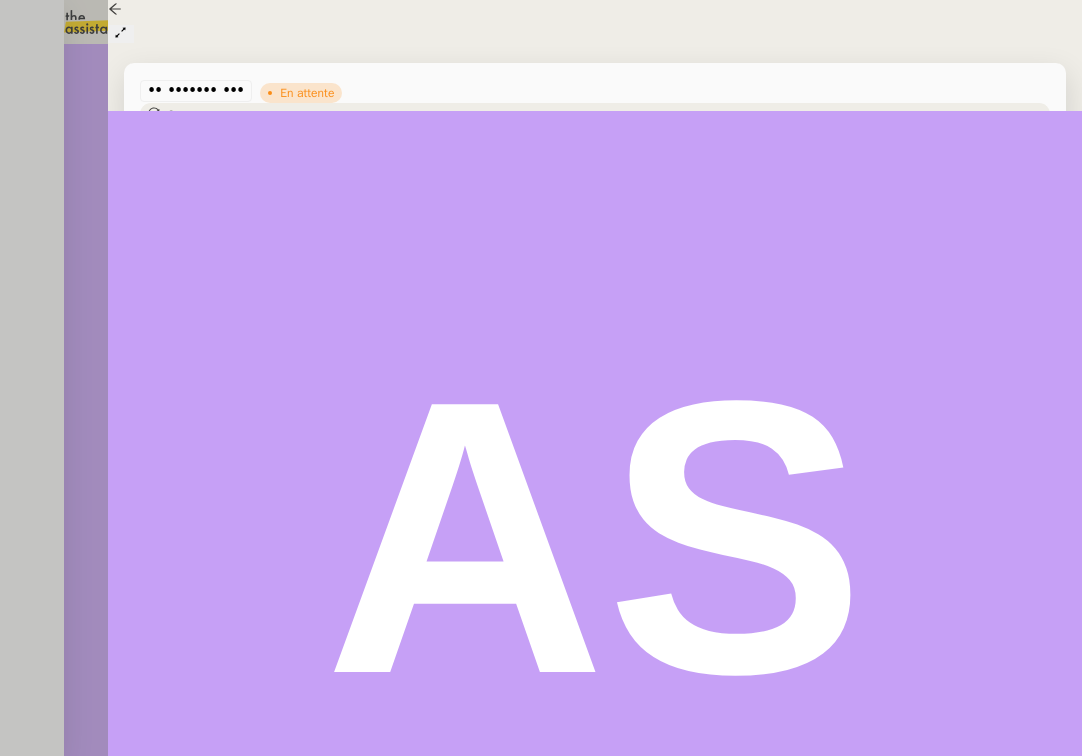 click at bounding box center [541, 378] 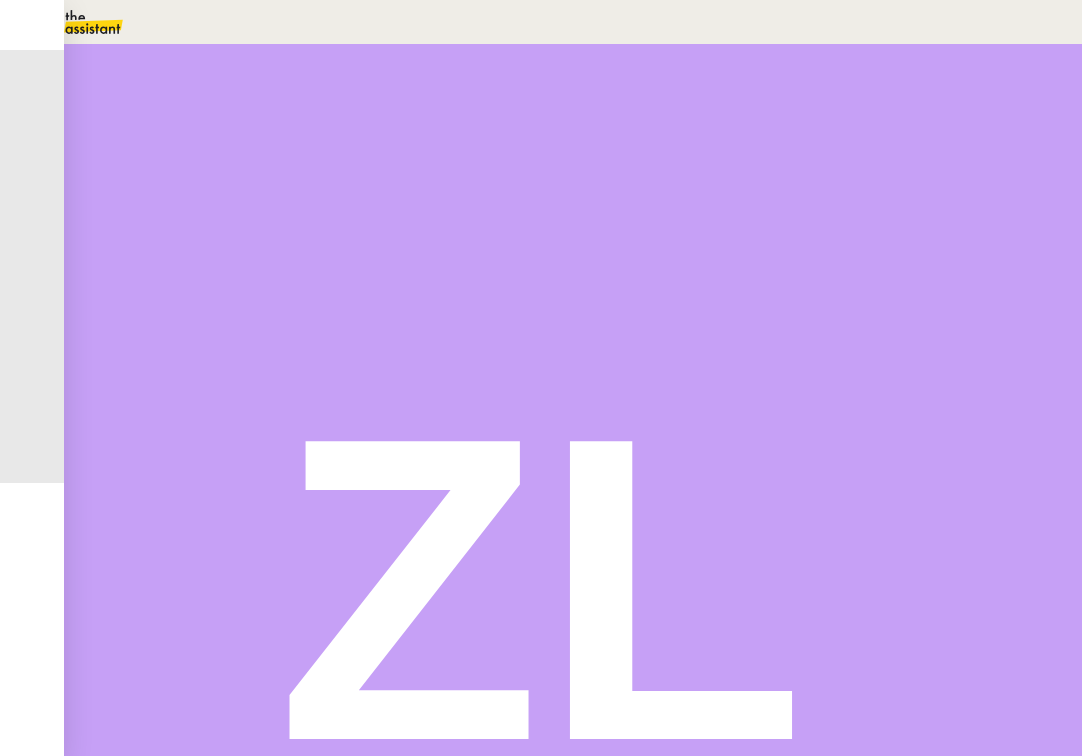 click on "[PERSON] [LAST] client" at bounding box center [573, 638] 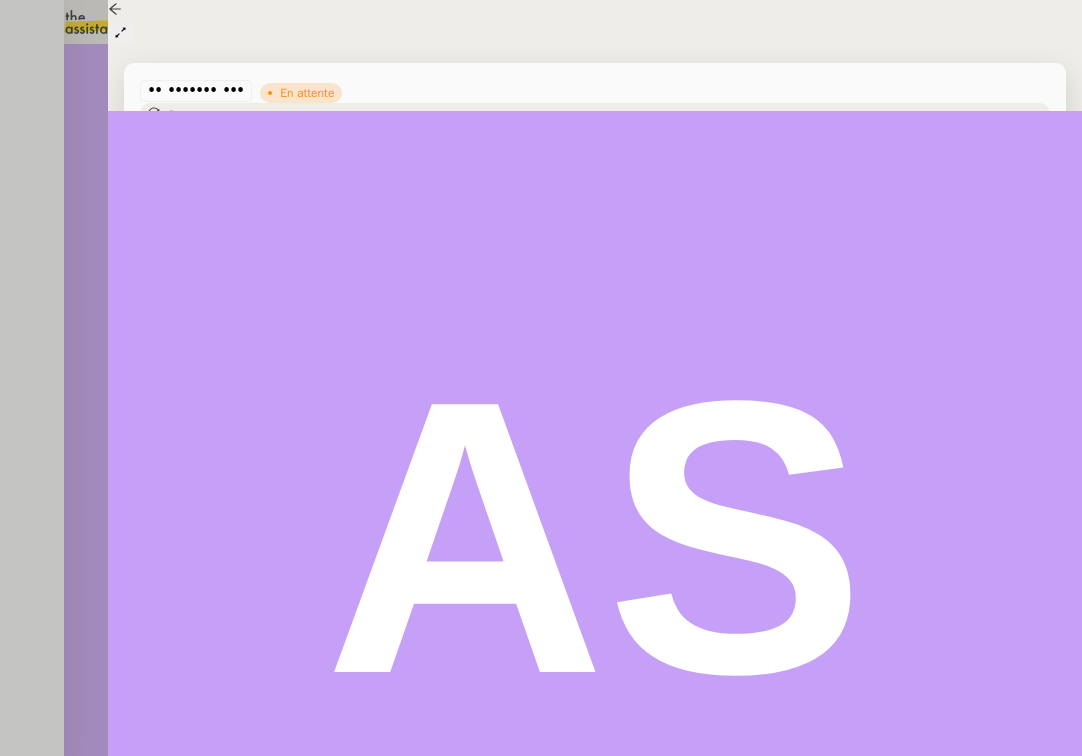 scroll, scrollTop: 800, scrollLeft: 0, axis: vertical 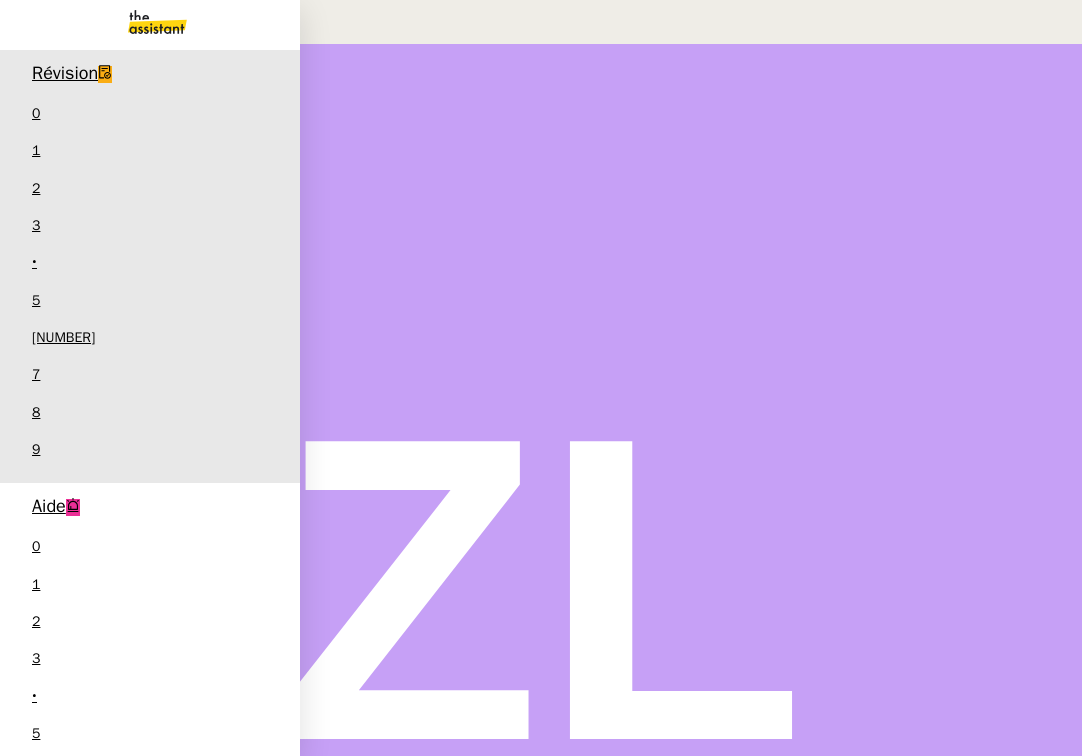 click on "⚙️ Lettrage de paiement" at bounding box center (119, 956) 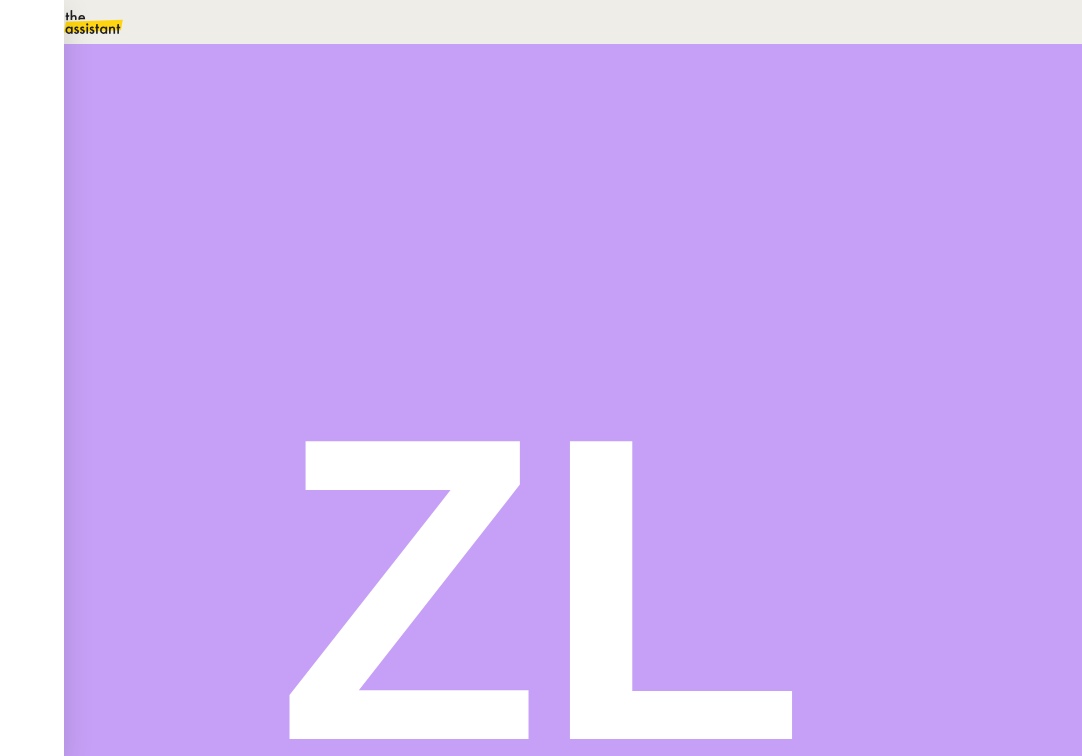 scroll, scrollTop: 0, scrollLeft: 0, axis: both 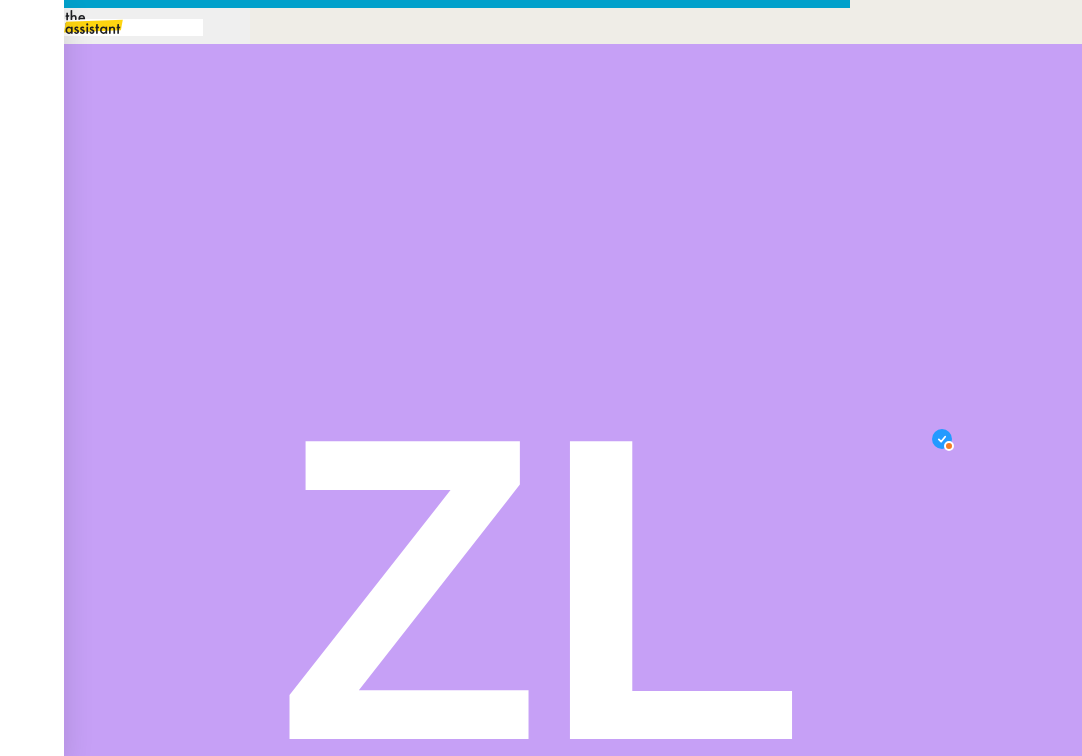 drag, startPoint x: 490, startPoint y: 445, endPoint x: 125, endPoint y: 198, distance: 440.71988 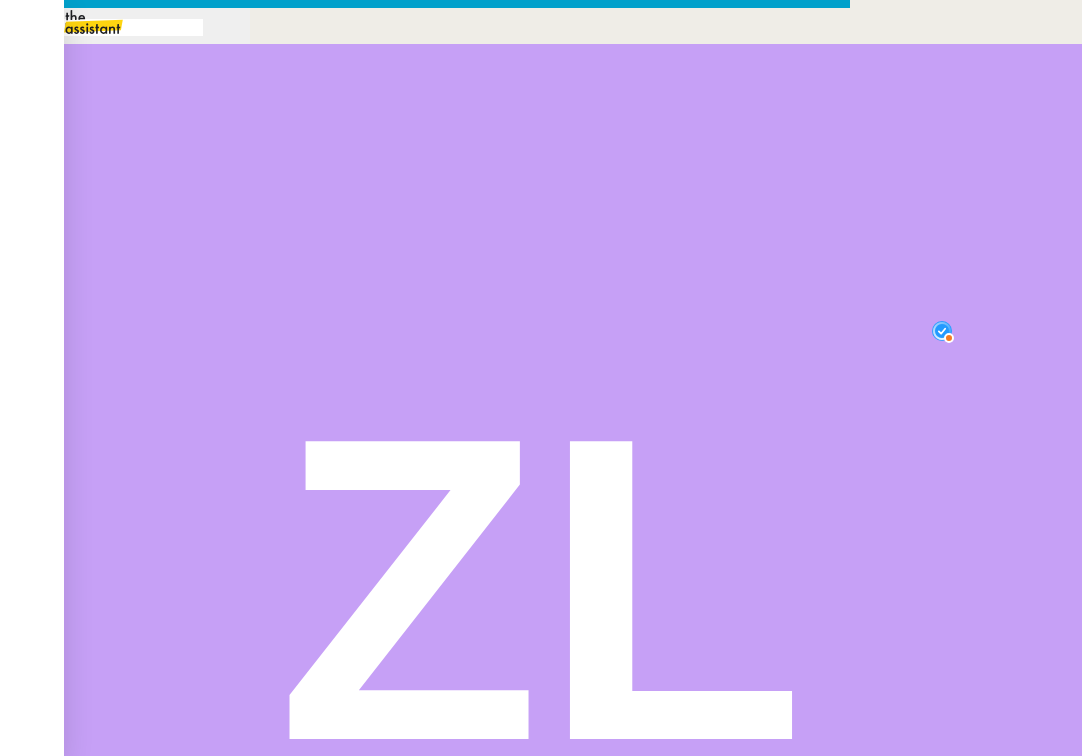 scroll, scrollTop: 21, scrollLeft: 0, axis: vertical 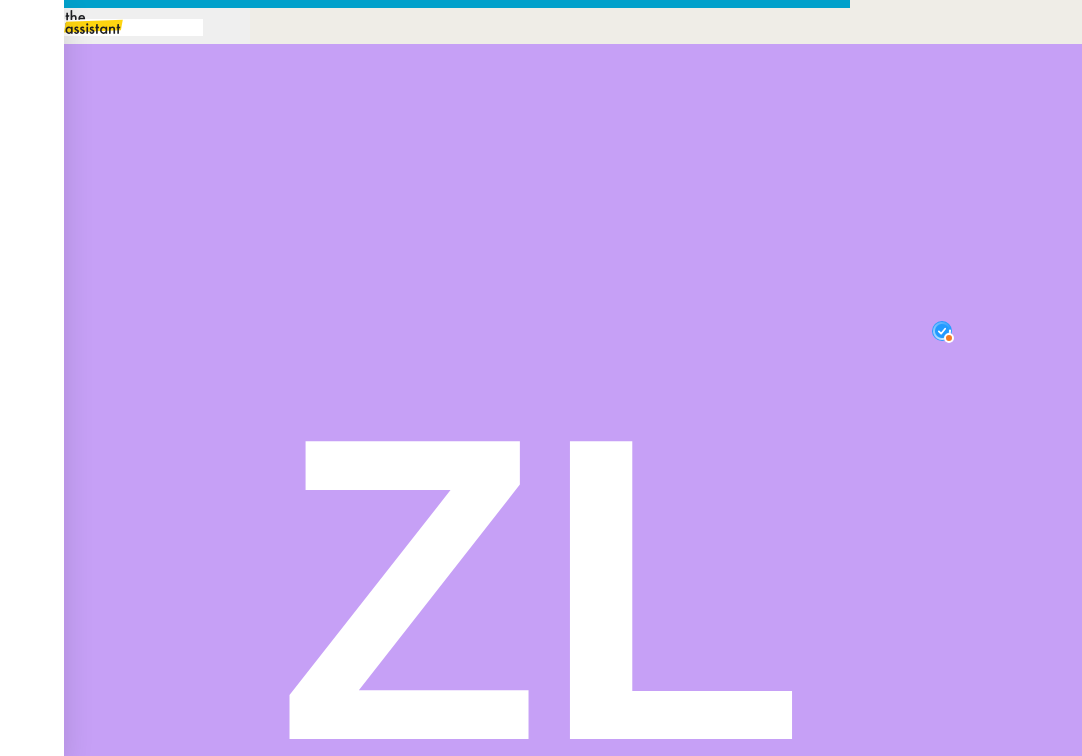 click on "Avez-vous eu l’opportunité, de votre côté, de réaliser la présentation Loom nécessaire à sa mise en œuvre ?" at bounding box center [445, 944] 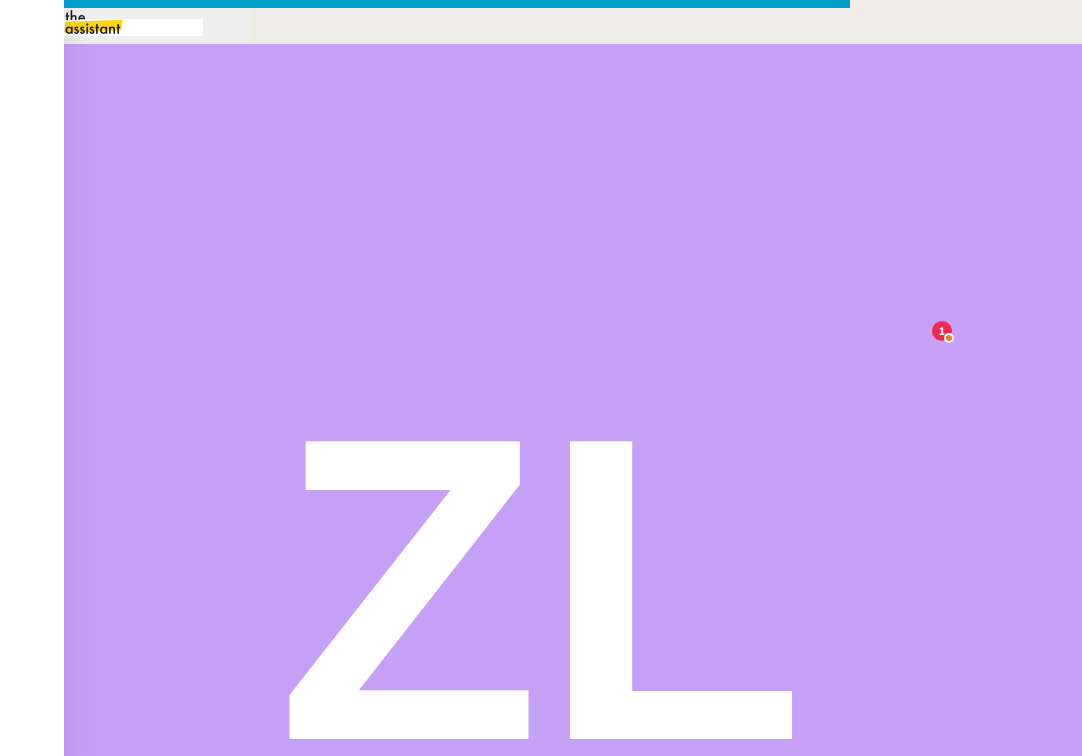 drag, startPoint x: 301, startPoint y: 316, endPoint x: 72, endPoint y: 316, distance: 229 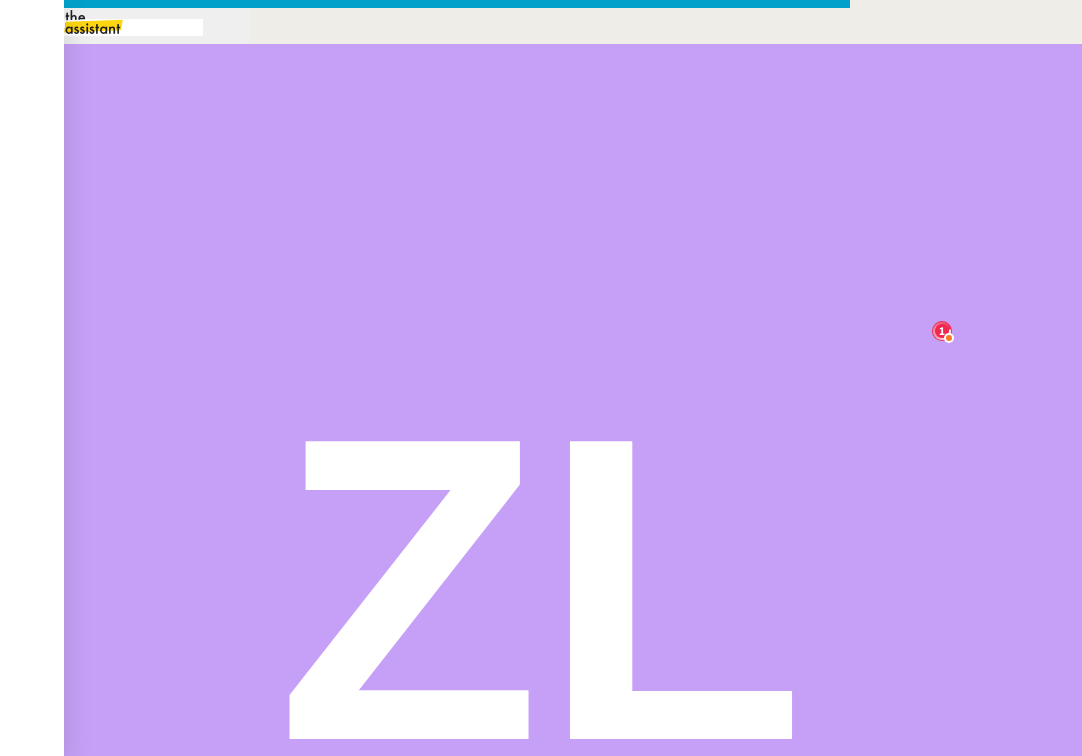 click at bounding box center (425, 1075) 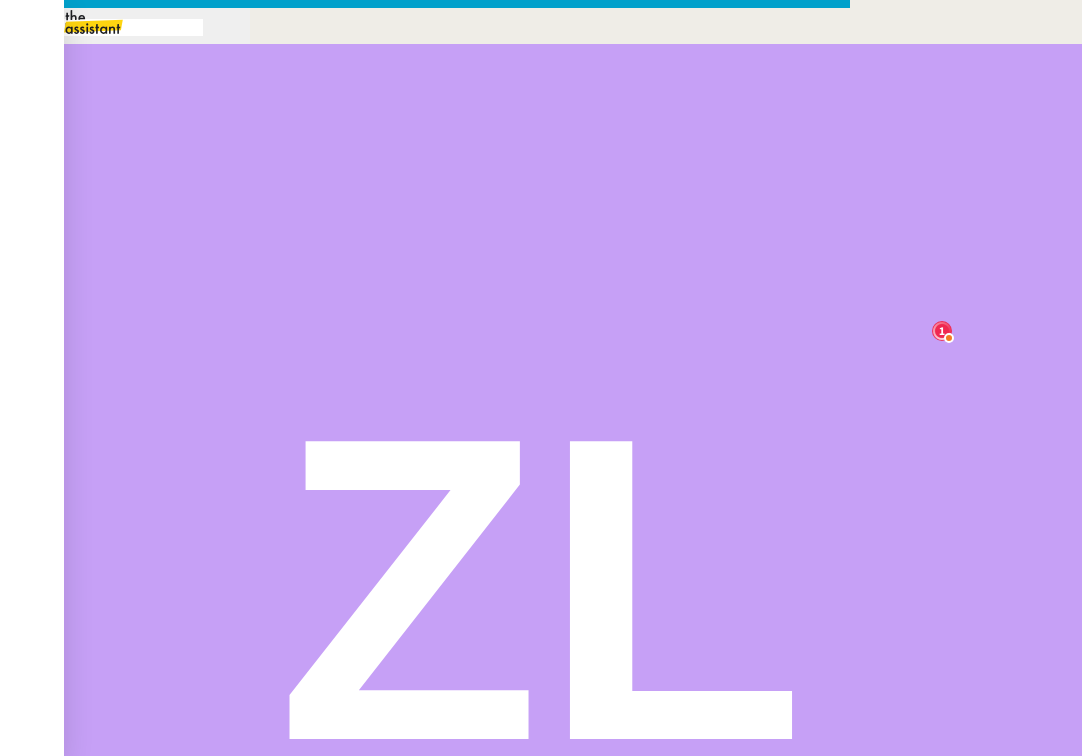 click on "Je vous souhaite une excellente journée." at bounding box center (425, 1051) 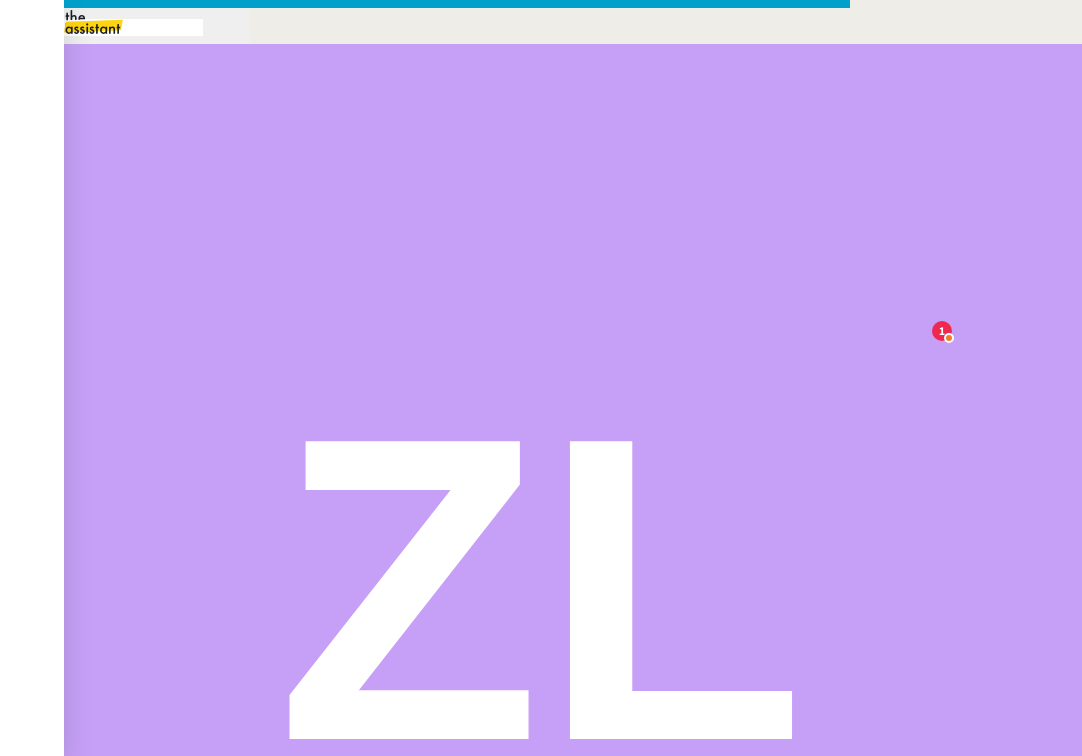 click on "Envoyer" at bounding box center (78, 1184) 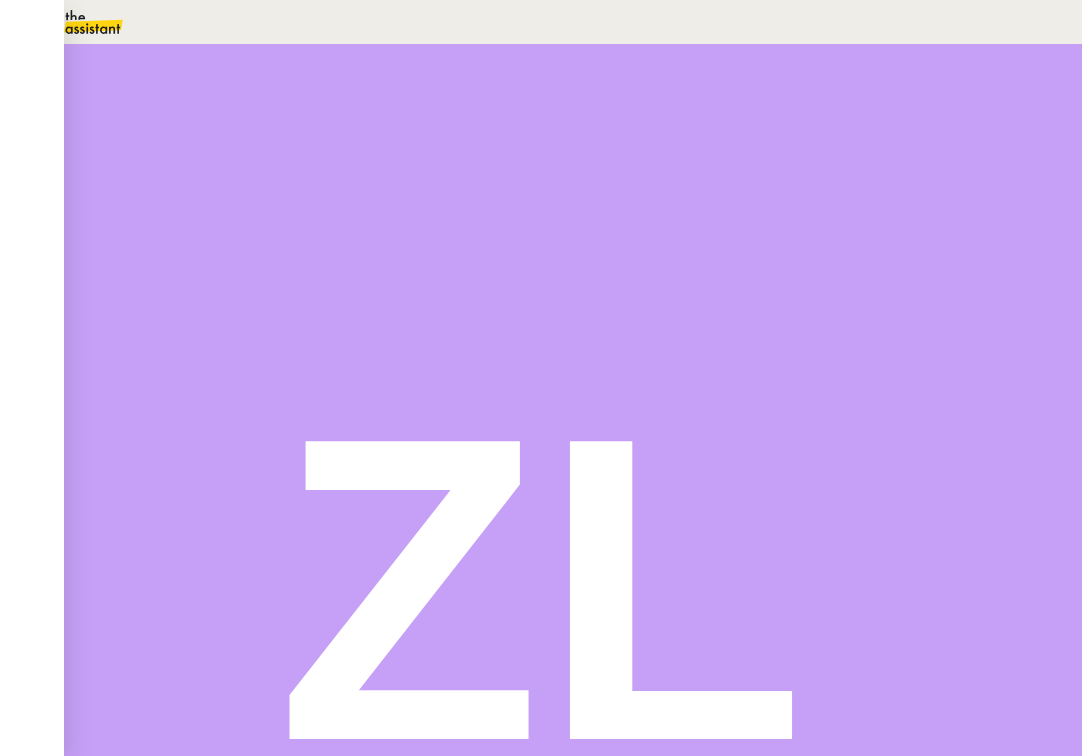 scroll, scrollTop: 1213, scrollLeft: 0, axis: vertical 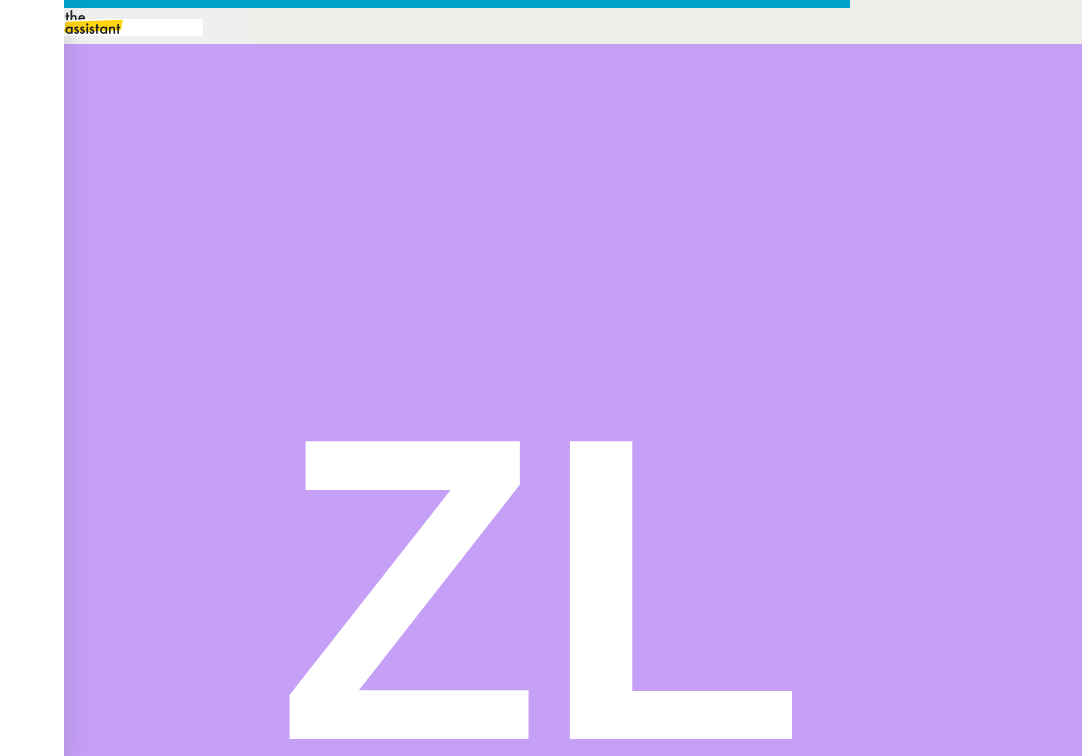 click on "Service TA - VOYAGE - PROPOSITION GLOBALE    A utiliser dans le cadre de proposition de déplacement TA - RELANCE CLIENT (EN)    Relancer un client lorsqu'il n'a pas répondu à un précédent message BAFERTY - MAIL AUDITION    A utiliser dans le cadre de la procédure d'envoi des mails d'audition TA - PUBLICATION OFFRE D'EMPLOI     Organisation du recrutement Discours de présentation du paiement sécurisé    TA - VOYAGES - PROPOSITION ITINERAIRE    Soumettre les résultats d'une recherche TA - CONFIRMATION PAIEMENT (EN)    Confirmer avec le client de modèle de transaction - Attention Plan Pro nécessaire. TA - COURRIER EXPEDIE (recommandé)    A utiliser dans le cadre de l'envoi d'un courrier recommandé TA - PARTAGE DE CALENDRIER (EN)    A utiliser pour demander au client de partager son calendrier afin de faciliter l'accès et la gestion PSPI - Appel de fonds MJL    A utiliser dans le cadre de la procédure d'appel de fonds MJL TA - RELANCE CLIENT    TA - AR PROCEDURES        21 YIELD" at bounding box center (541, 602) 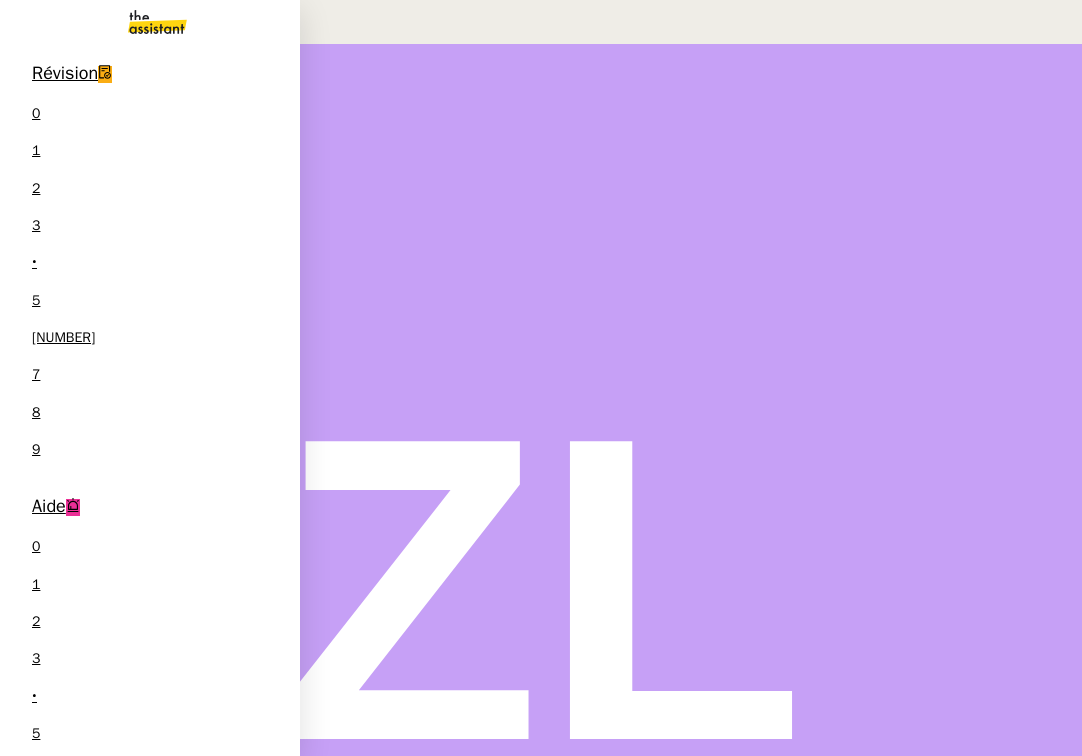 click on "•• ••••••••••• •••• •••••••••• ••••••••    •••••• ••••••••" at bounding box center [150, 1049] 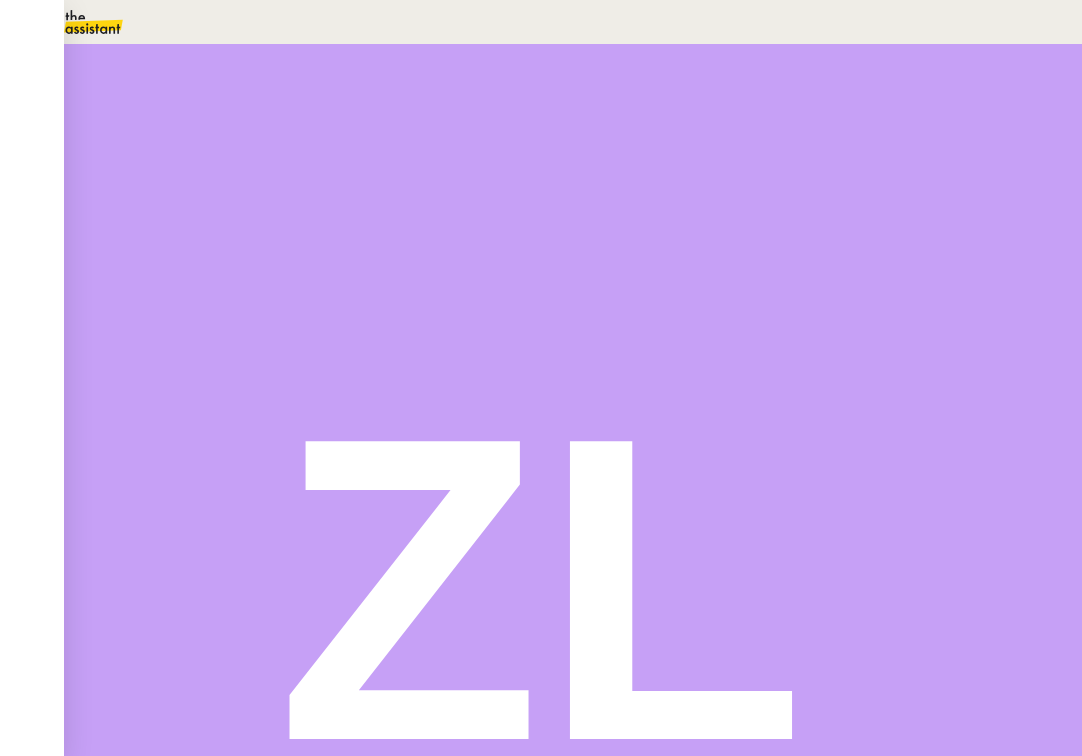 scroll, scrollTop: 0, scrollLeft: 0, axis: both 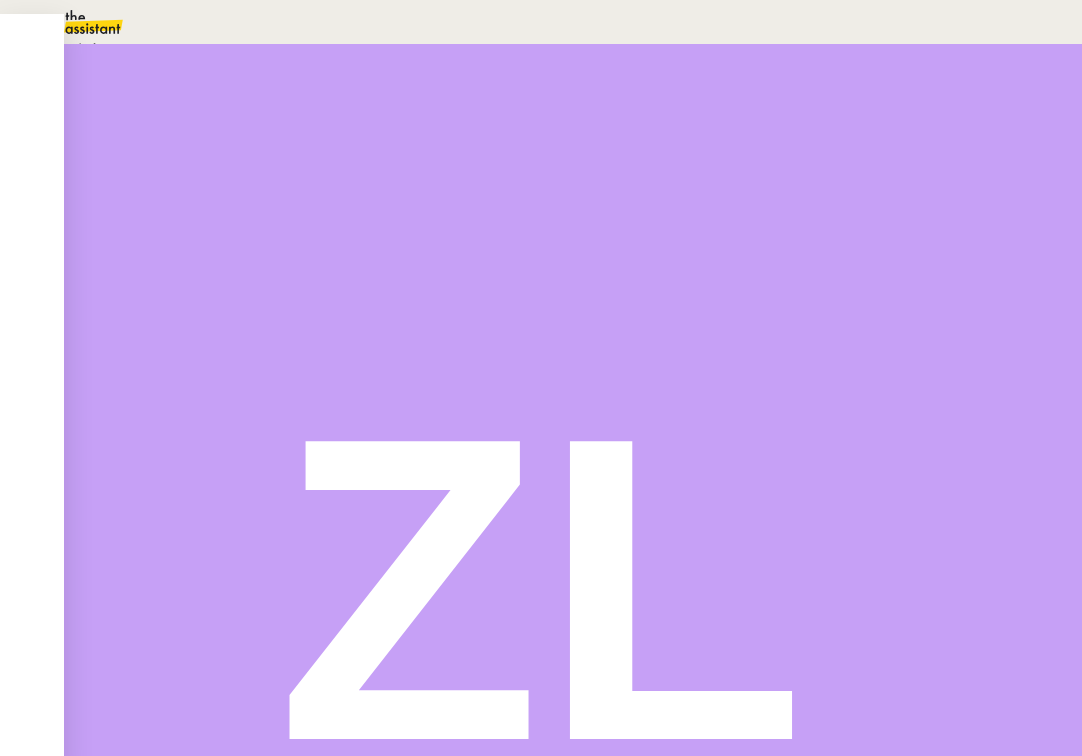 click at bounding box center [110, 110] 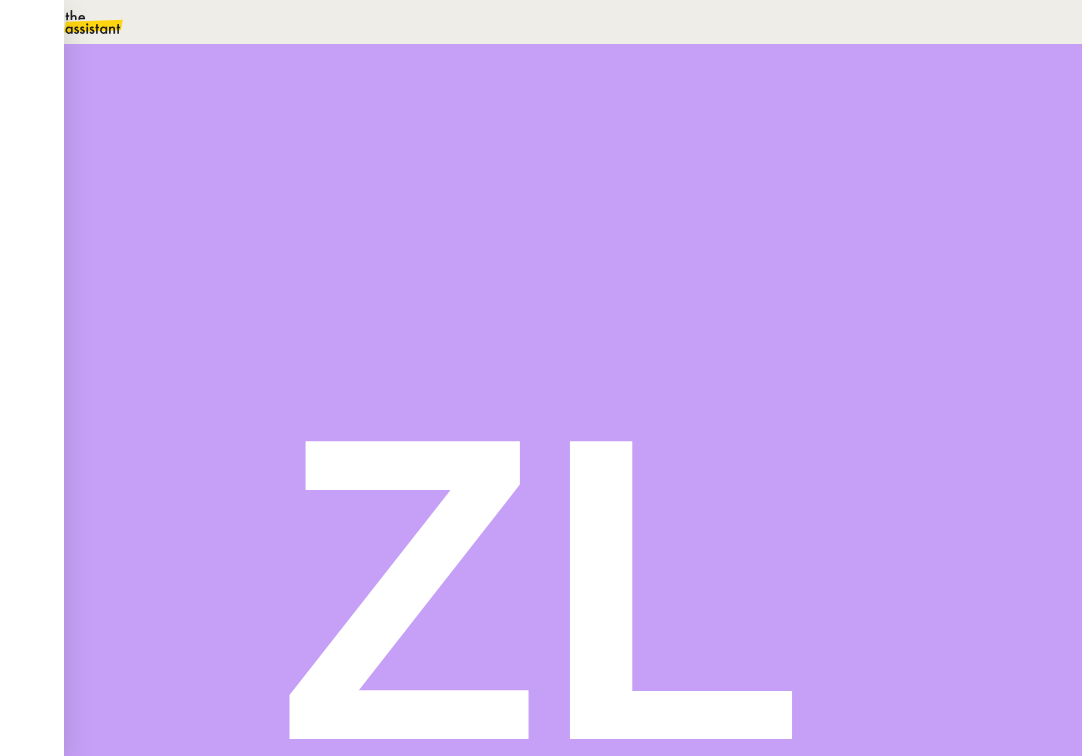 click at bounding box center [730, 133] 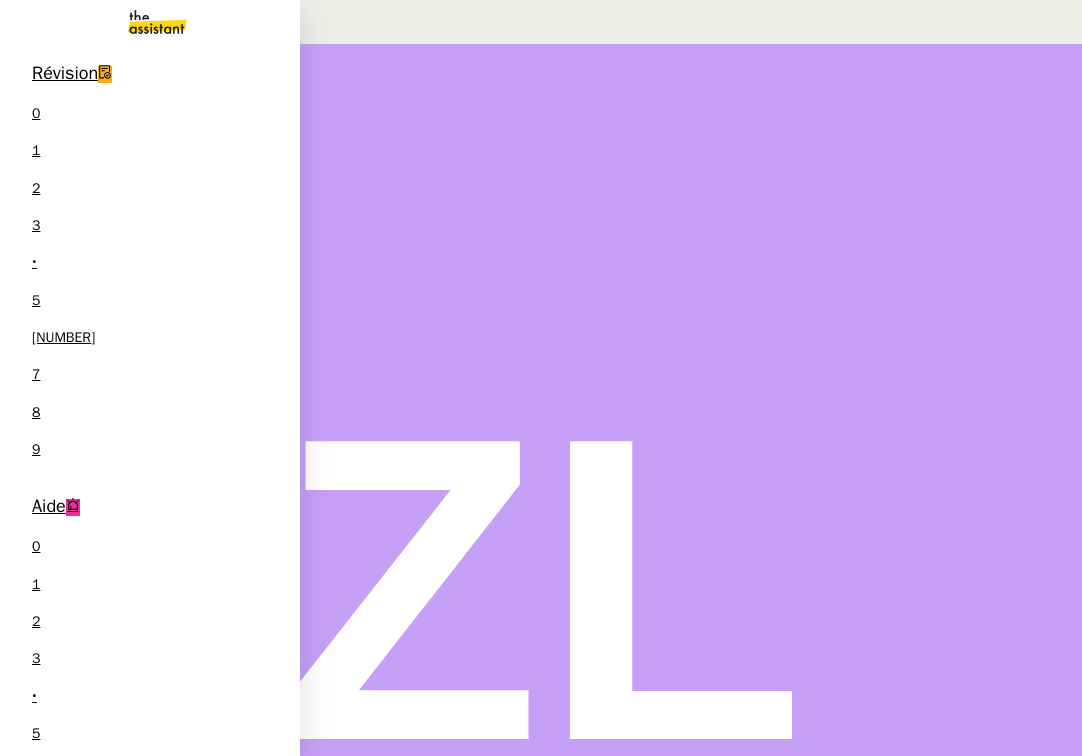 click on "[FIRST] [LAST]" at bounding box center (222, 1047) 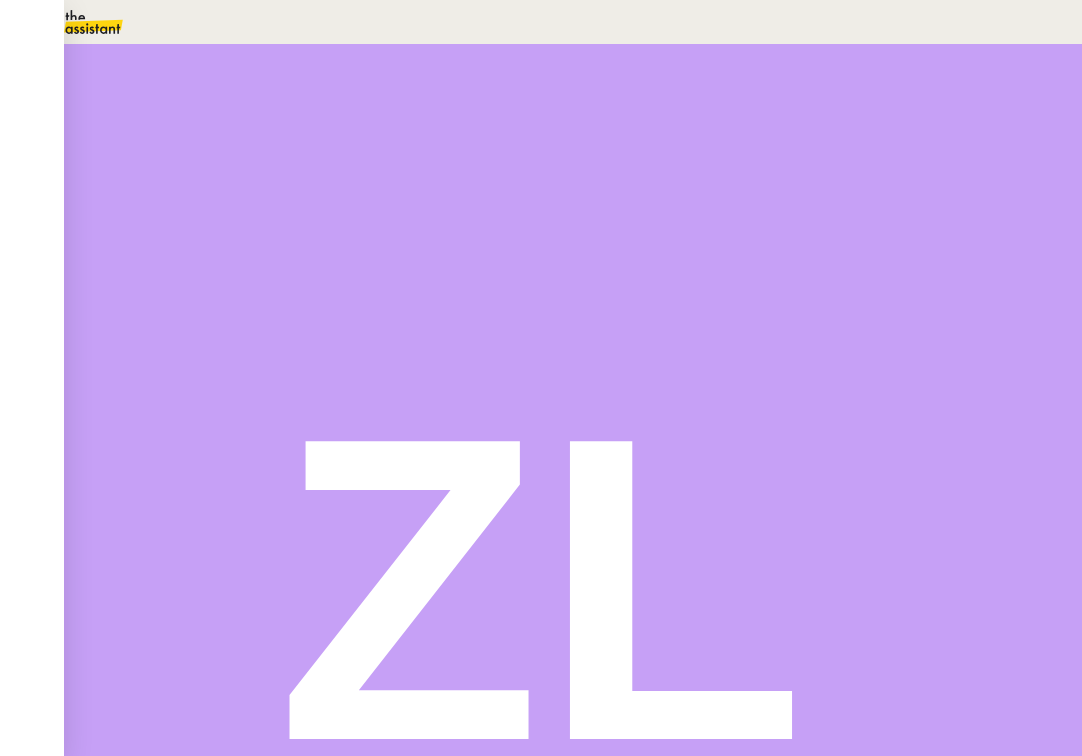 click on "Tâche" at bounding box center (592, 239) 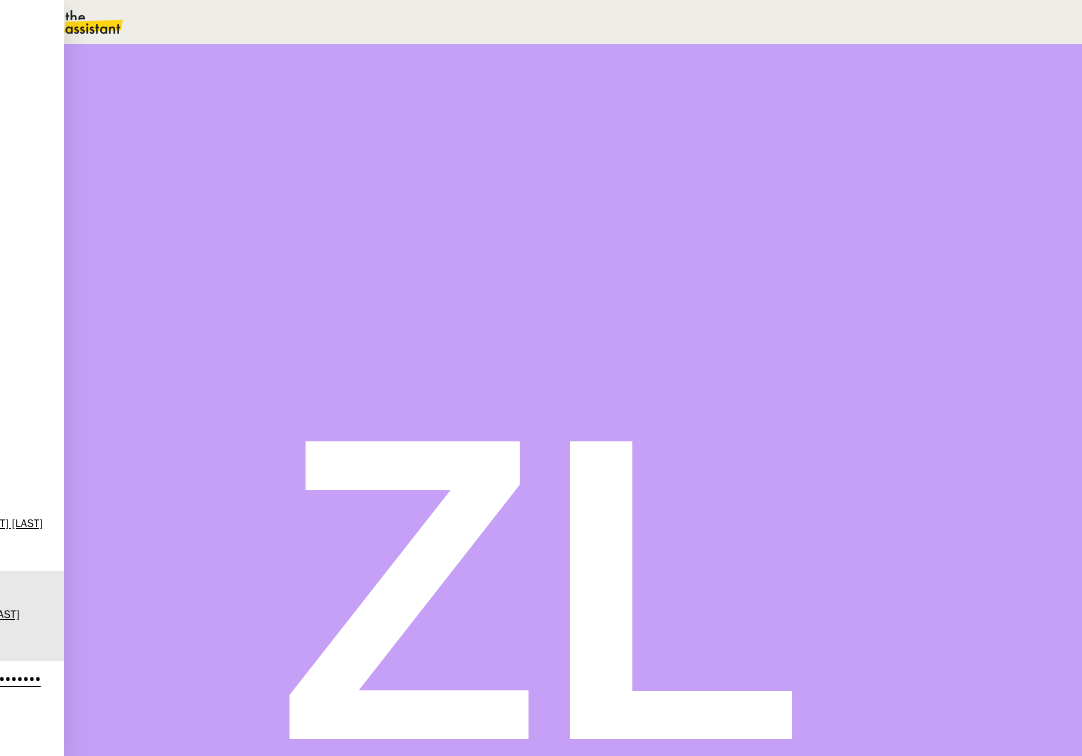 click on "Répondre" at bounding box center [140, 545] 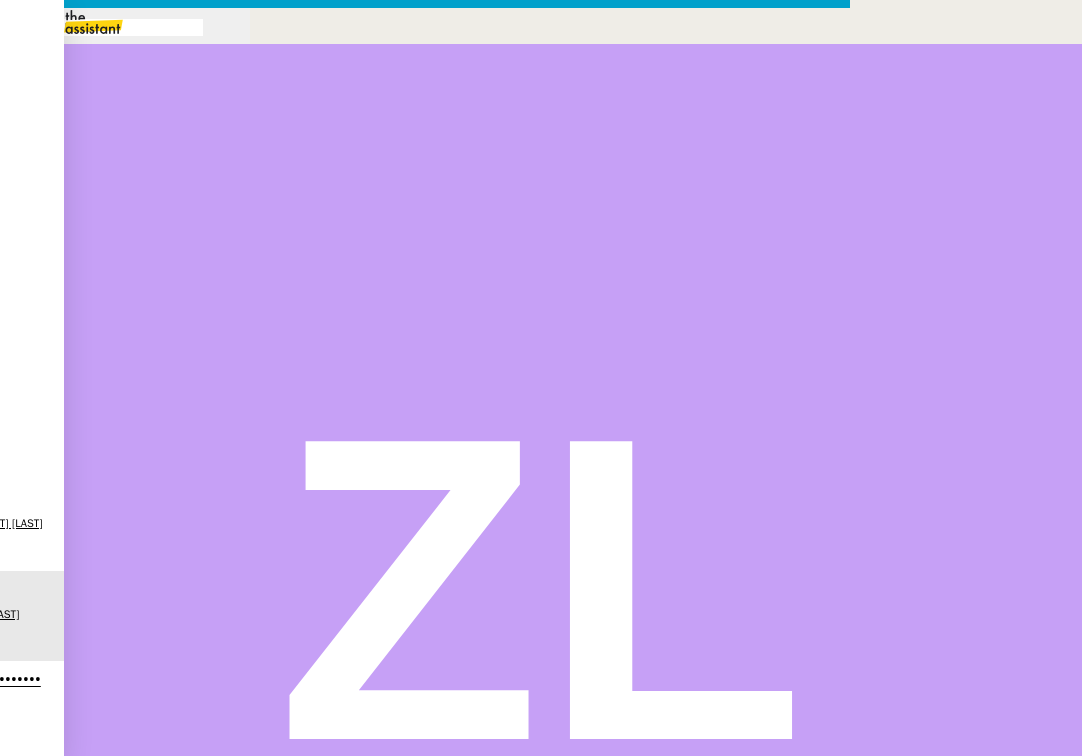 click on "Service TA - VOYAGE - PROPOSITION GLOBALE    A utiliser dans le cadre de proposition de déplacement TA - RELANCE CLIENT (EN)    Relancer un client lorsqu'il n'a pas répondu à un précédent message BAFERTY - MAIL AUDITION    A utiliser dans le cadre de la procédure d'envoi des mails d'audition TA - PUBLICATION OFFRE D'EMPLOI     Organisation du recrutement Discours de présentation du paiement sécurisé    TA - VOYAGES - PROPOSITION ITINERAIRE    Soumettre les résultats d'une recherche TA - CONFIRMATION PAIEMENT (EN)    Confirmer avec le client de modèle de transaction - Attention Plan Pro nécessaire. TA - COURRIER EXPEDIE (recommandé)    A utiliser dans le cadre de l'envoi d'un courrier recommandé TA - PARTAGE DE CALENDRIER (EN)    A utiliser pour demander au client de partager son calendrier afin de faciliter l'accès et la gestion PSPI - Appel de fonds MJL    A utiliser dans le cadre de la procédure d'appel de fonds MJL TA - RELANCE CLIENT    TA - AR PROCEDURES        21 YIELD" at bounding box center [541, 495] 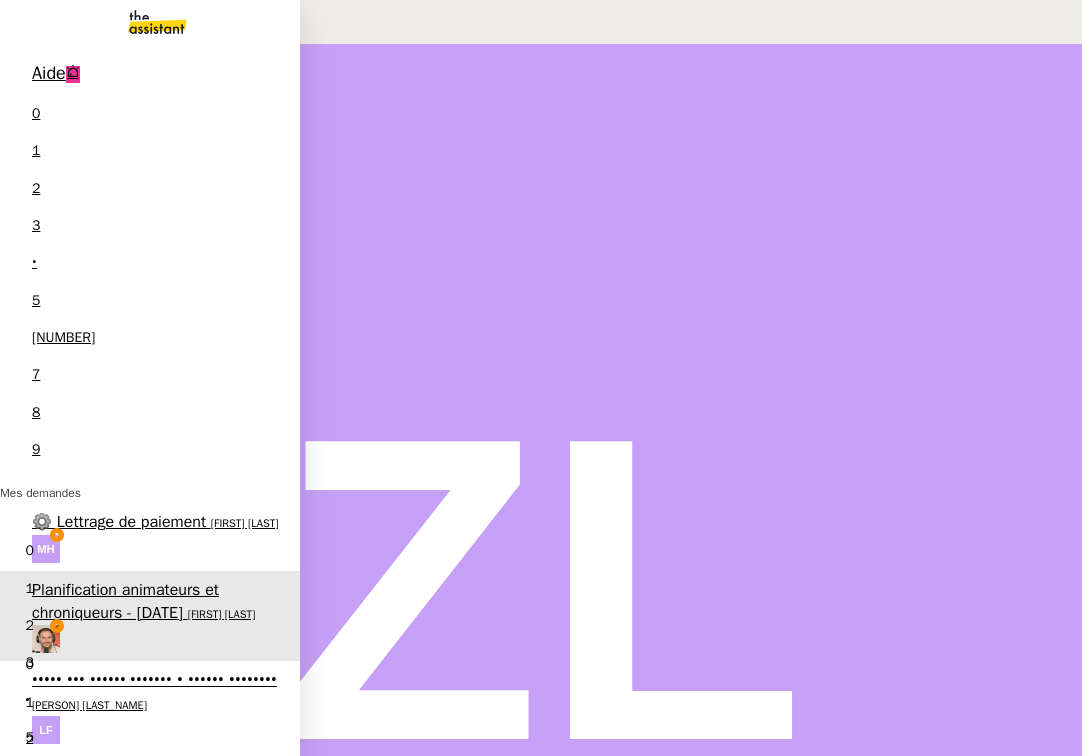 click on "⚙️ Lettrage de paiement" at bounding box center (119, 522) 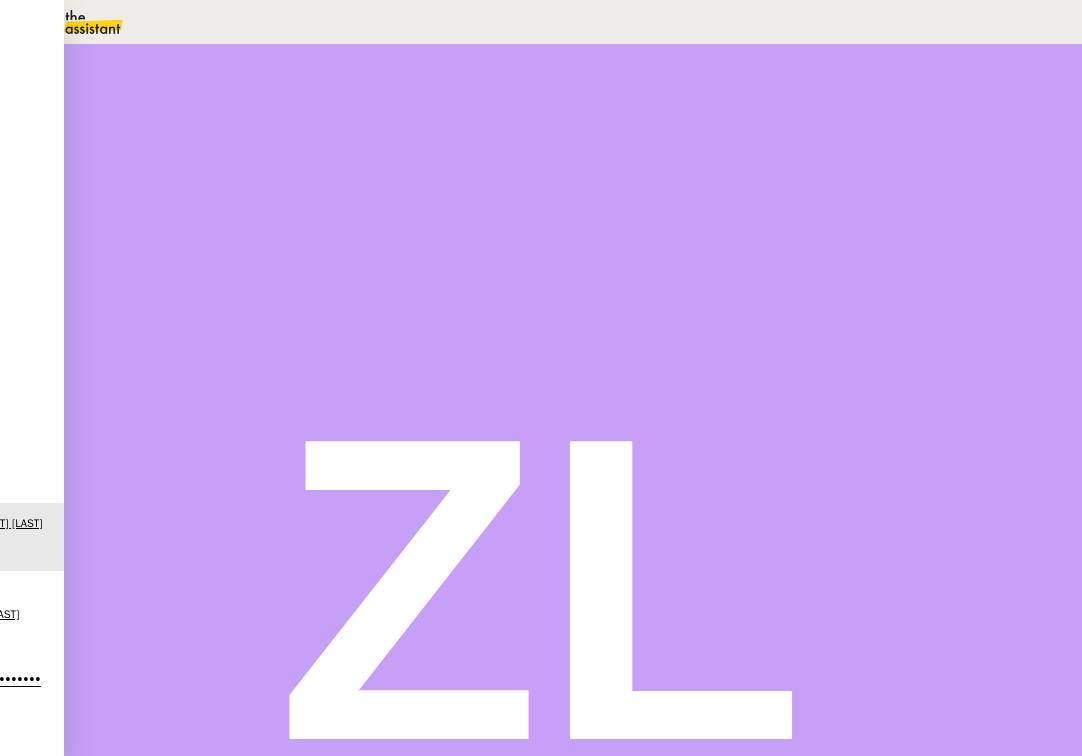 scroll, scrollTop: -1, scrollLeft: 0, axis: vertical 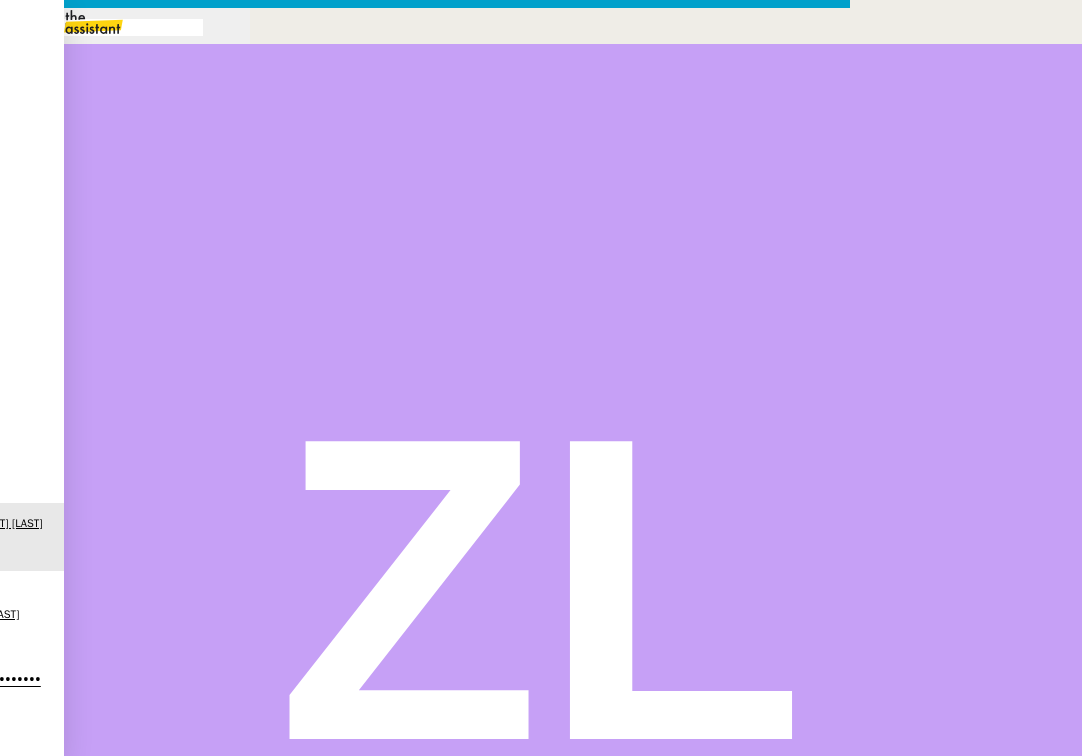 click on "Envoyer" at bounding box center [78, 1161] 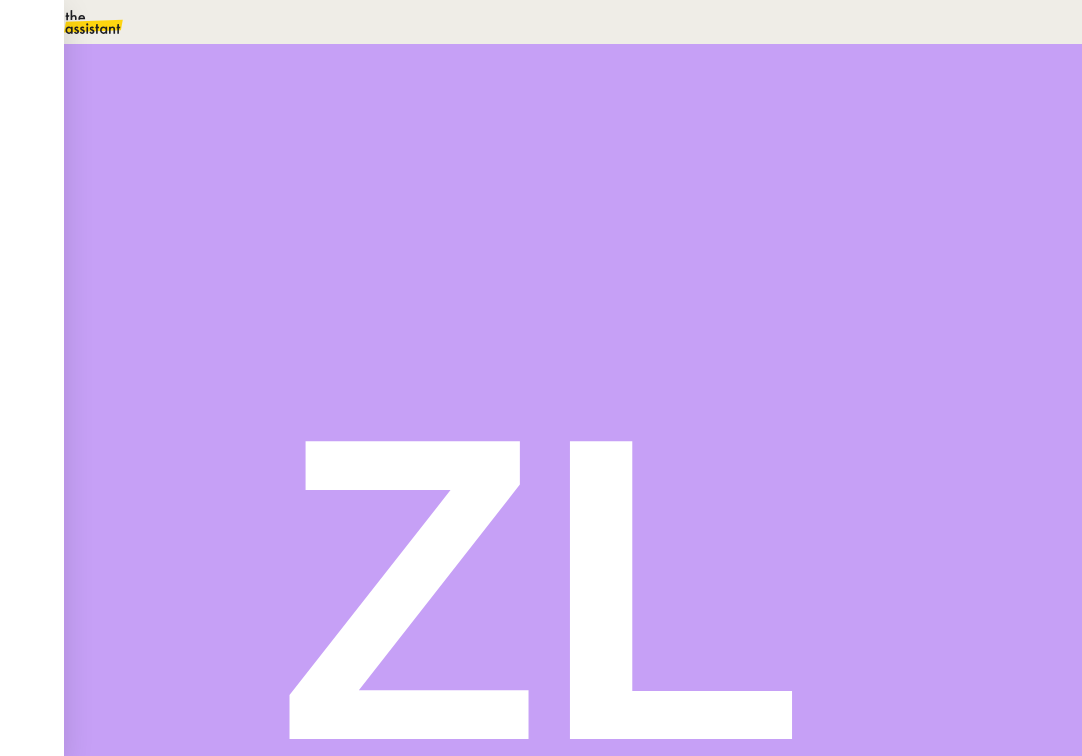 scroll, scrollTop: 0, scrollLeft: 0, axis: both 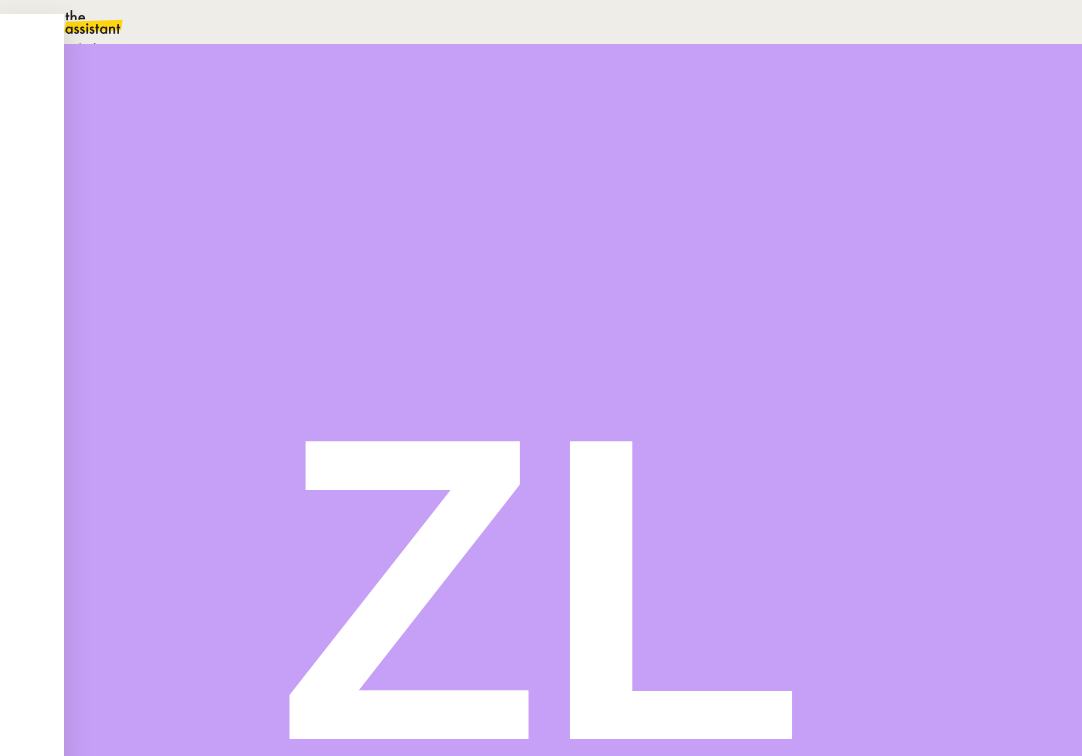 click on "En attente d'une réponse d'un client, d'un contact ou d'un tiers." at bounding box center (213, 49) 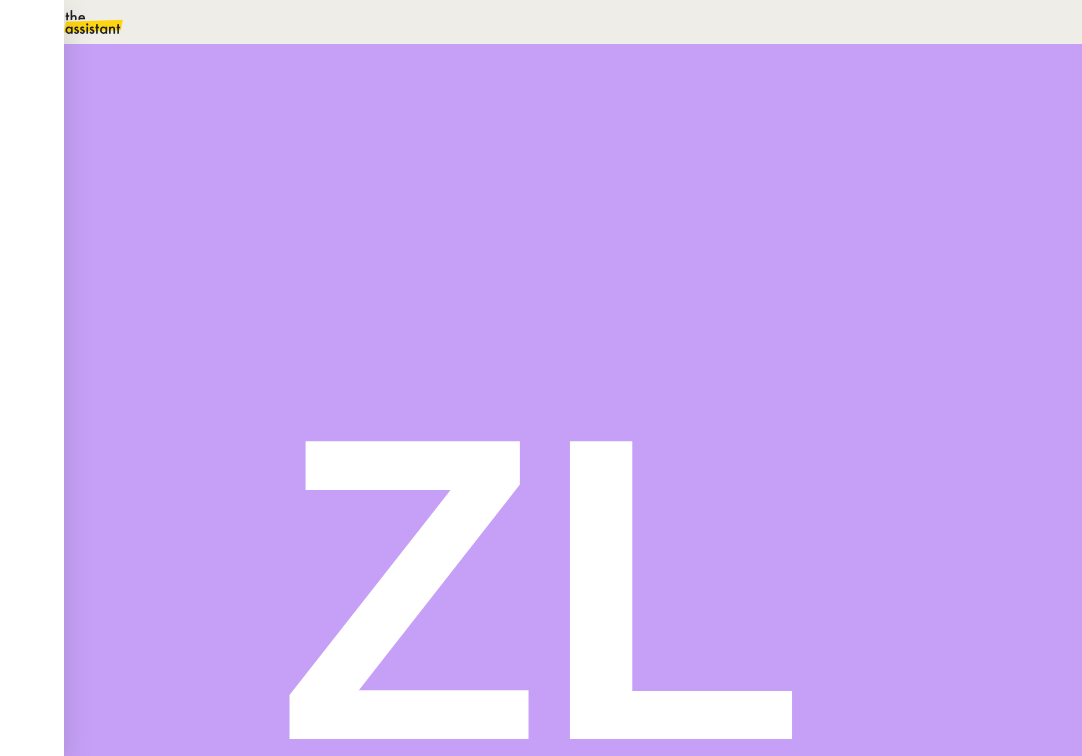 click on "Dans 2 jours ouvrés" at bounding box center [719, 177] 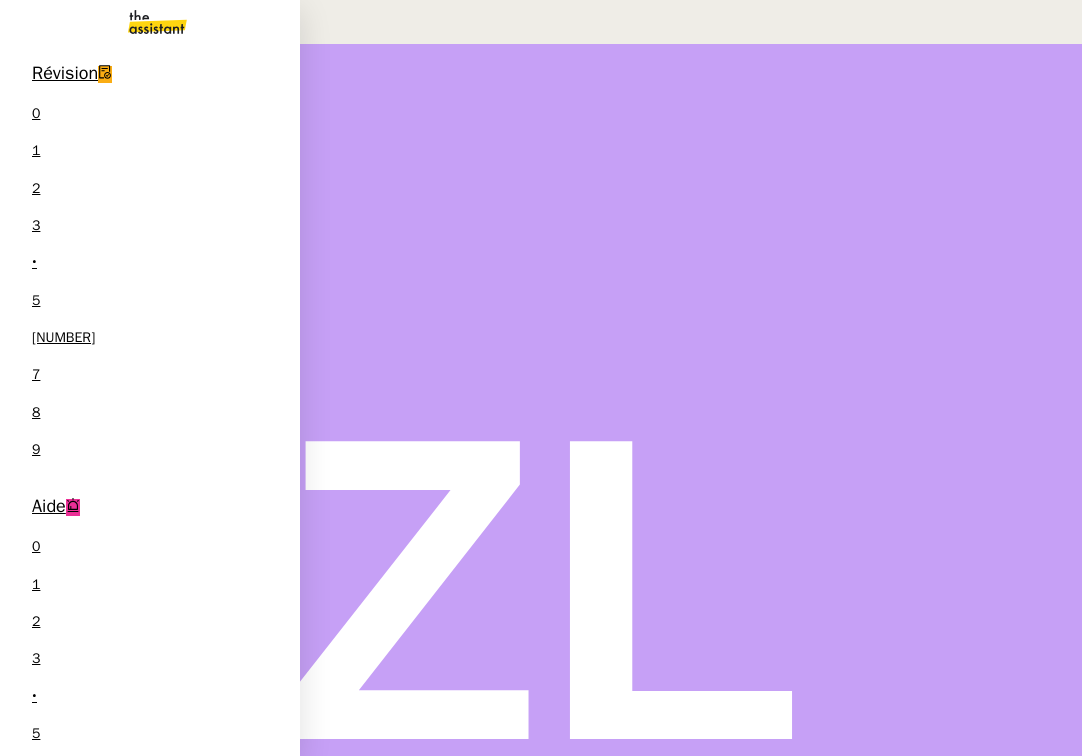 click on "••••• ••• •••••• ••••••• • •••••• ••••••••" at bounding box center (154, 1046) 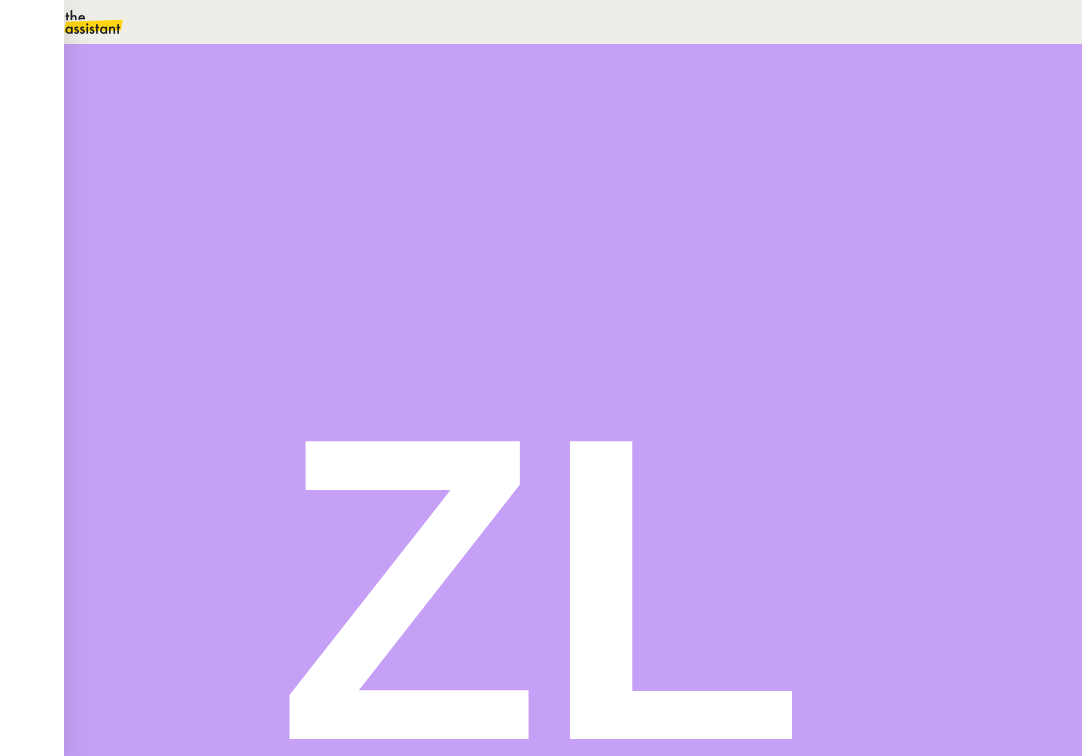 scroll, scrollTop: 0, scrollLeft: 0, axis: both 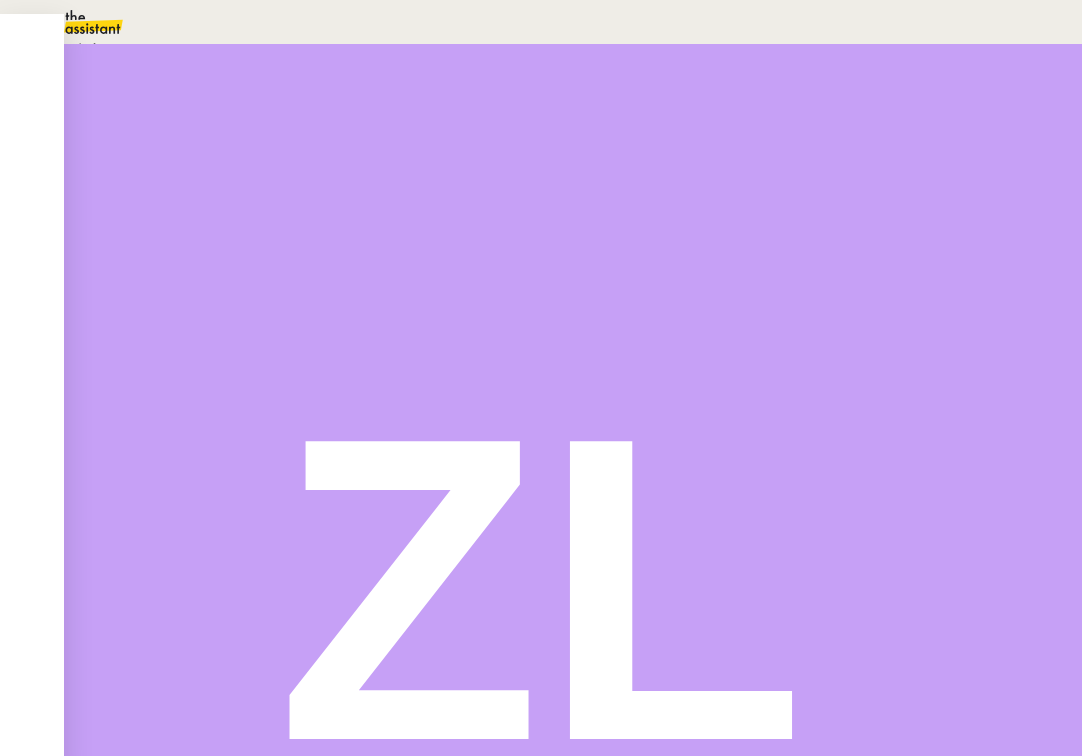 click on "Aide" at bounding box center [72, 48] 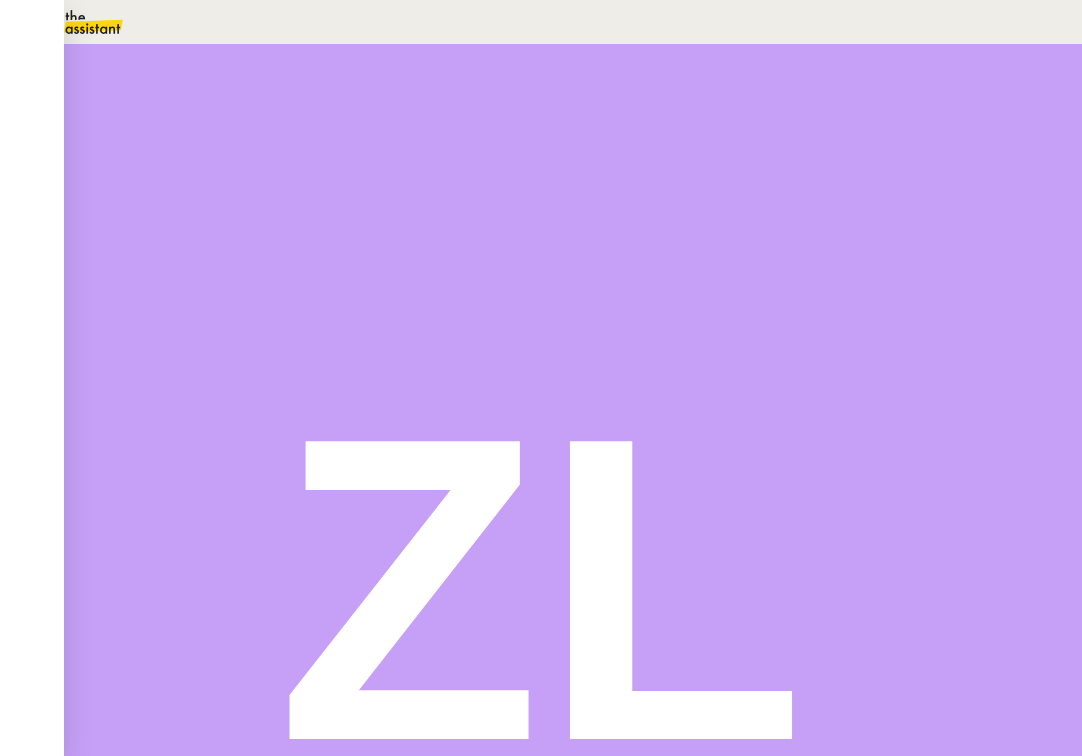 click at bounding box center [730, 133] 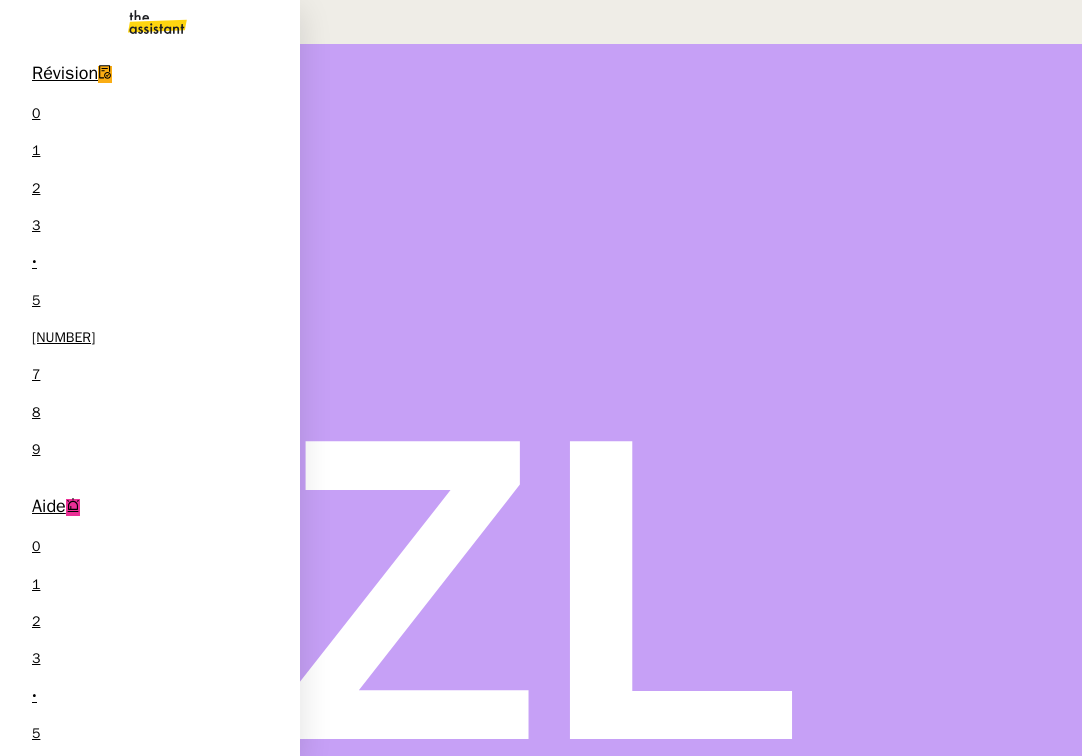 click on "Qualification des prospects entrants pour Solucoach- [DATE] [FIRST] [LAST] 0 1 2 3 4 5 6 7 8 9" at bounding box center (150, 1084) 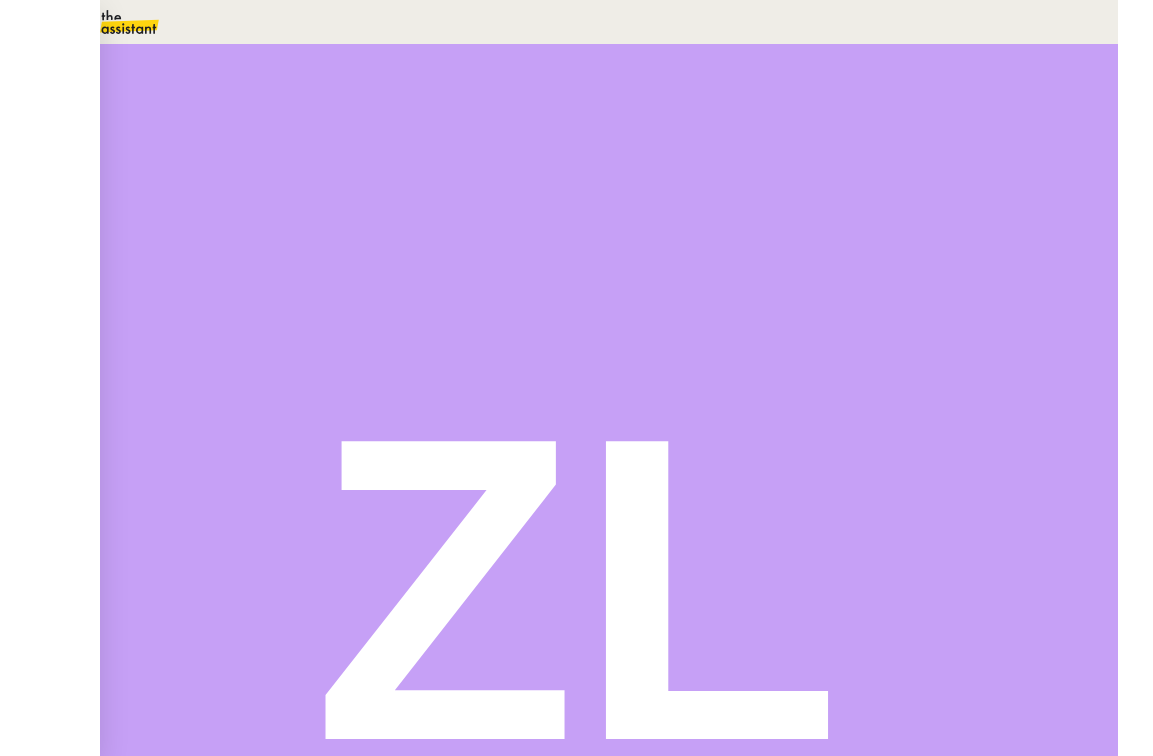 scroll, scrollTop: 0, scrollLeft: 0, axis: both 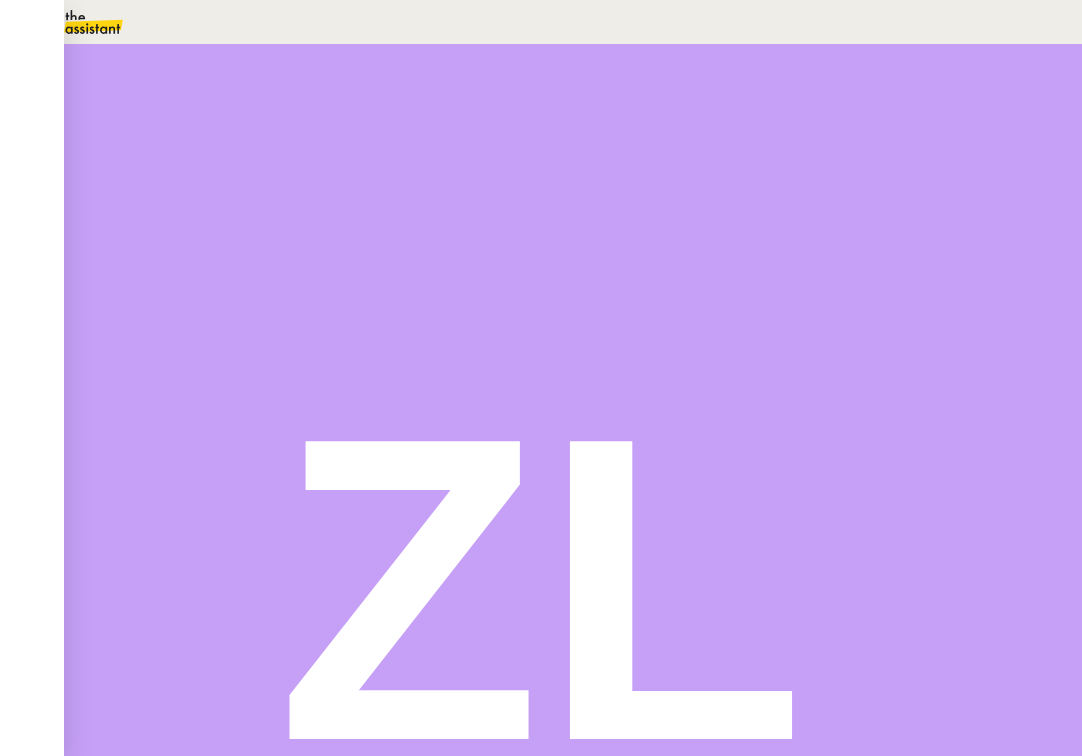 click on "•••••••••••" at bounding box center (714, 239) 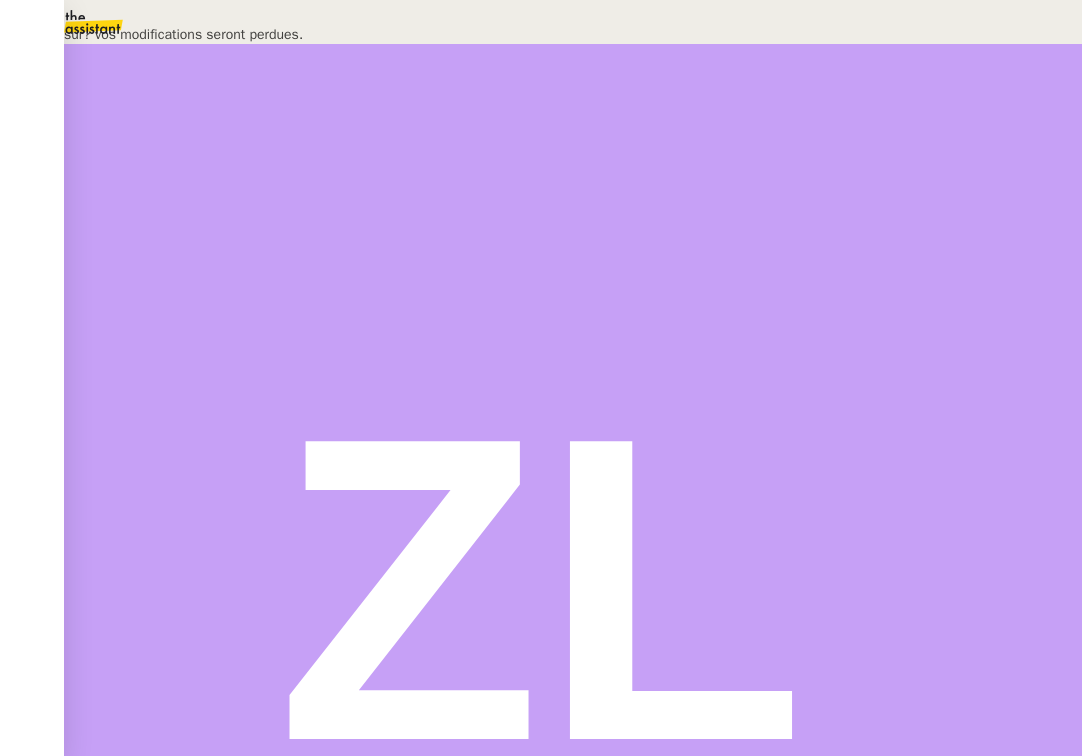 click on "Ok" at bounding box center (72, 58) 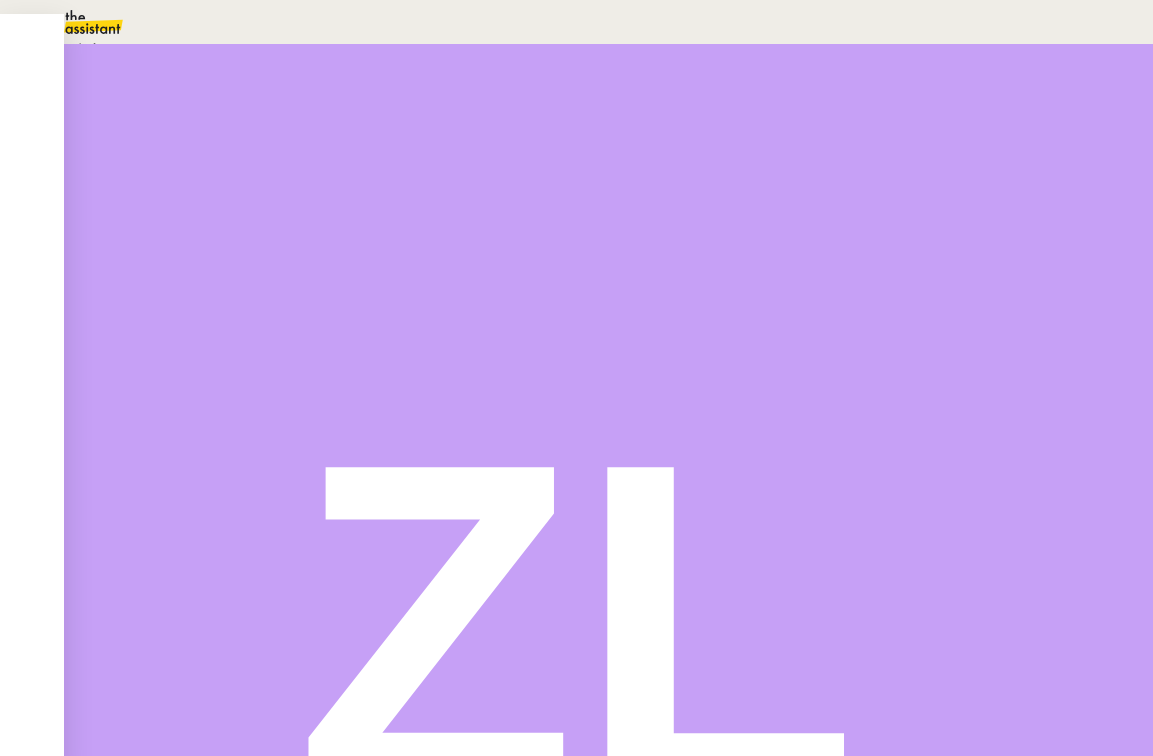 click at bounding box center (110, 128) 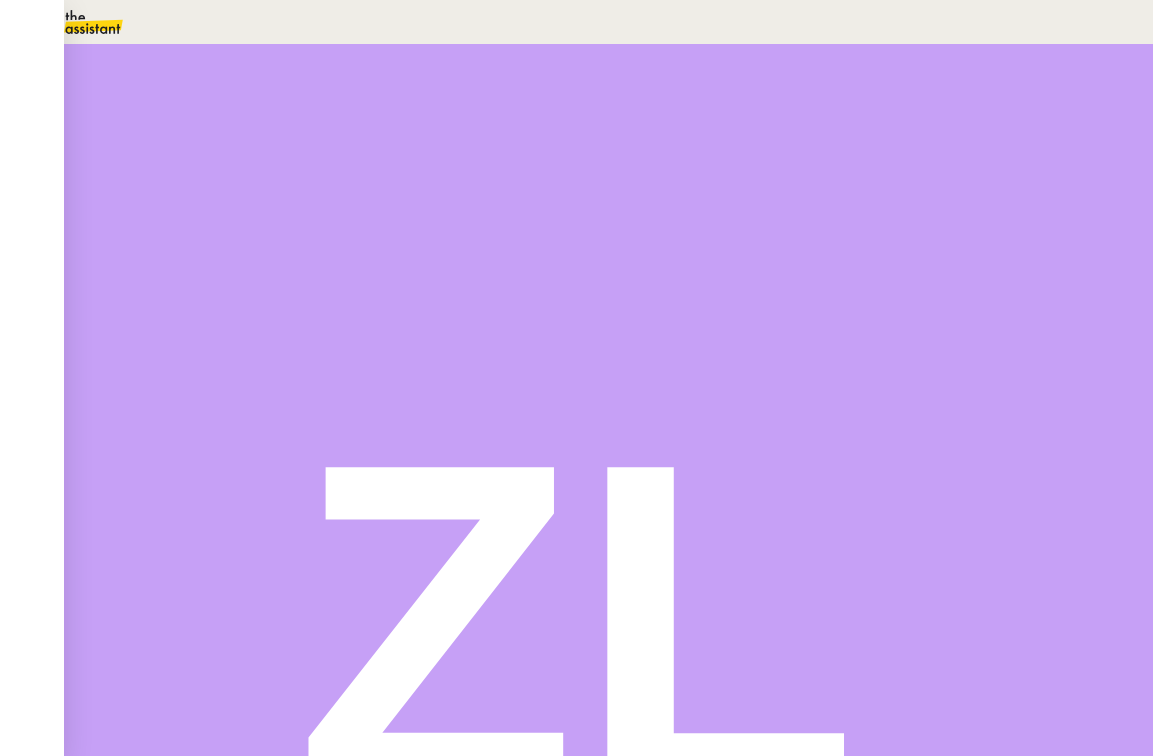 click at bounding box center (801, 133) 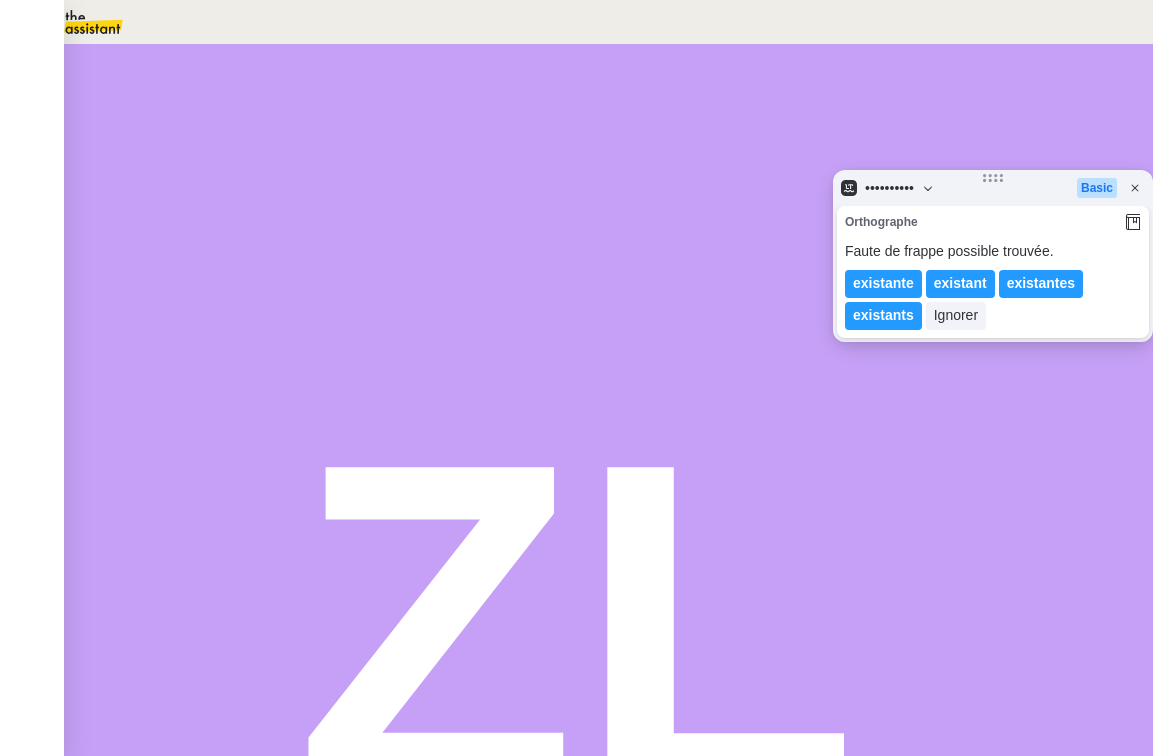 click on "existante" at bounding box center [883, 284] 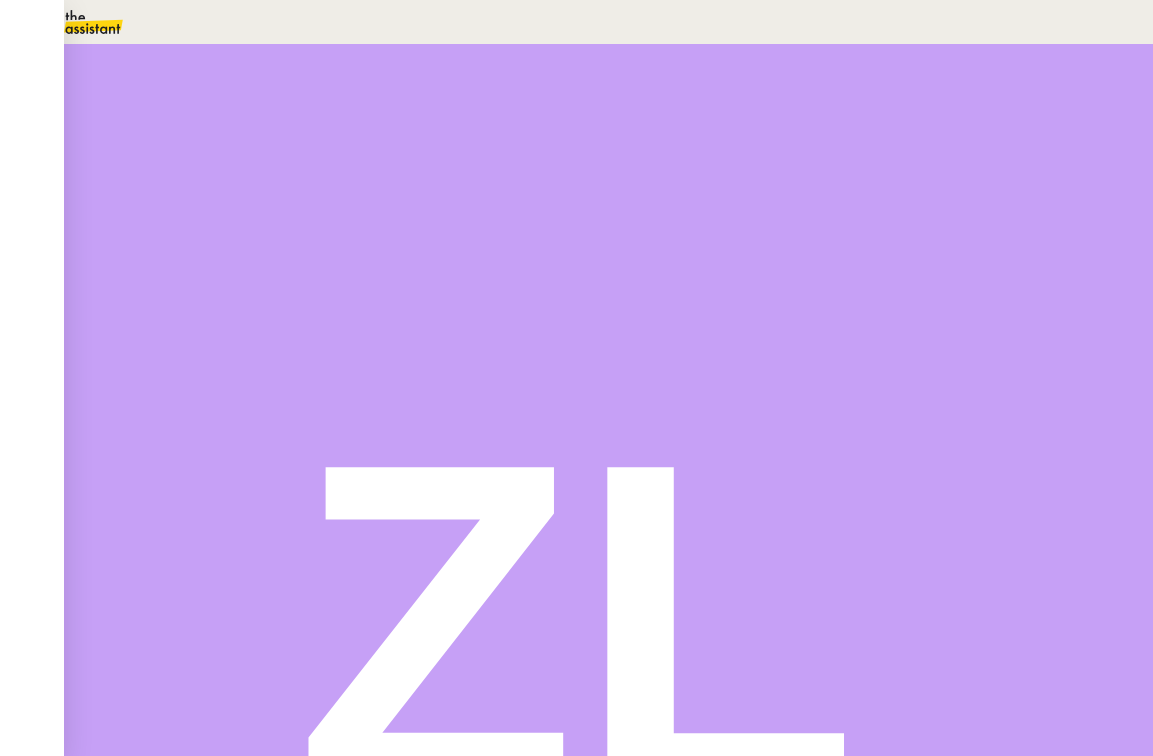 type on "@[PERSON] avec tous les docs et changements en cours je préfère garder l'existante pour ne pas perdre des infos d'où ma raison de clôturer celle-ci" 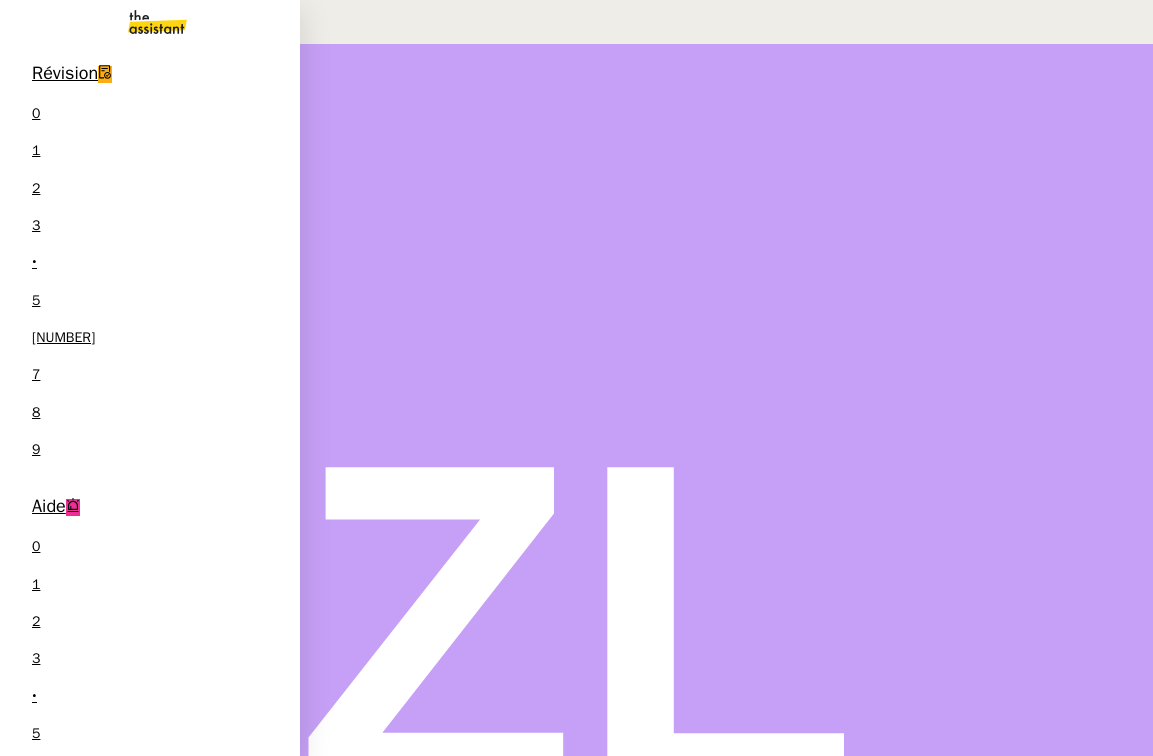 click on "Planification animateurs et chroniqueurs - [DD]/[MM]/[YYYY] [FIRST_NAME] [LAST_NAME]" at bounding box center (150, 982) 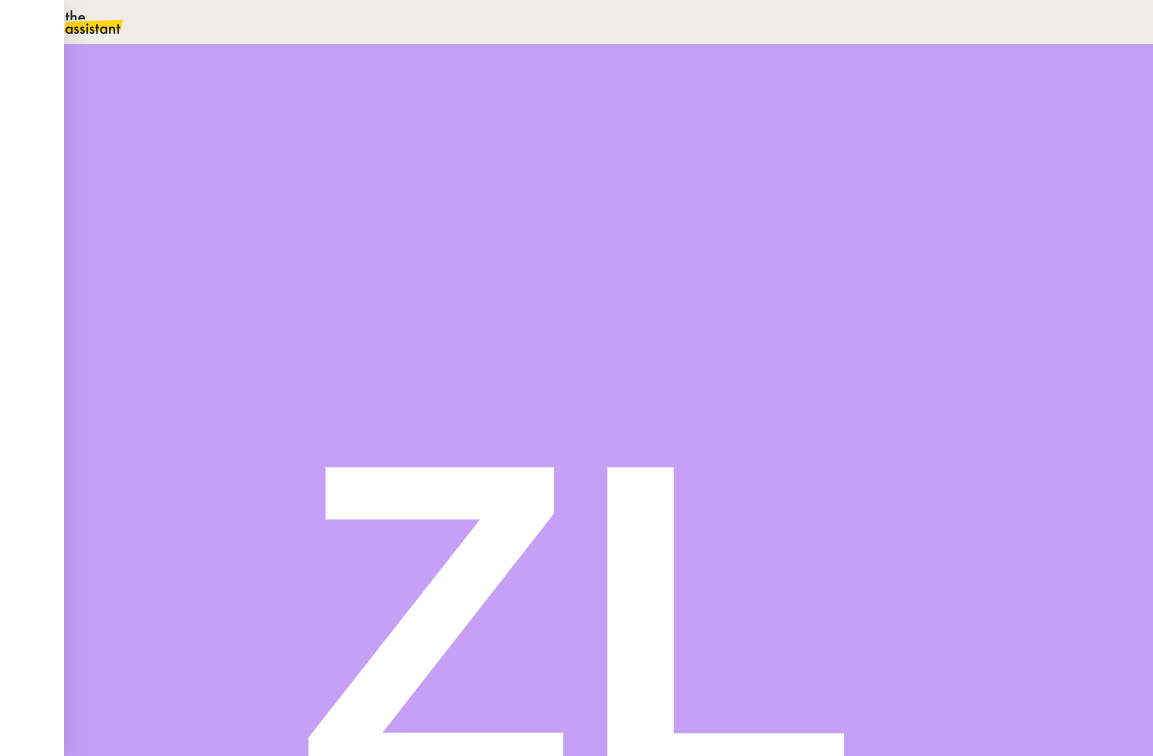 click on "Re: Émission Dé(lire) du [DATE] : Programmation" at bounding box center (506, 556) 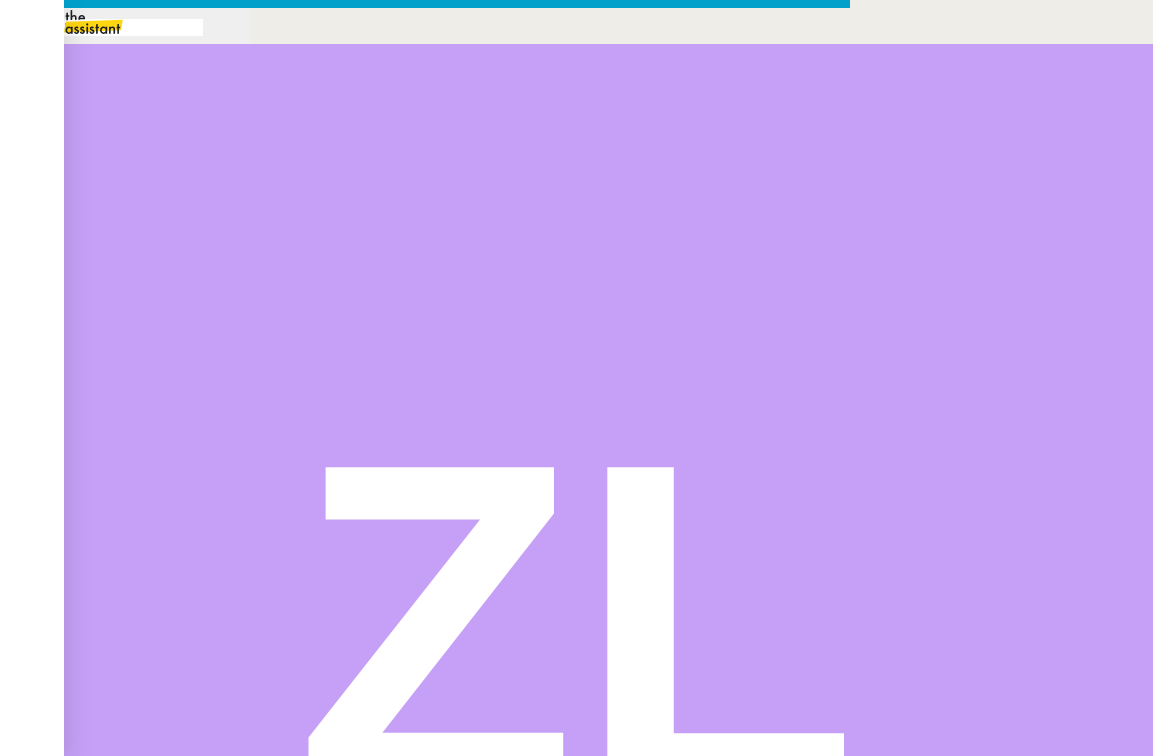 click on "Re: Émission Dé(lire) du [DATE] : Programmation" at bounding box center [425, 719] 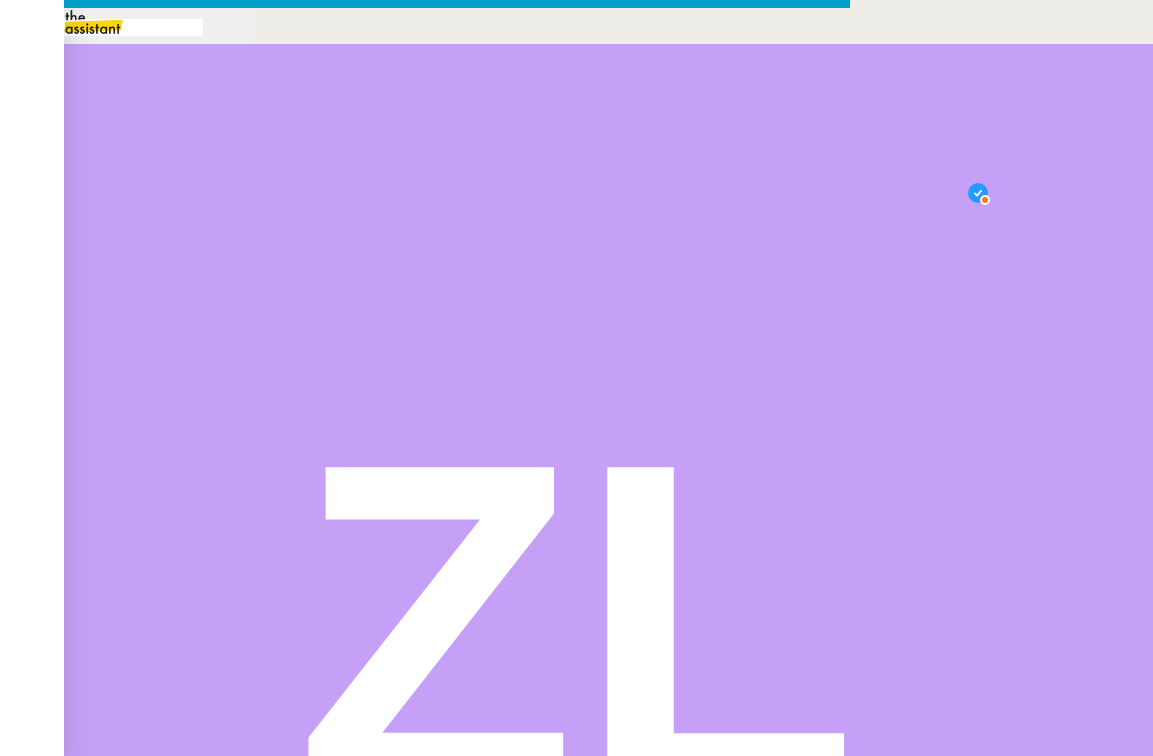 scroll, scrollTop: 21, scrollLeft: 0, axis: vertical 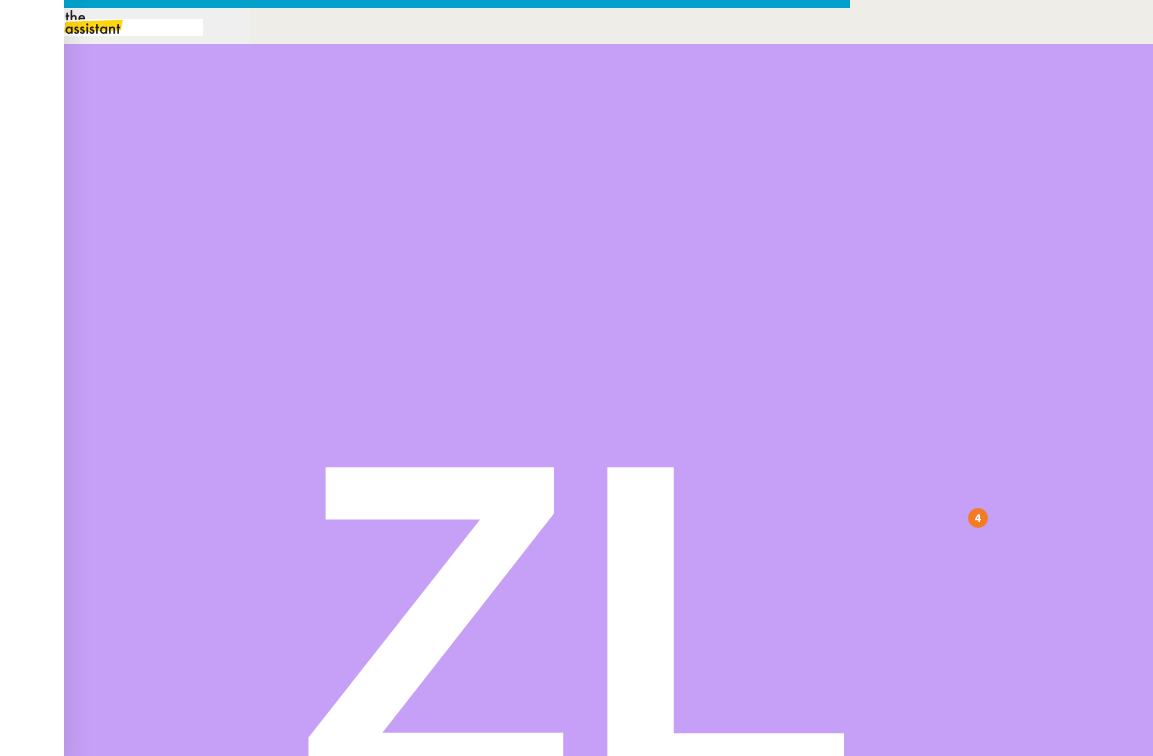 click on "Je vous remercie sincèrement pour votre confiance tout au long de ce suivi." at bounding box center [425, 953] 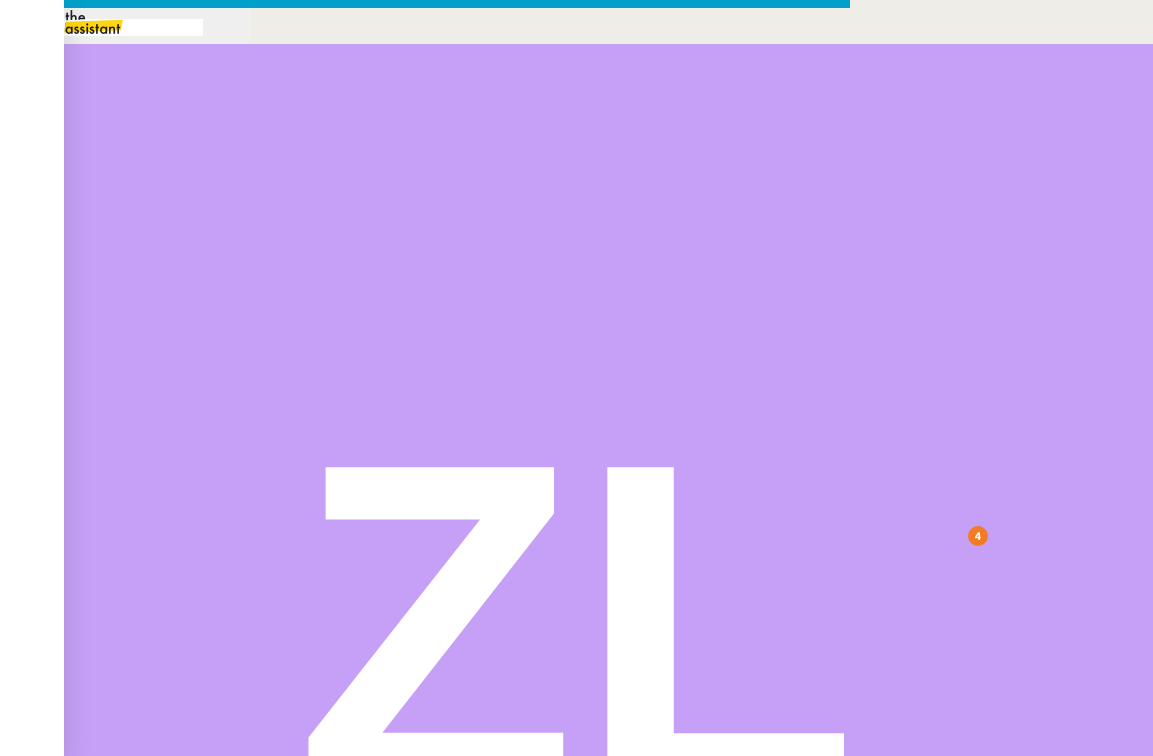 click on "Par ailleurs, pourriez-vous me préciser si vous souhaitez reprendre, en septembre, les demandes relatives aux newsletters, à la préparation des visuels et à la publication sur les réseaux sociaux ? Cela me permettra d’anticiper au mieux l’organisation à venir." at bounding box center [425, 1129] 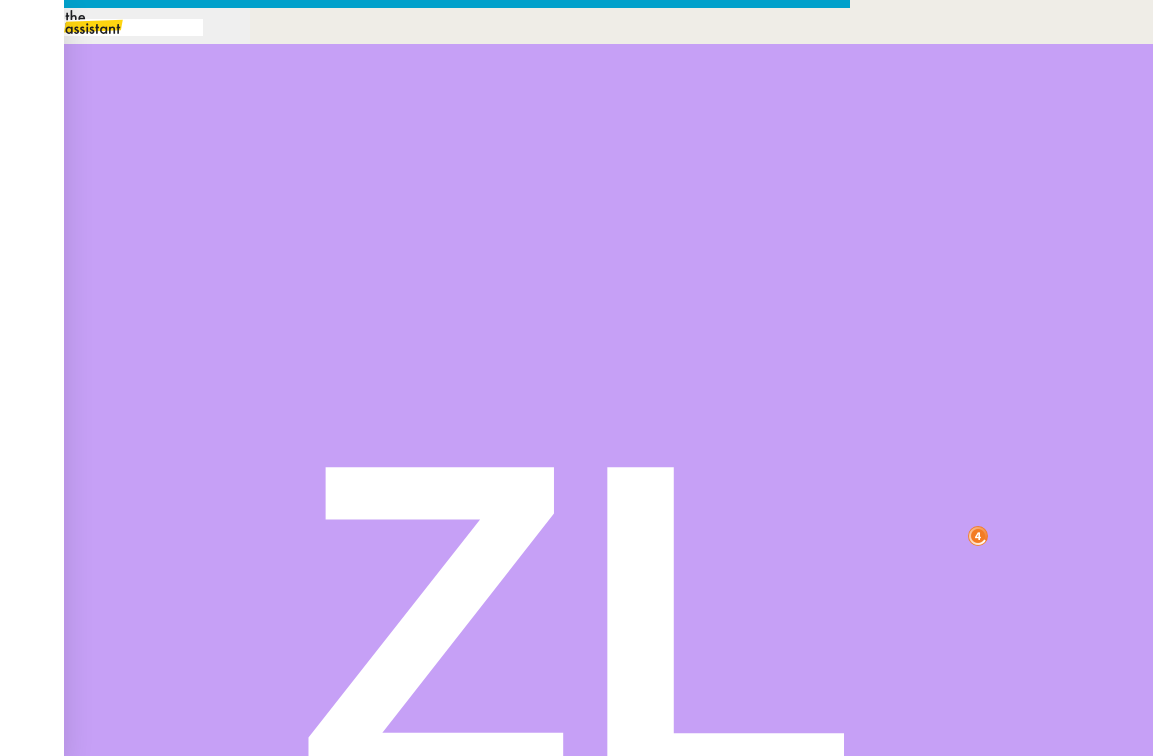 click on "Par ailleurs, pourriez-vous me préciser si vous souhaitez reprendre, en septembre, les demandes relatives aux newsletters, à la préparation des visuels et à la publication sur les réseaux sociaux ? Cela me permettra d’anticiper au mieux l’organisation à venir." at bounding box center (445, 1143) 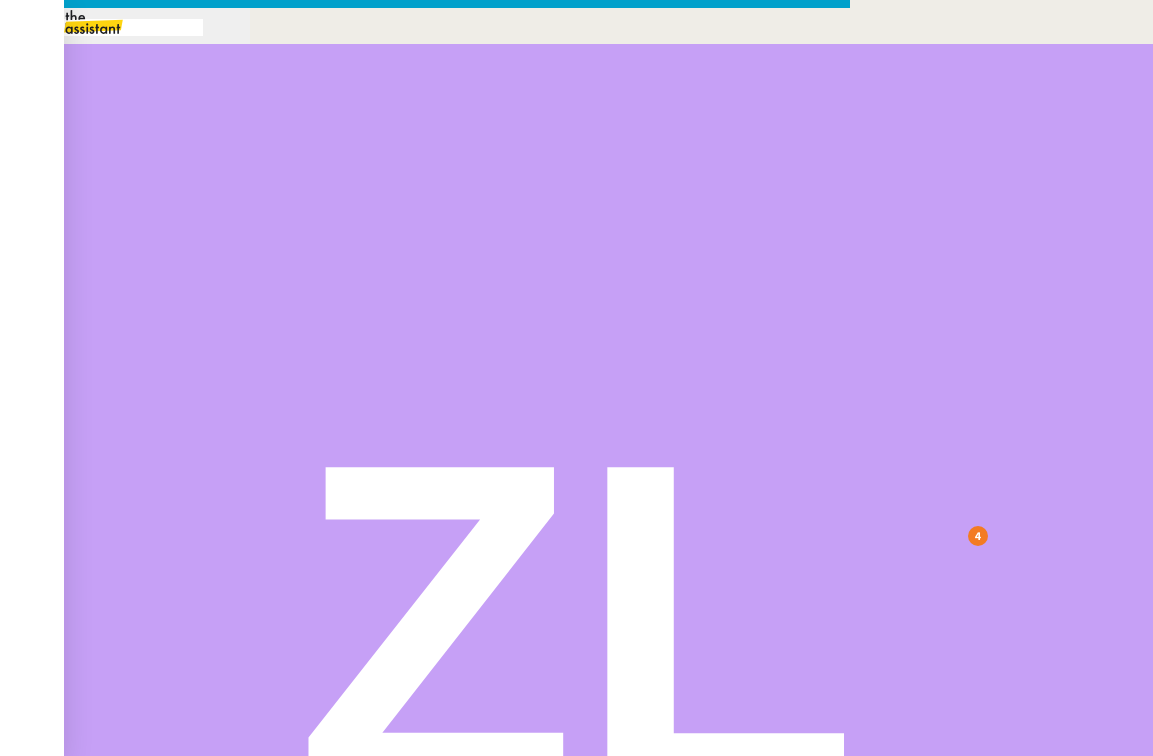 click on "Par ailleurs, pouvez-vous me préciser si vous souhaitez reprendre, en septembre, les demandes relatives aux newsletters, à la préparation des visuels et à la publication sur les réseaux sociaux ? Cela me permettra d’anticiper au mieux l’organisation à venir." at bounding box center (445, 1143) 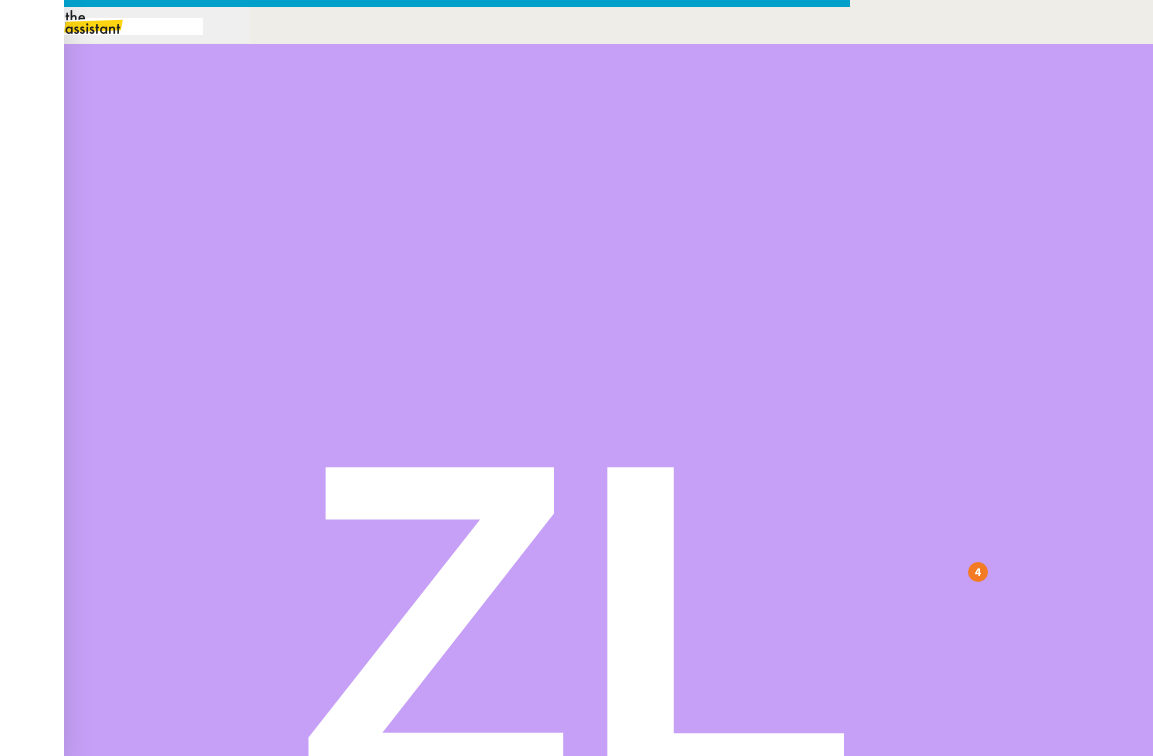scroll, scrollTop: 0, scrollLeft: 0, axis: both 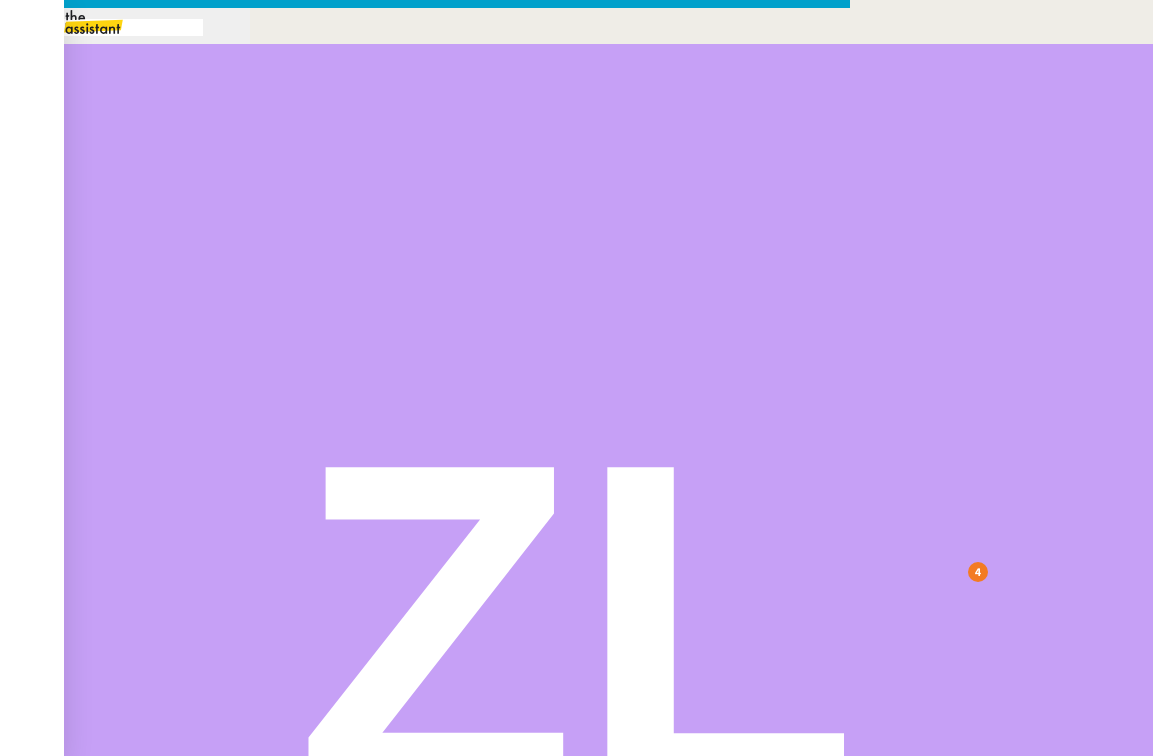 drag, startPoint x: 619, startPoint y: 543, endPoint x: 414, endPoint y: 99, distance: 489.0409 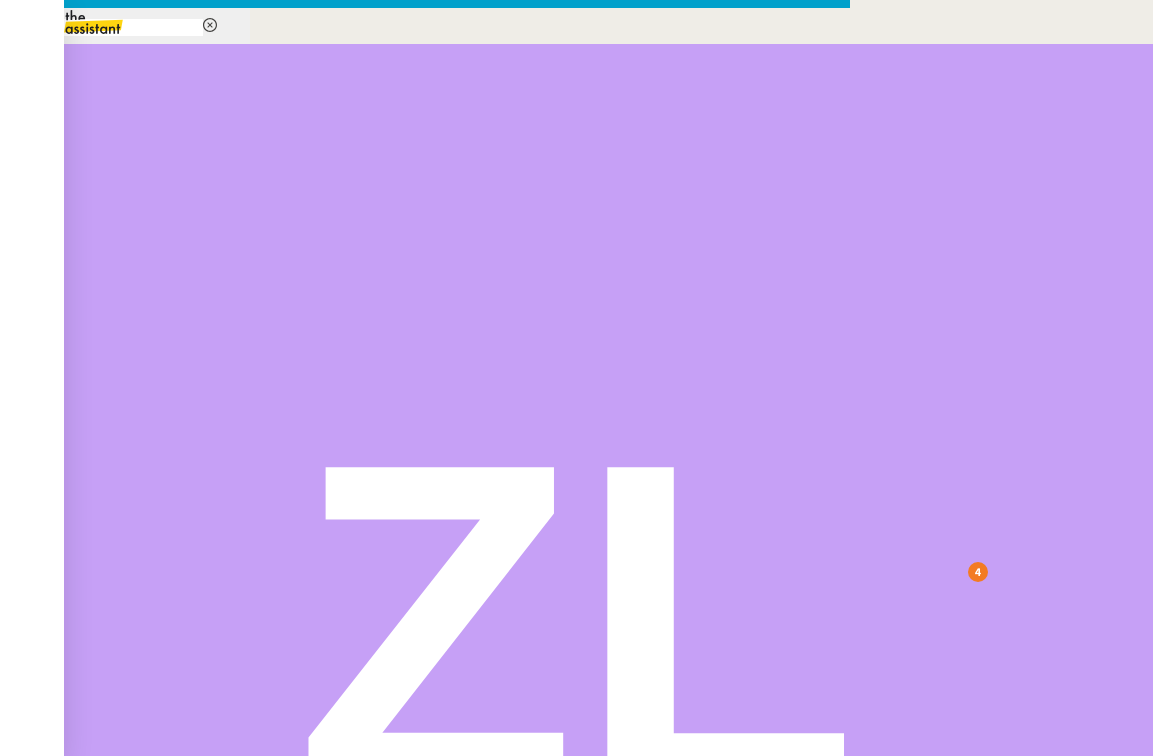 type on "fin" 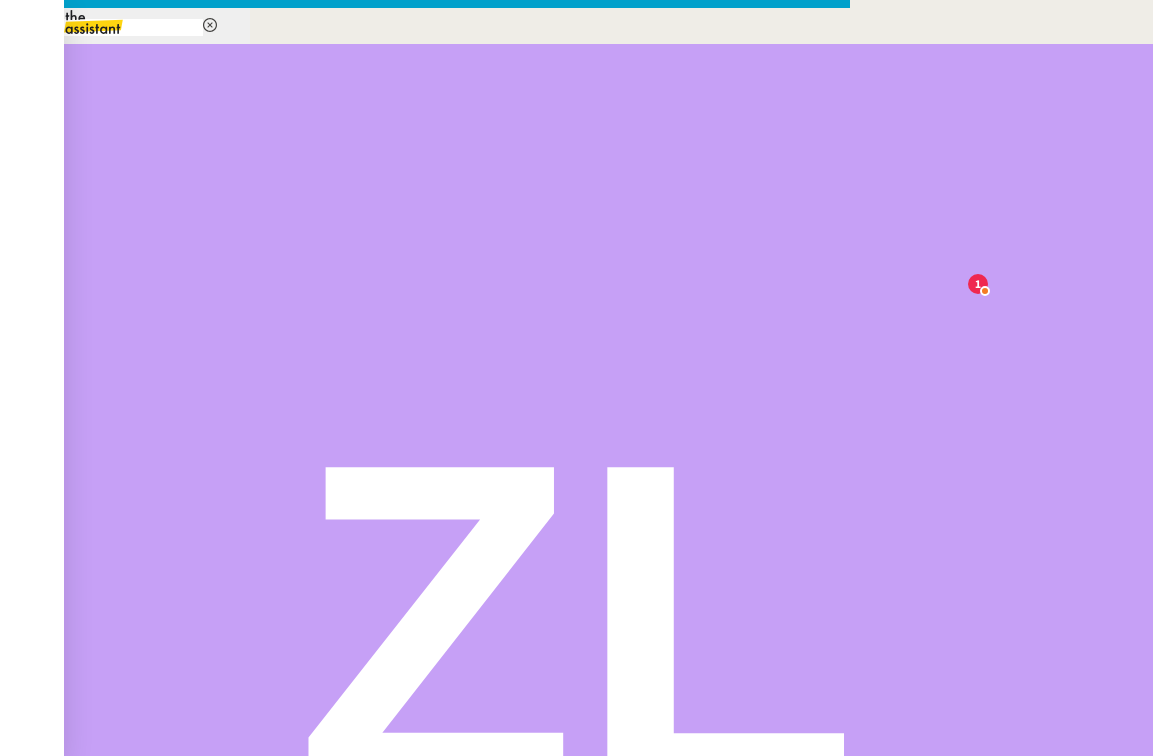 drag, startPoint x: 623, startPoint y: 220, endPoint x: 380, endPoint y: 159, distance: 250.53941 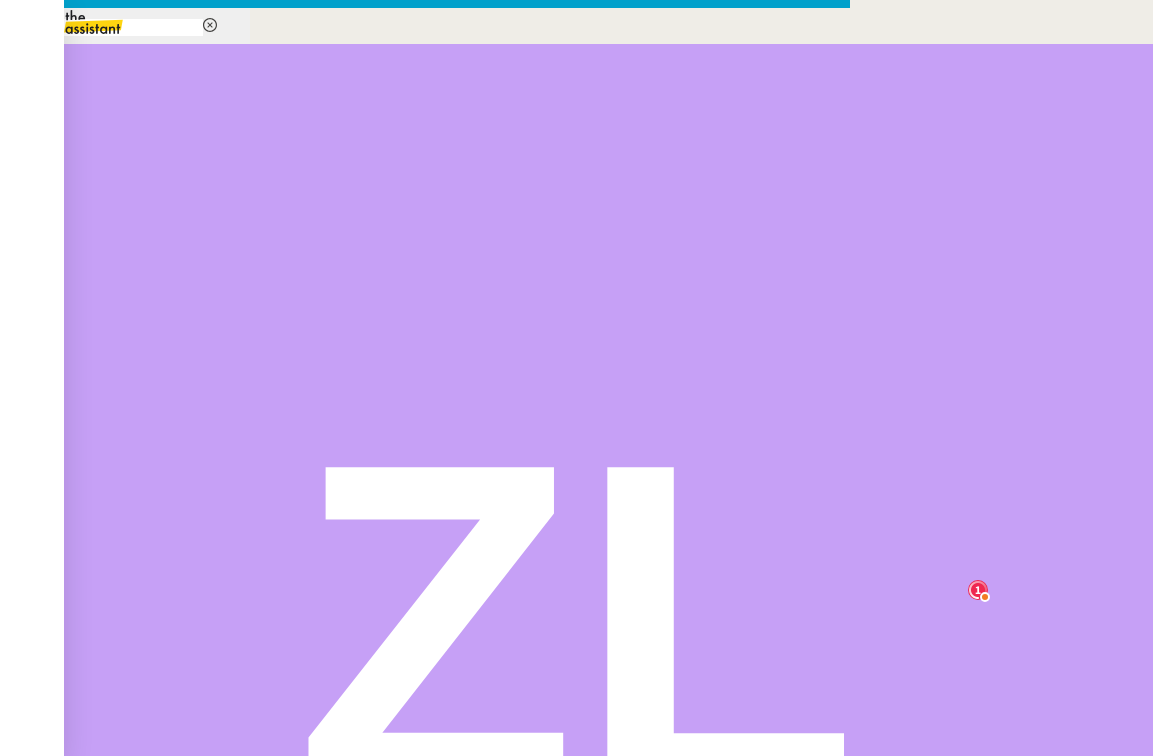 scroll, scrollTop: 21, scrollLeft: 0, axis: vertical 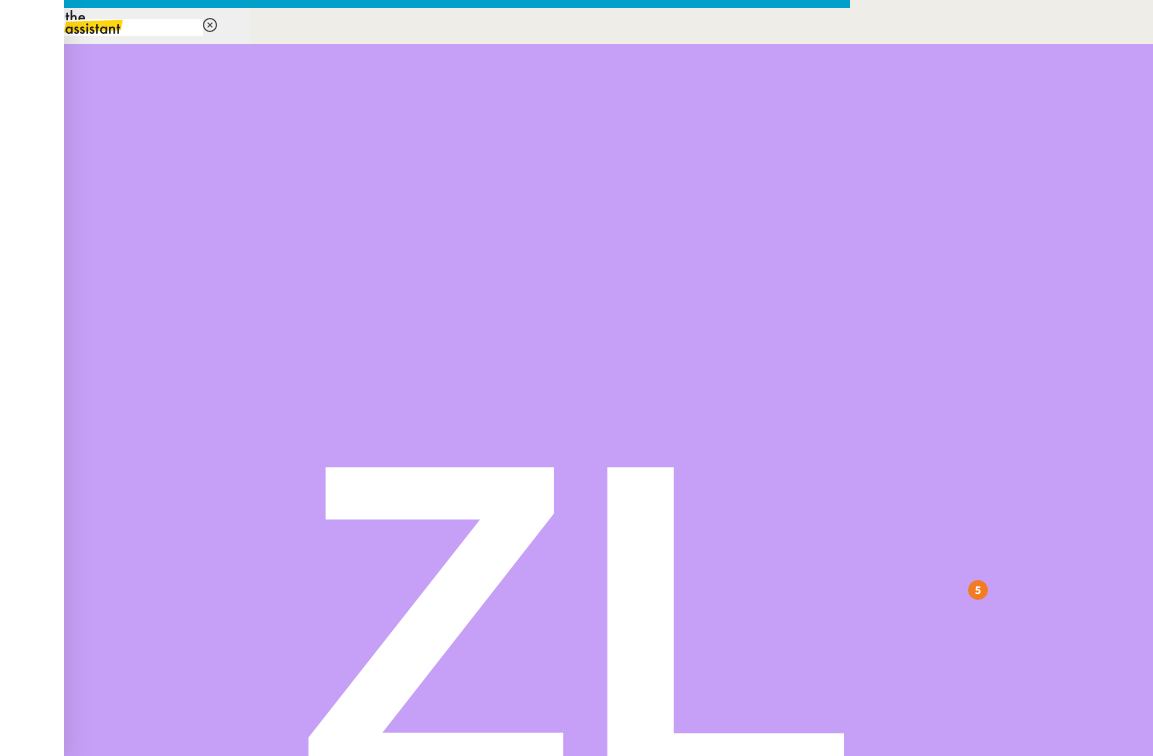 drag, startPoint x: 593, startPoint y: 534, endPoint x: 385, endPoint y: 531, distance: 208.02164 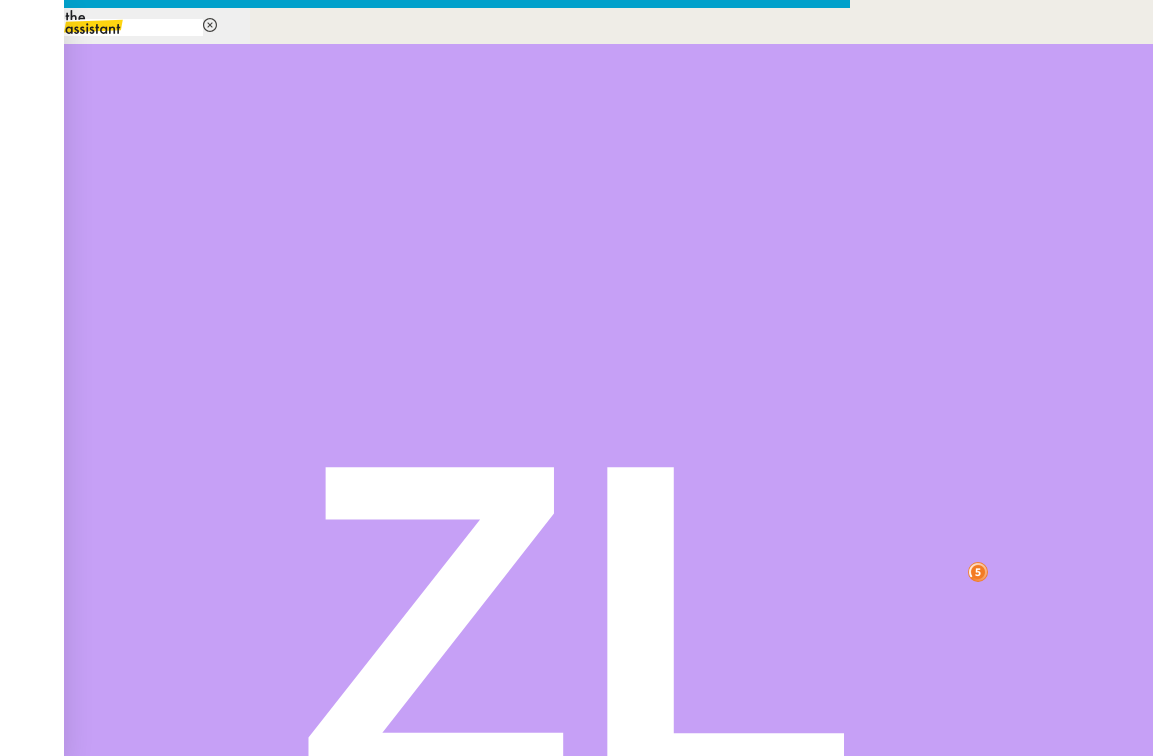 drag, startPoint x: 554, startPoint y: 572, endPoint x: 290, endPoint y: 572, distance: 264 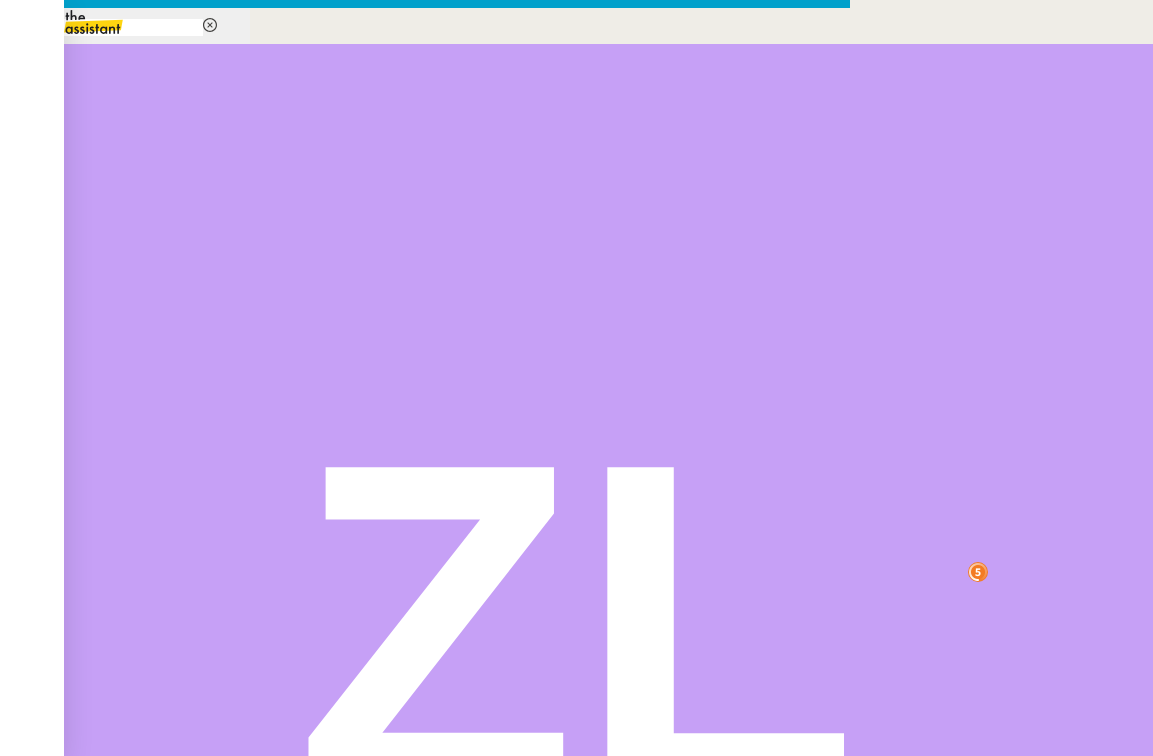 click on "fin Service TA - FIN DE MISSION (anglais) TA - FIN RELANCES (EN) À utiliser après 3 relances sans réponse en anglais TA - FIN MISSION À envoyer à la fermeture de la demande TA - FIN RELANCES À utiliser après 3 relances sans réponse Other No Templates [PERSON] [PERSON] [EMAIL]
au
Cc: [PERSON]
[PERSON]
Cc:
Ccc:
Clôture de la demande et planification [MONTH] Bonjour [PERSON], Je me permets de vous informer que je procède à la clôture de la demande en cours, n’ayant plus d’action complémentaire à y apporter à ce stade. Je vous remercie sincèrement pour votre confiance tout au long de ce suivi. Je vous souhaite d’excellents congés d’été. Envoyer" at bounding box center [425, 734] 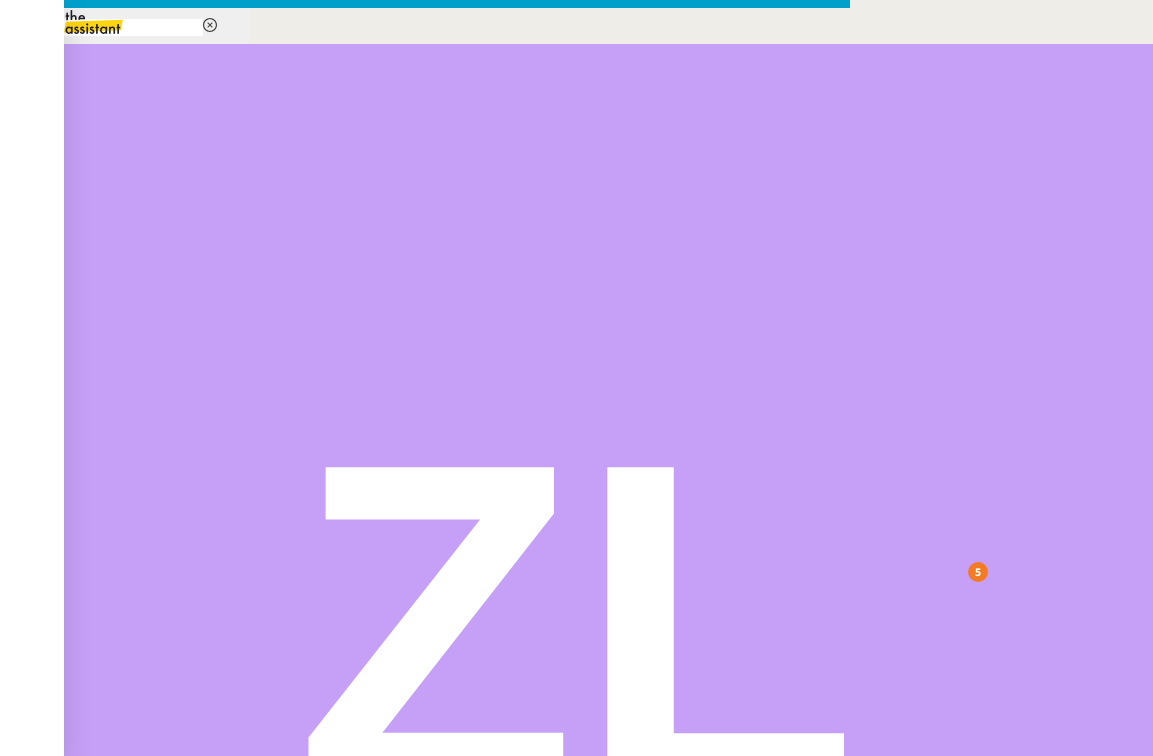 scroll, scrollTop: 10, scrollLeft: 1, axis: both 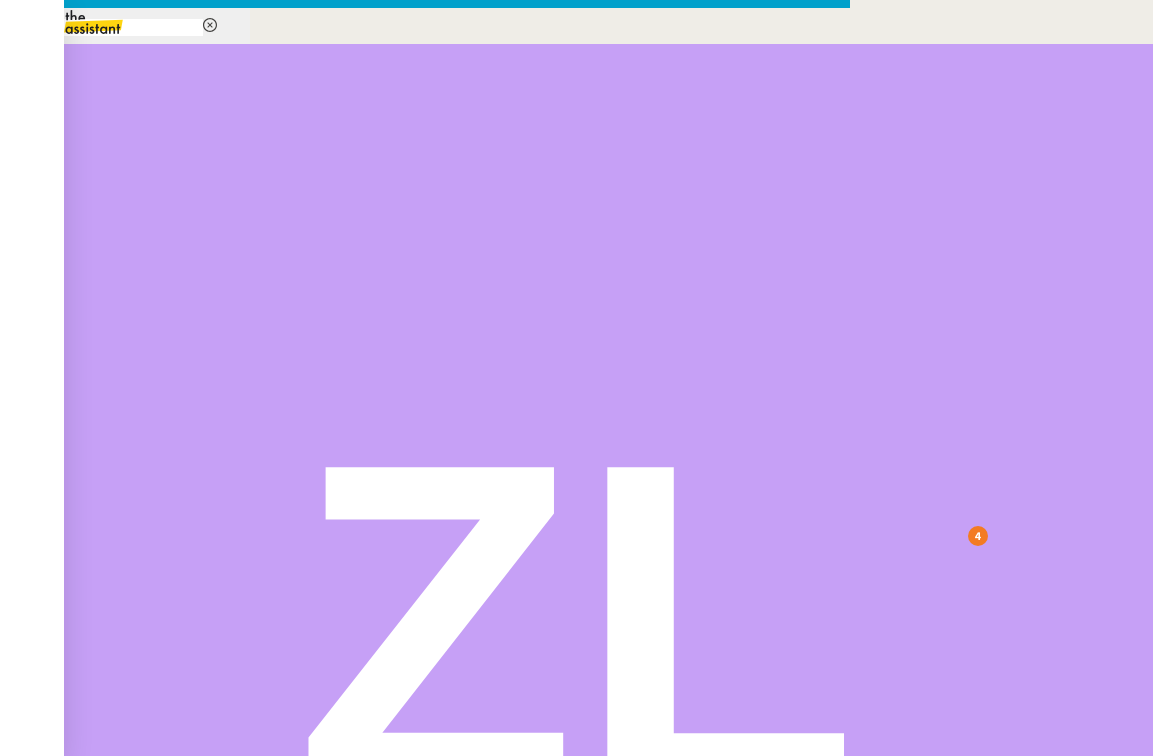click on "Envoyer" at bounding box center [78, 1371] 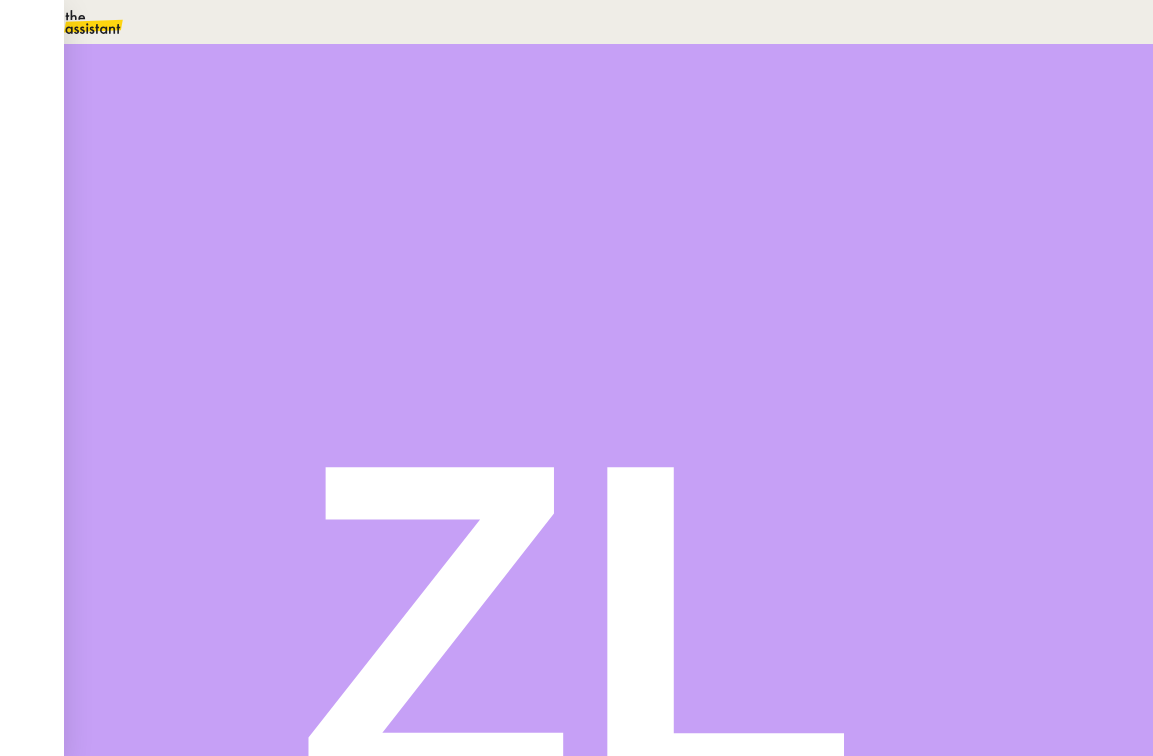 click at bounding box center (136, 340) 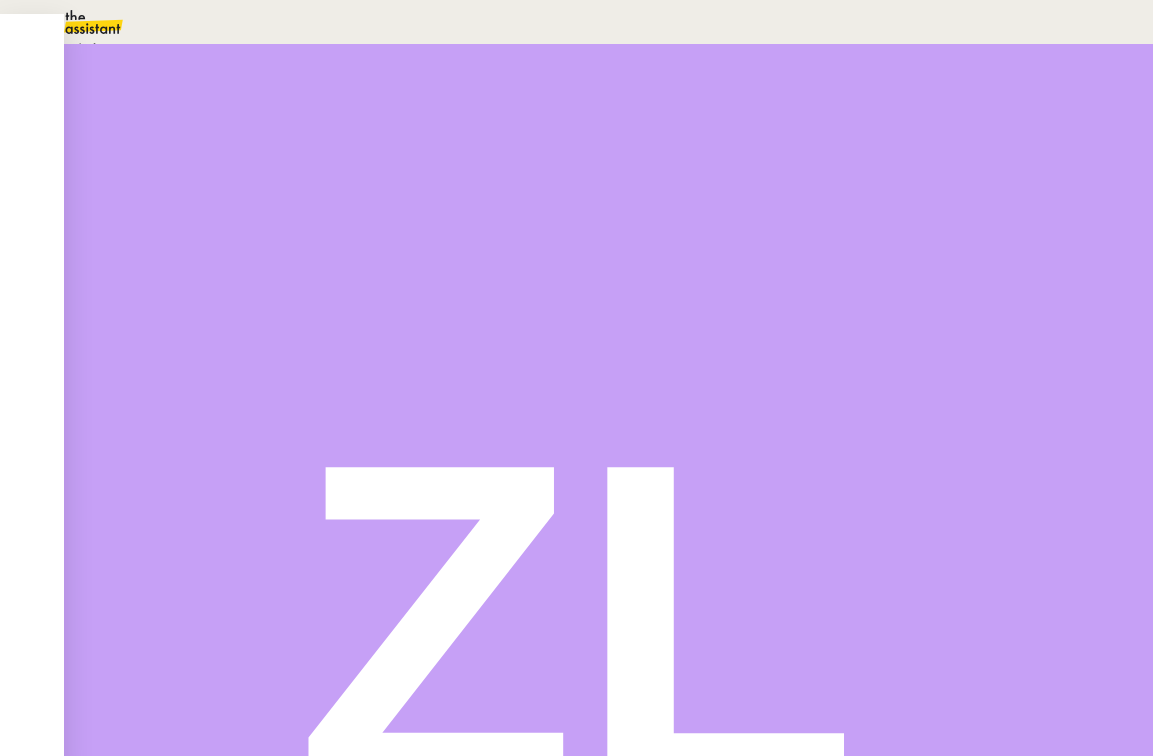 click at bounding box center (110, 110) 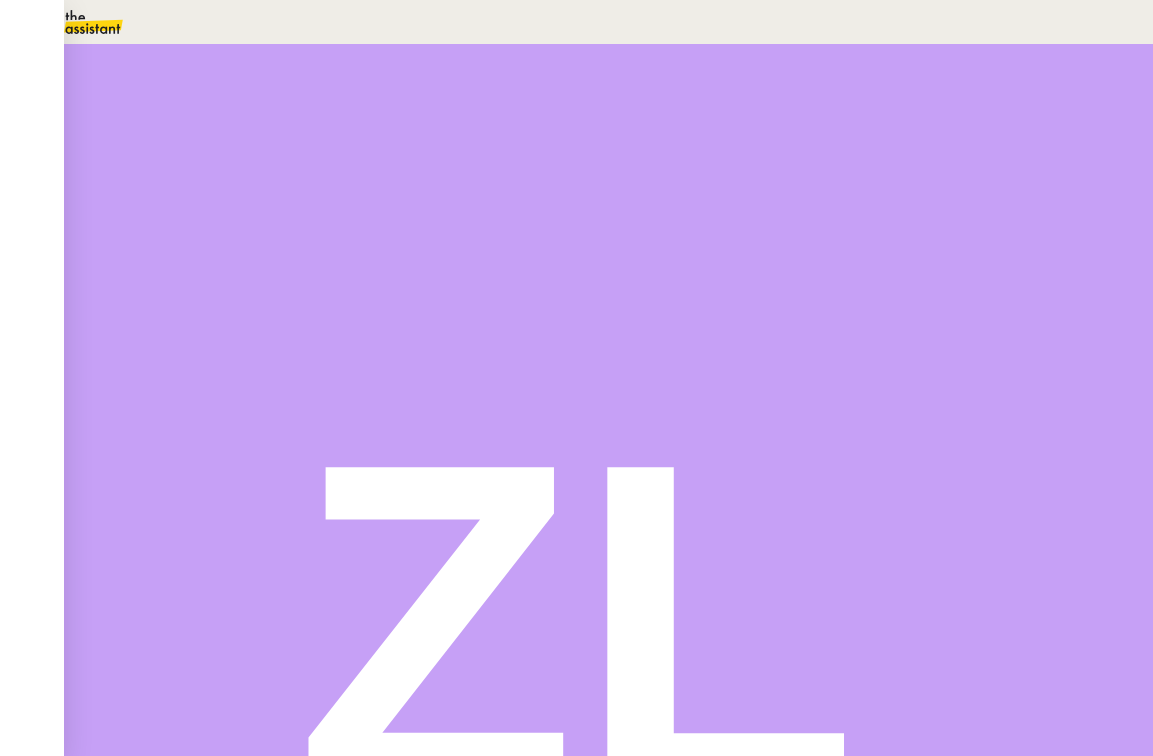 click at bounding box center (110, 110) 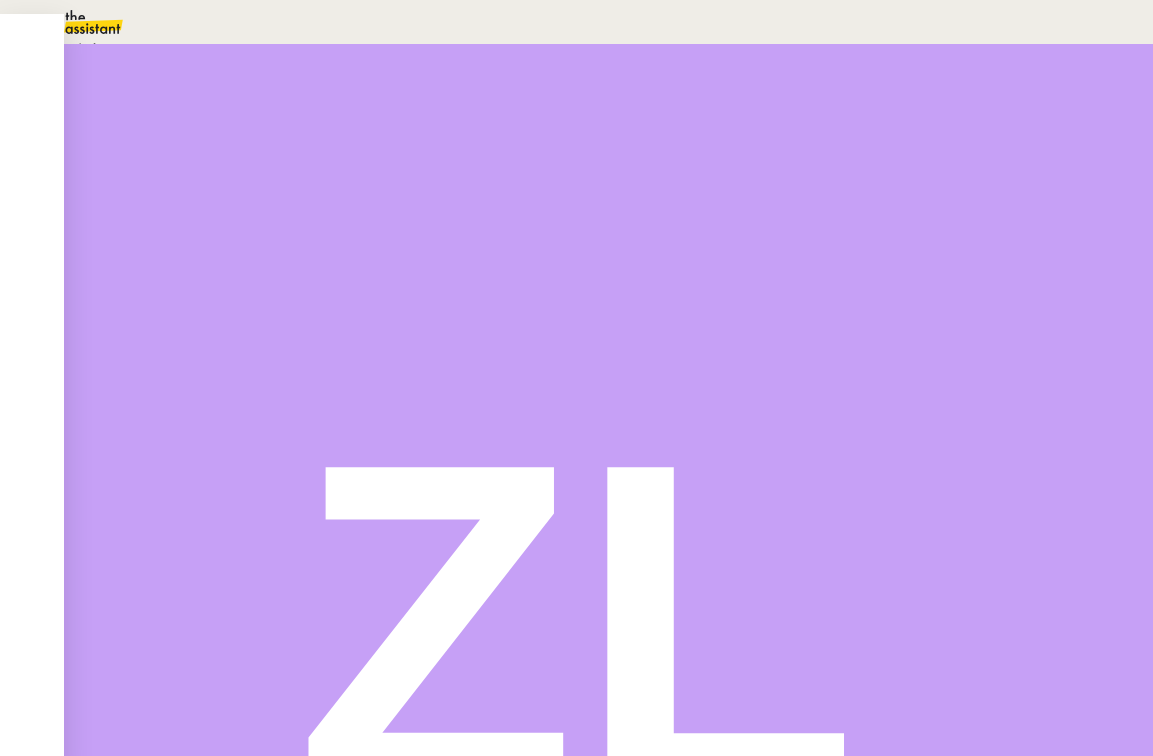 click on "Aucune action supplémentaire n'est nécessaire." at bounding box center (213, 49) 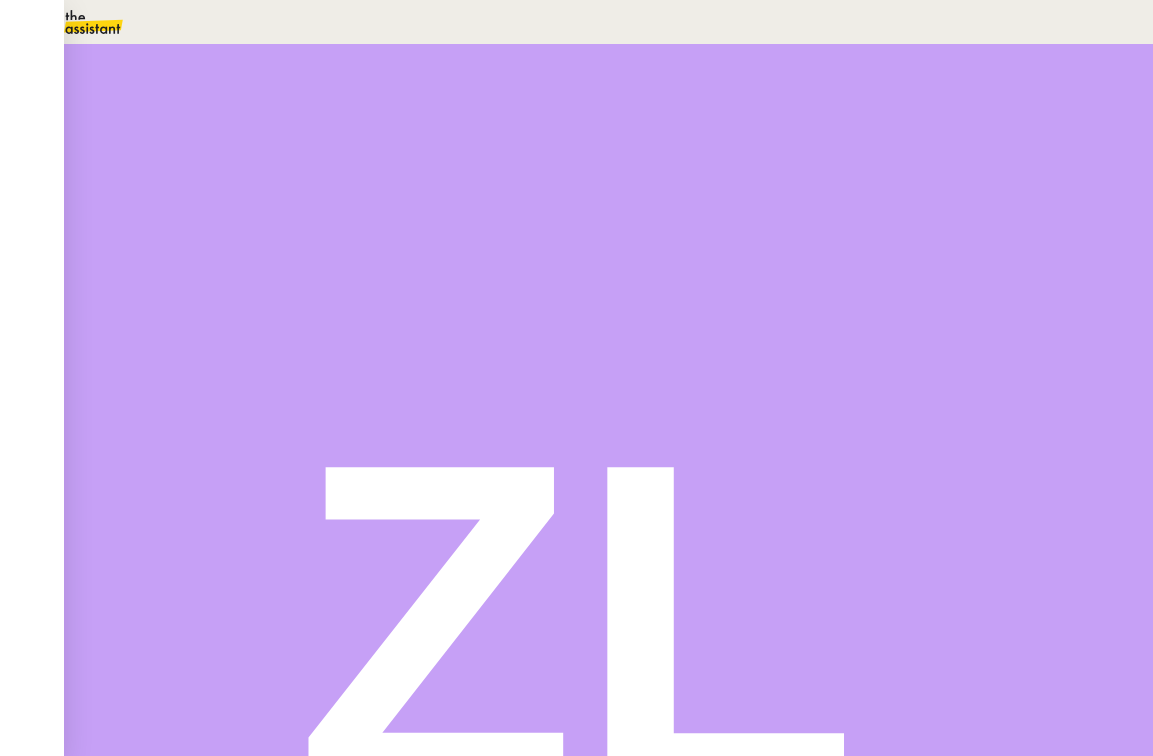 click on "Sauver" at bounding box center (756, 188) 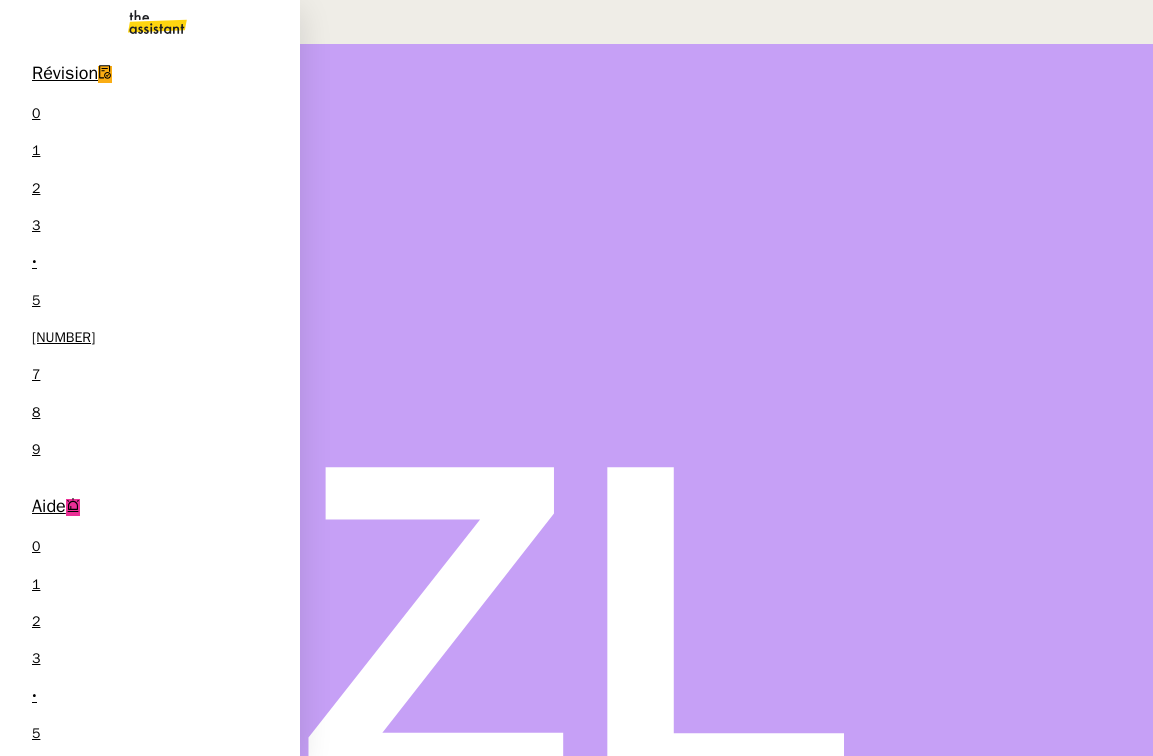click on "•••••••••• •••••••• ••••••• •• ••••••••••• •••••••••••••••" at bounding box center (155, 967) 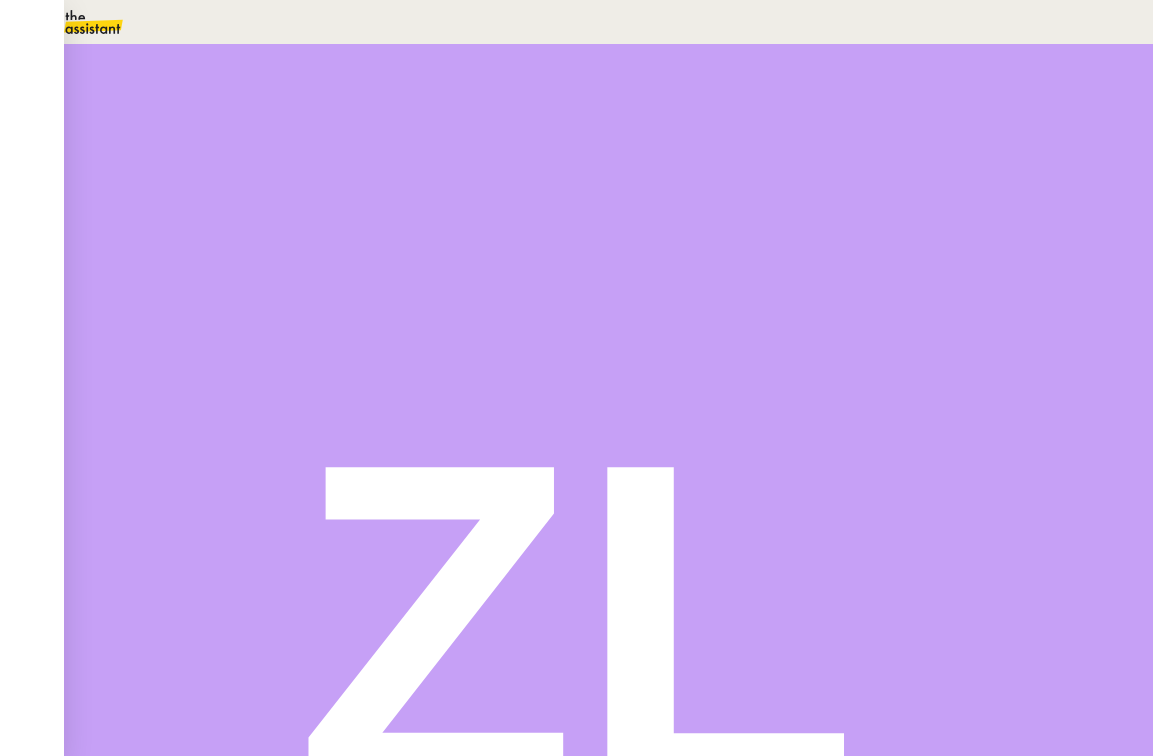 click at bounding box center [110, 110] 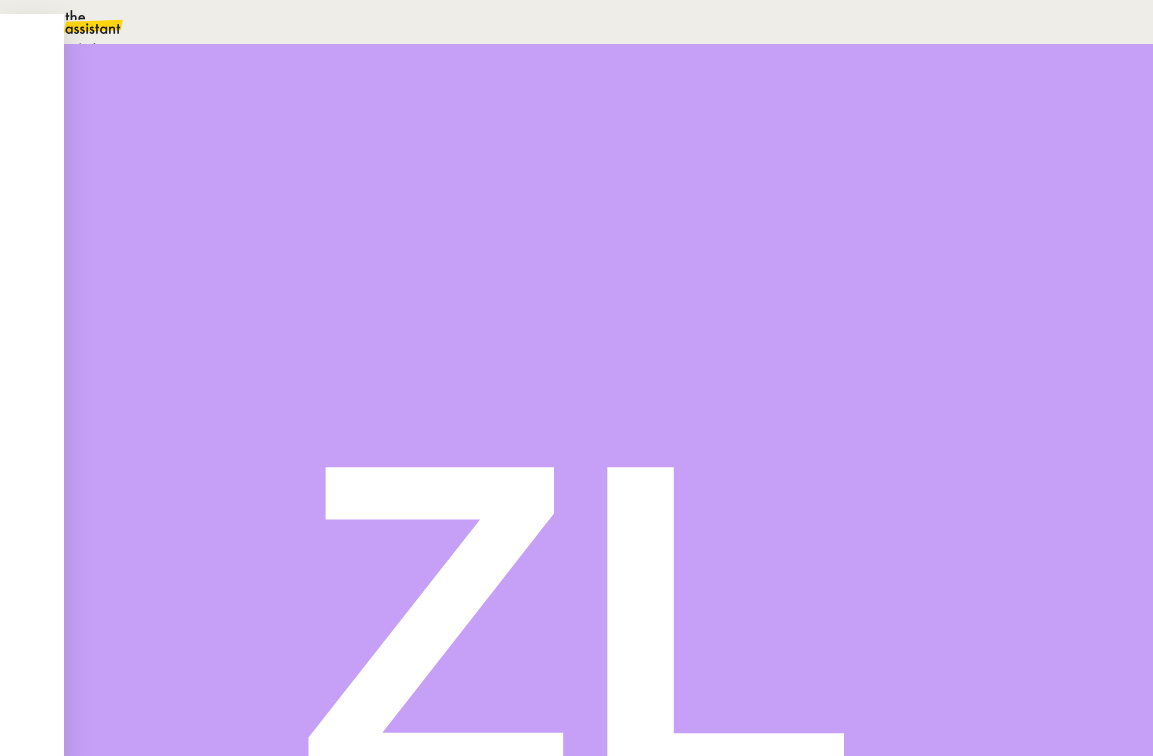 click on "En attente d'une réponse d'un client, d'un contact ou d'un tiers." at bounding box center (213, 49) 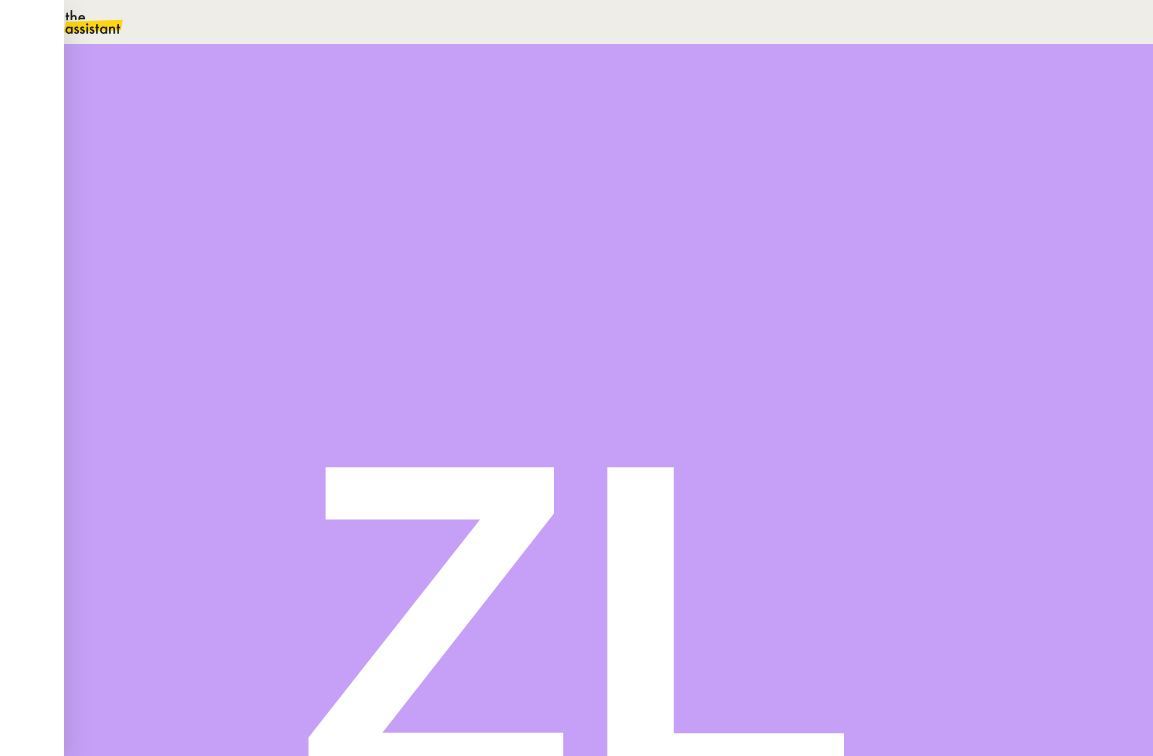 click on "Dans 2 jours ouvrés" at bounding box center (790, 177) 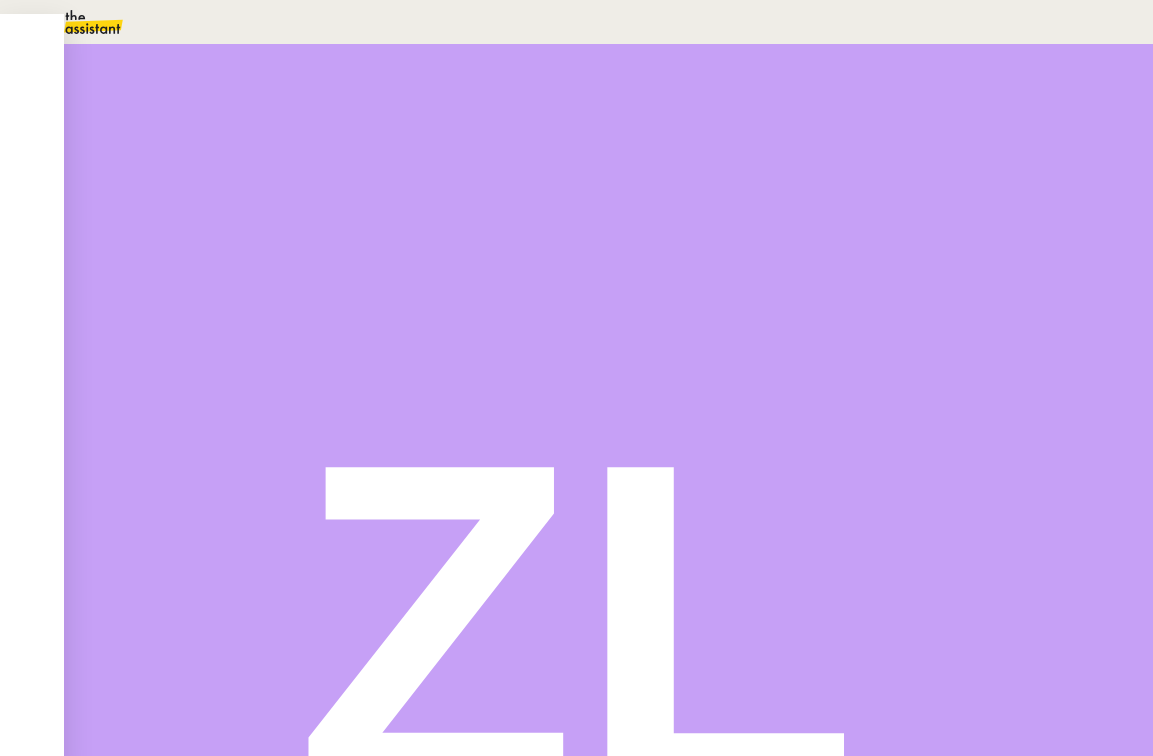 scroll, scrollTop: 168, scrollLeft: 0, axis: vertical 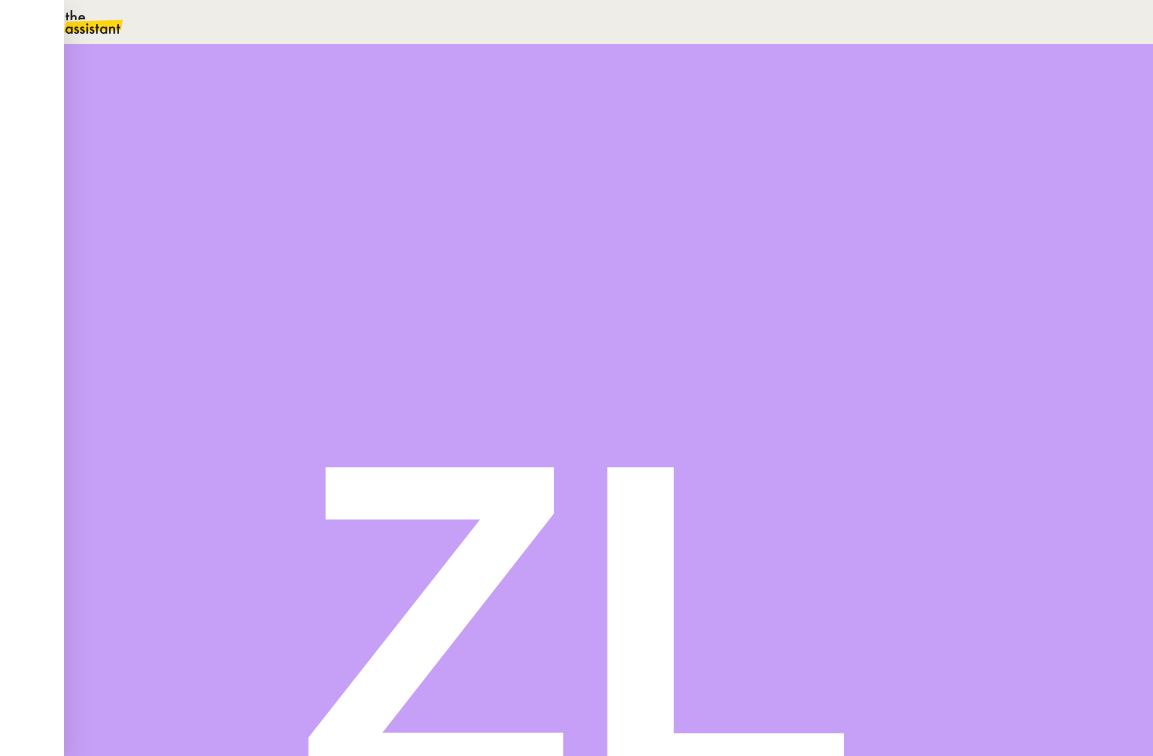 click on "Sauver" at bounding box center [756, 505] 